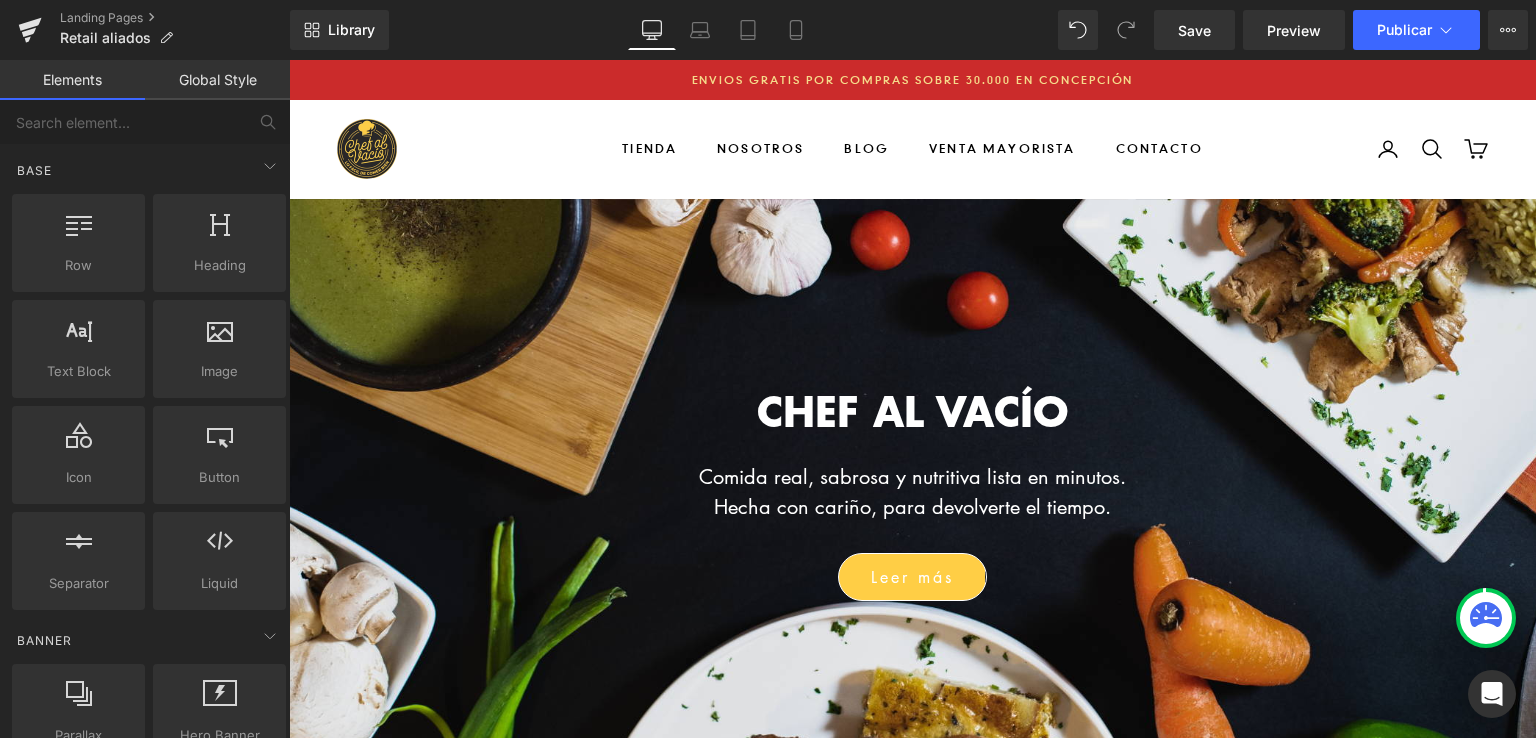 scroll, scrollTop: 2185, scrollLeft: 0, axis: vertical 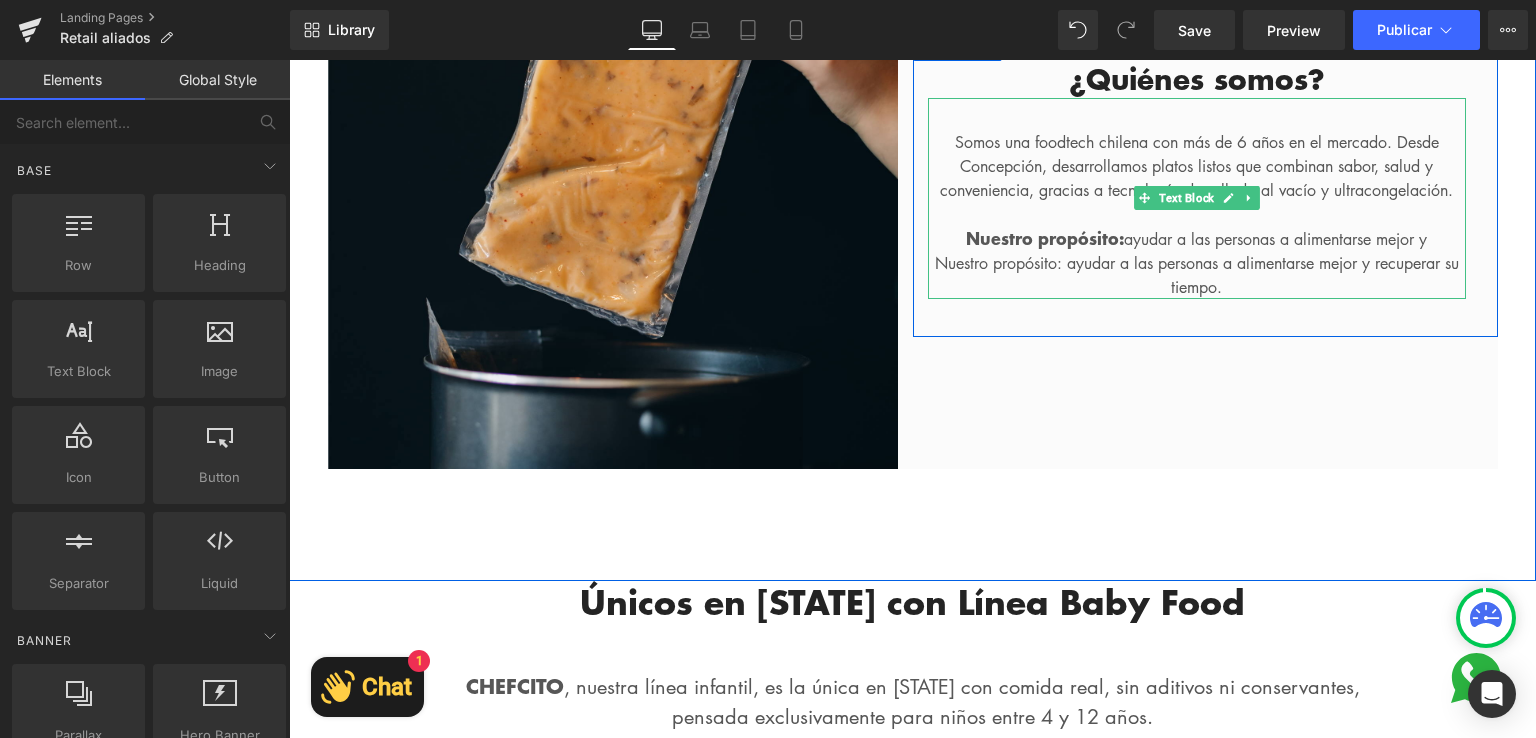 click on "Nuestro propósito: ayudar a las personas a alimentarse mejor y recuperar su tiempo." at bounding box center [1197, 275] 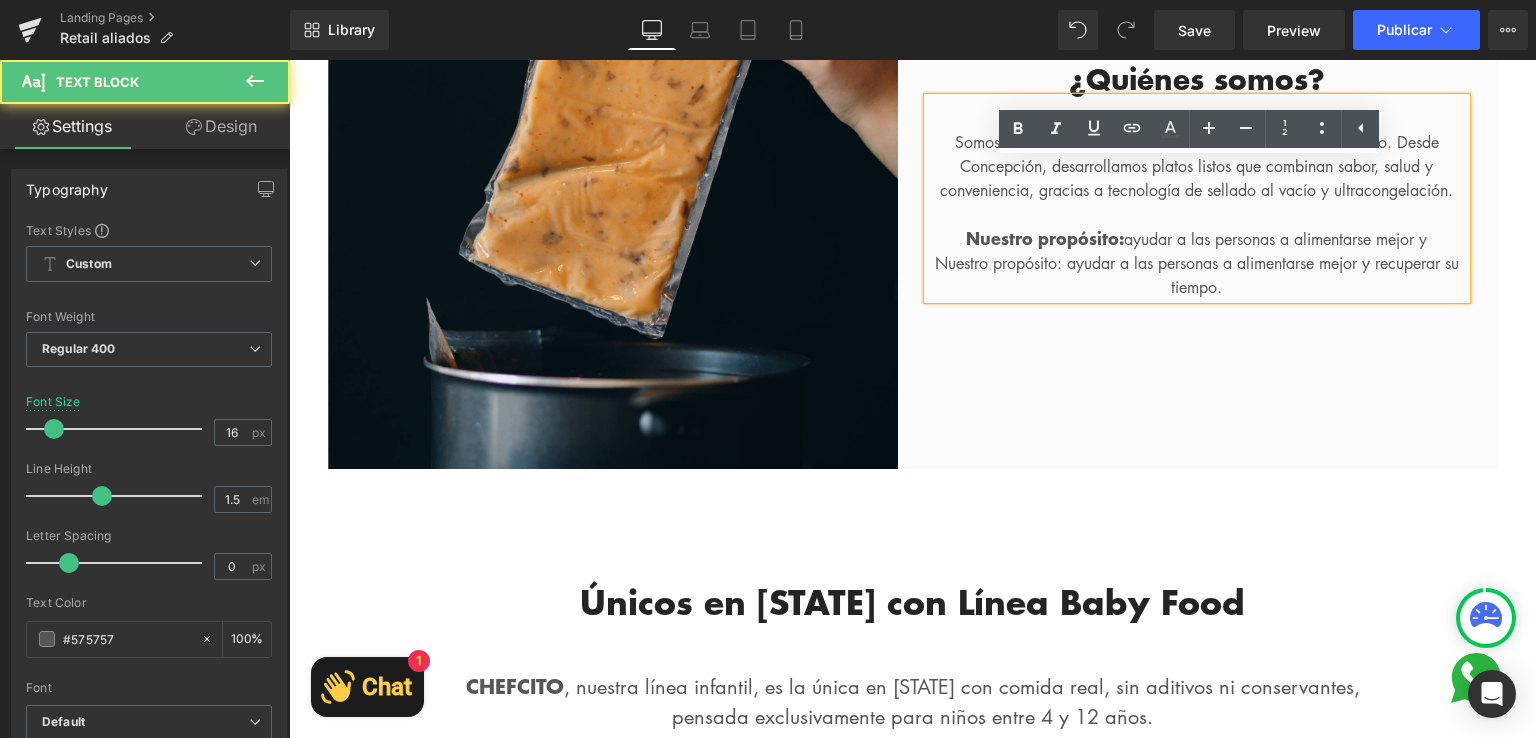 click on "Nuestro propósito: ayudar a las personas a alimentarse mejor y recuperar su tiempo." at bounding box center (1197, 275) 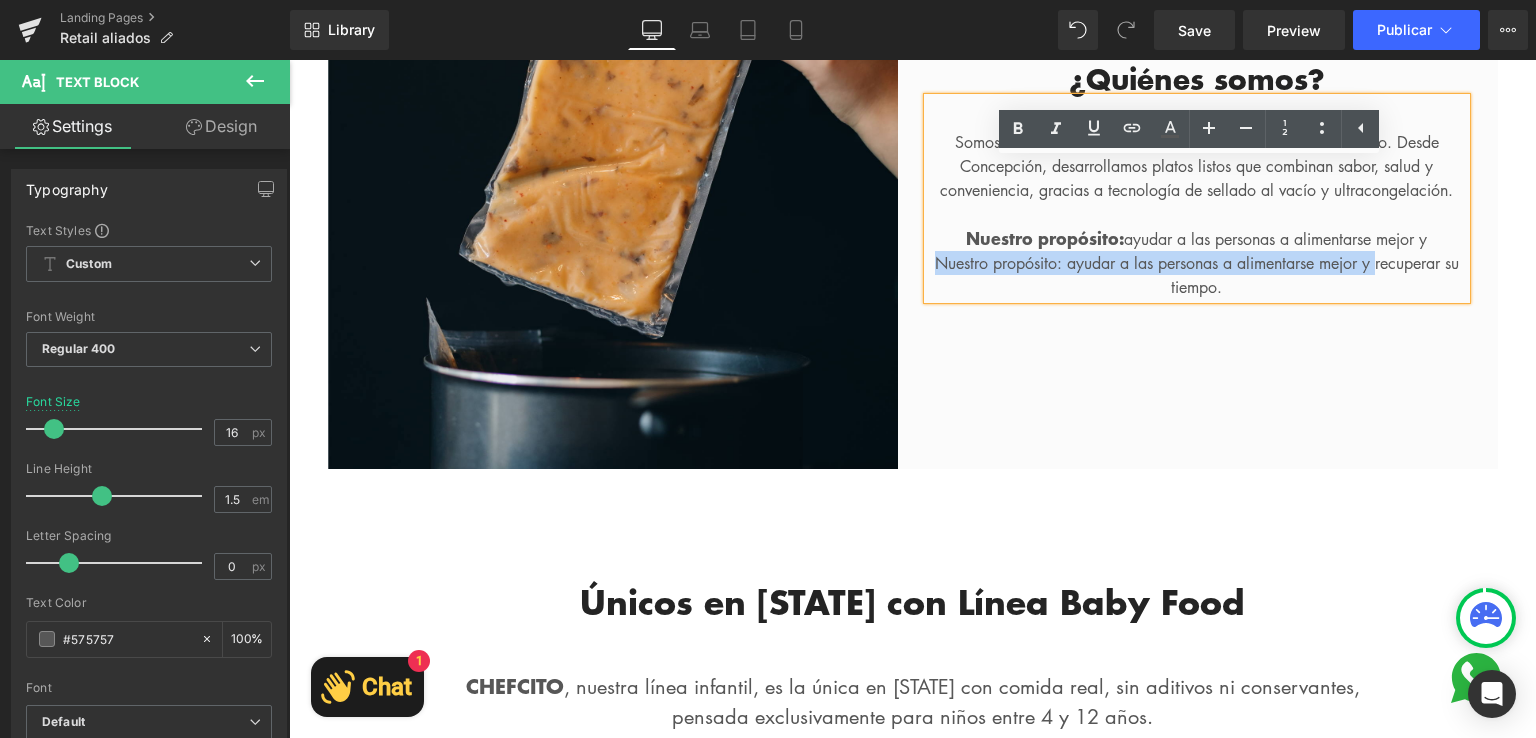 drag, startPoint x: 1008, startPoint y: 243, endPoint x: 932, endPoint y: 262, distance: 78.339005 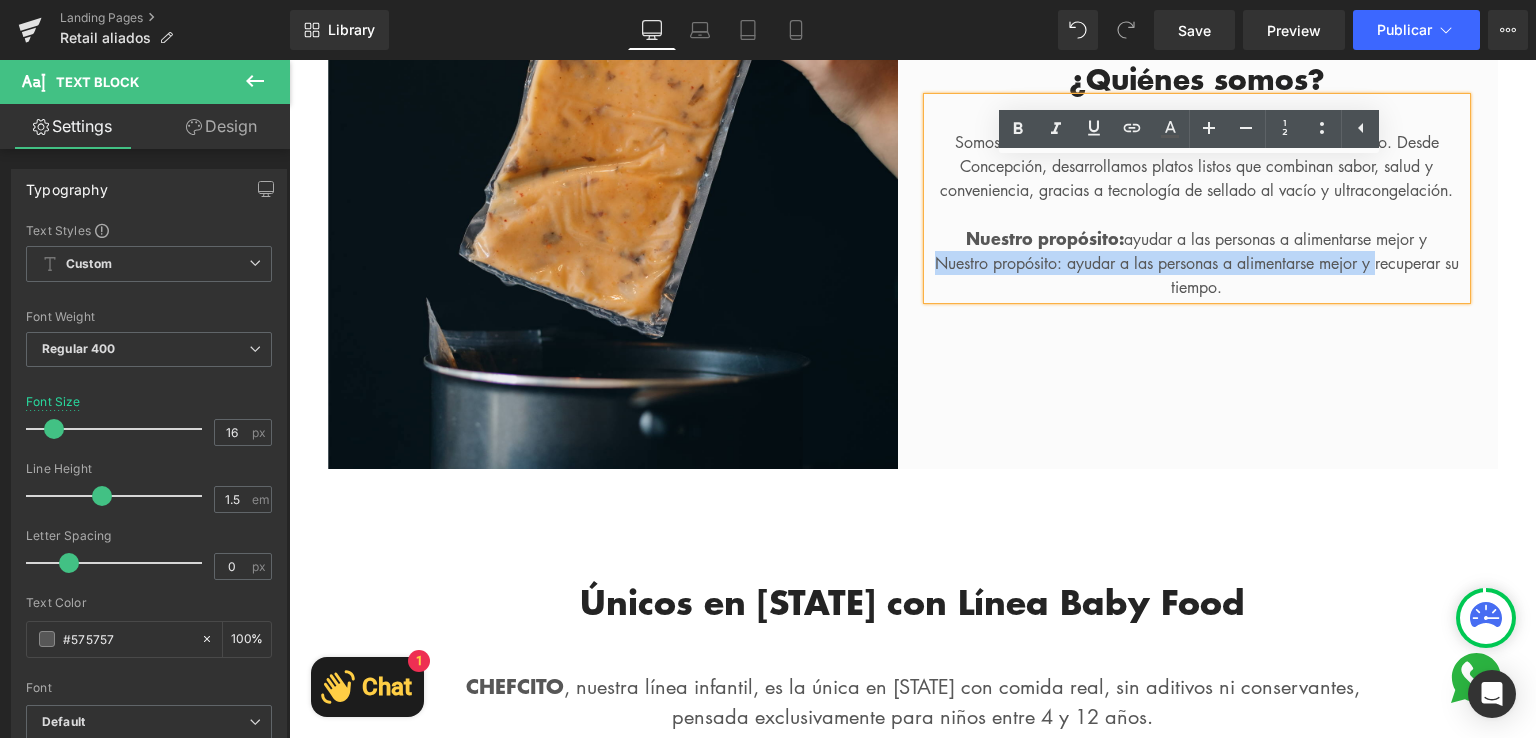 click on "Nuestro propósito: ayudar a las personas a alimentarse mejor y recuperar su tiempo." at bounding box center (1197, 275) 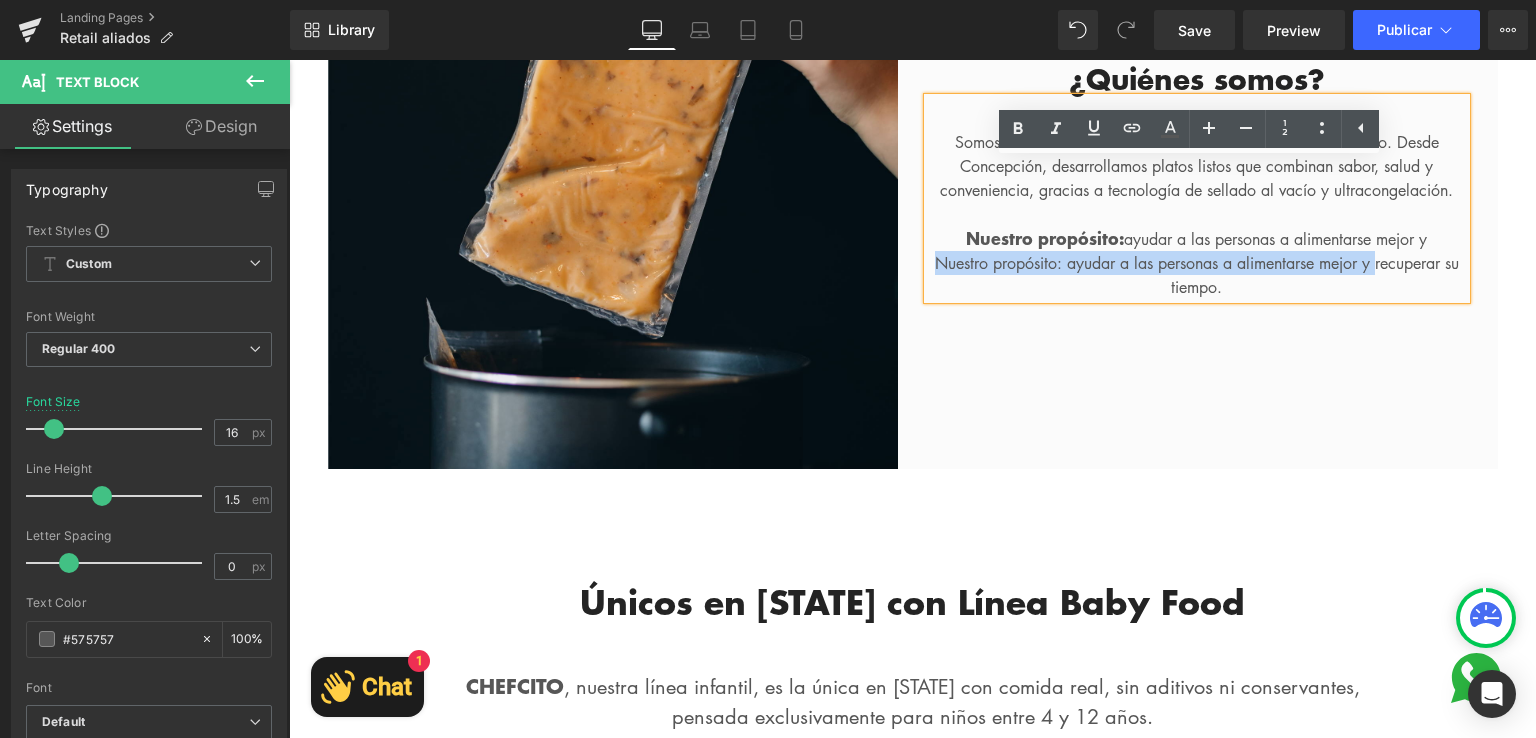 scroll, scrollTop: 1012, scrollLeft: 0, axis: vertical 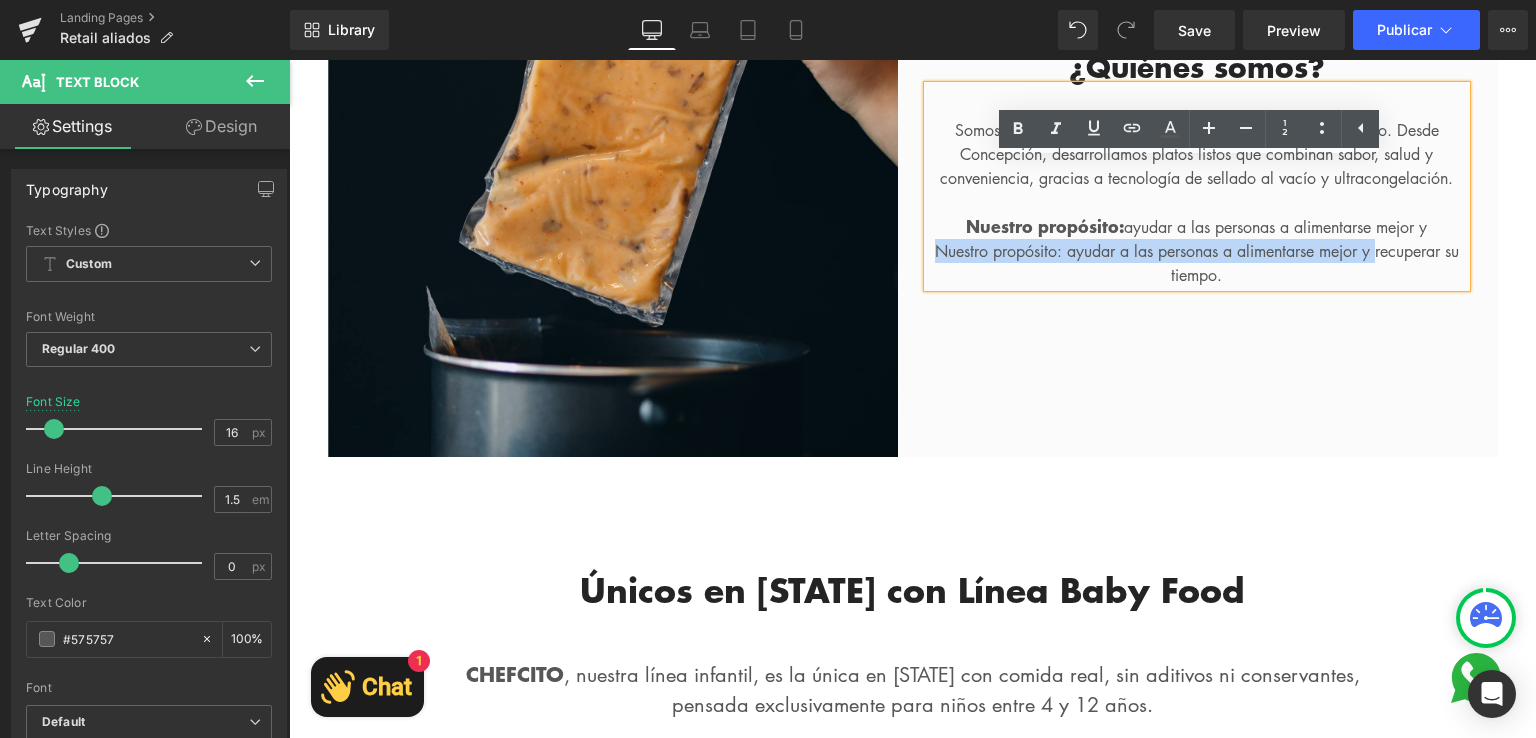 type 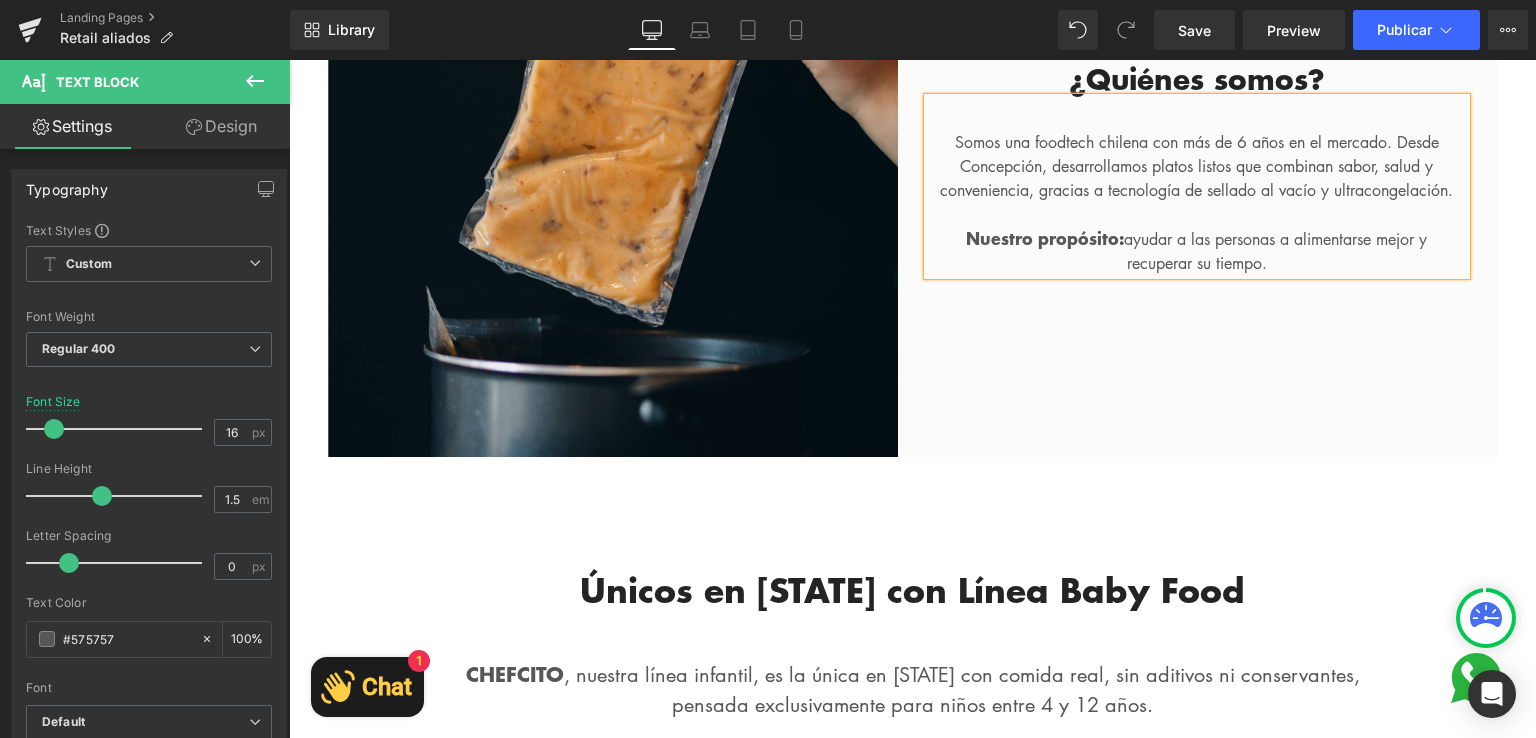 click on "¿Quiénes somos? Heading         Somos una foodtech chilena con más de 6 años en el mercado. Desde Concepción, desarrollamos platos listos que combinan sabor, salud y conveniencia, gracias a tecnología de sellado al vacío y ultracongelación. Nuestro propósito:  ayudar a las personas a alimentarse mejor y  recuperar su tiempo.  Text Block         Text Block         Row" at bounding box center (1205, 172) 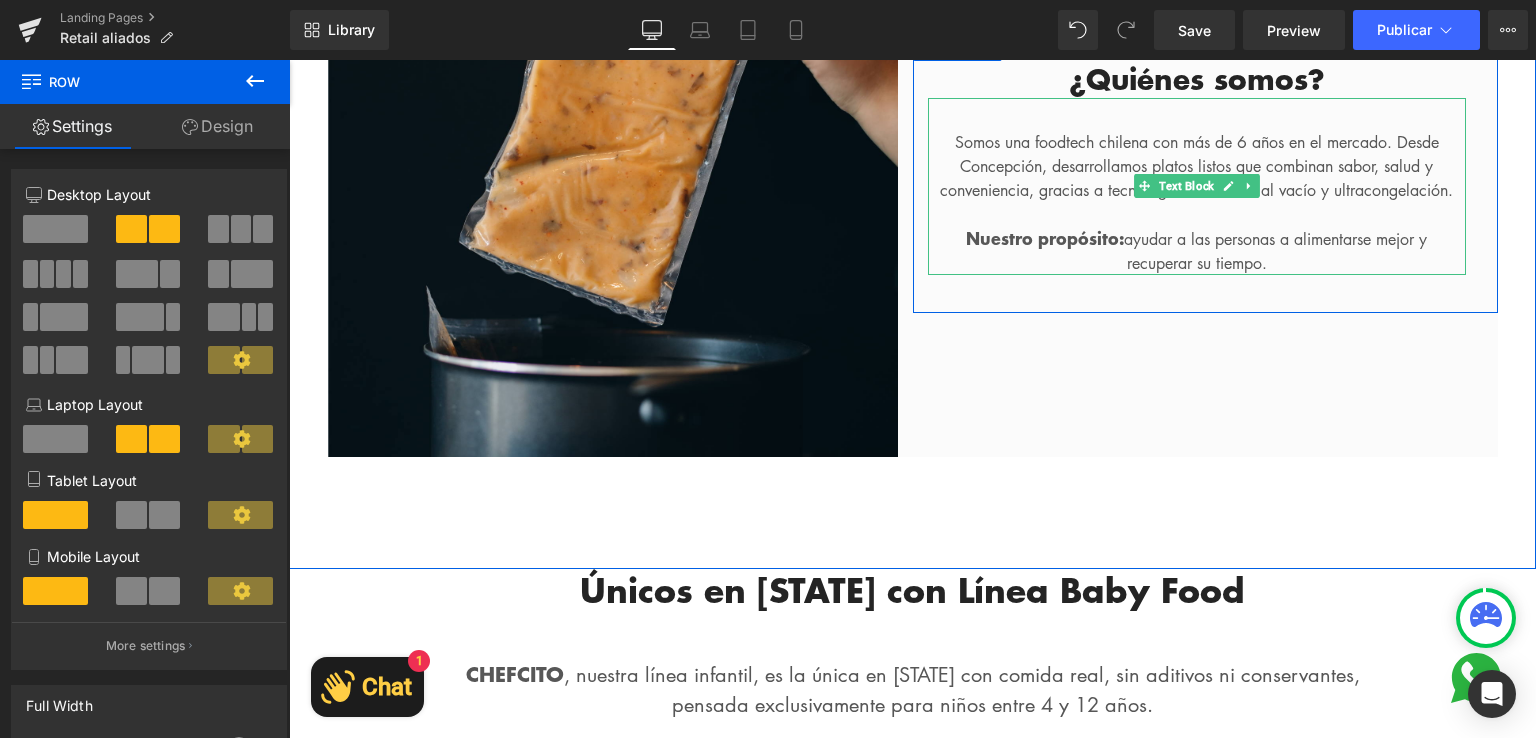 click on "Nuestro propósito:  ayudar a las personas a alimentarse mejor y" at bounding box center (1196, 239) 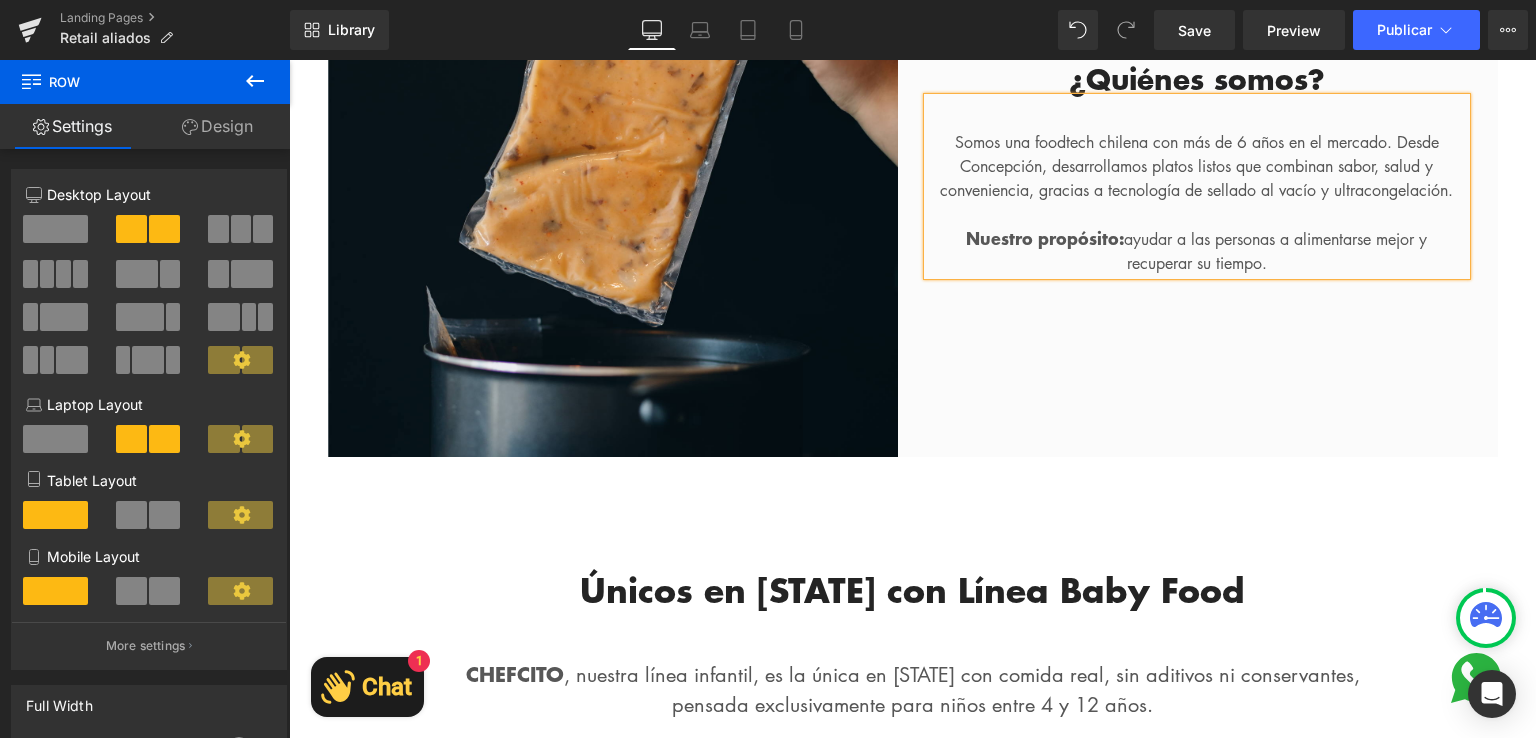 click on "Nuestro propósito:  ayudar a las personas a alimentarse mejor y" at bounding box center (1196, 239) 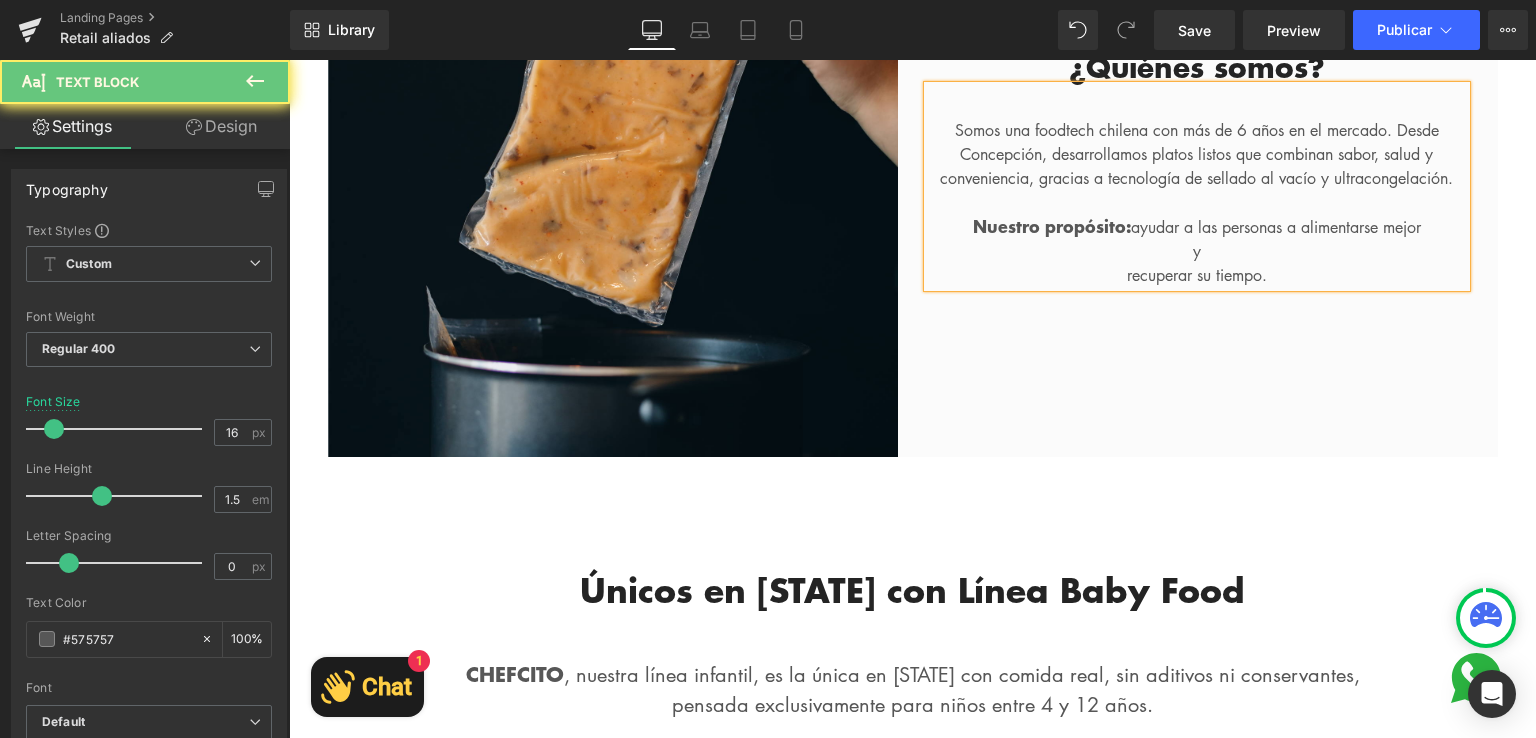 click on "recuperar su tiempo." at bounding box center [1197, 275] 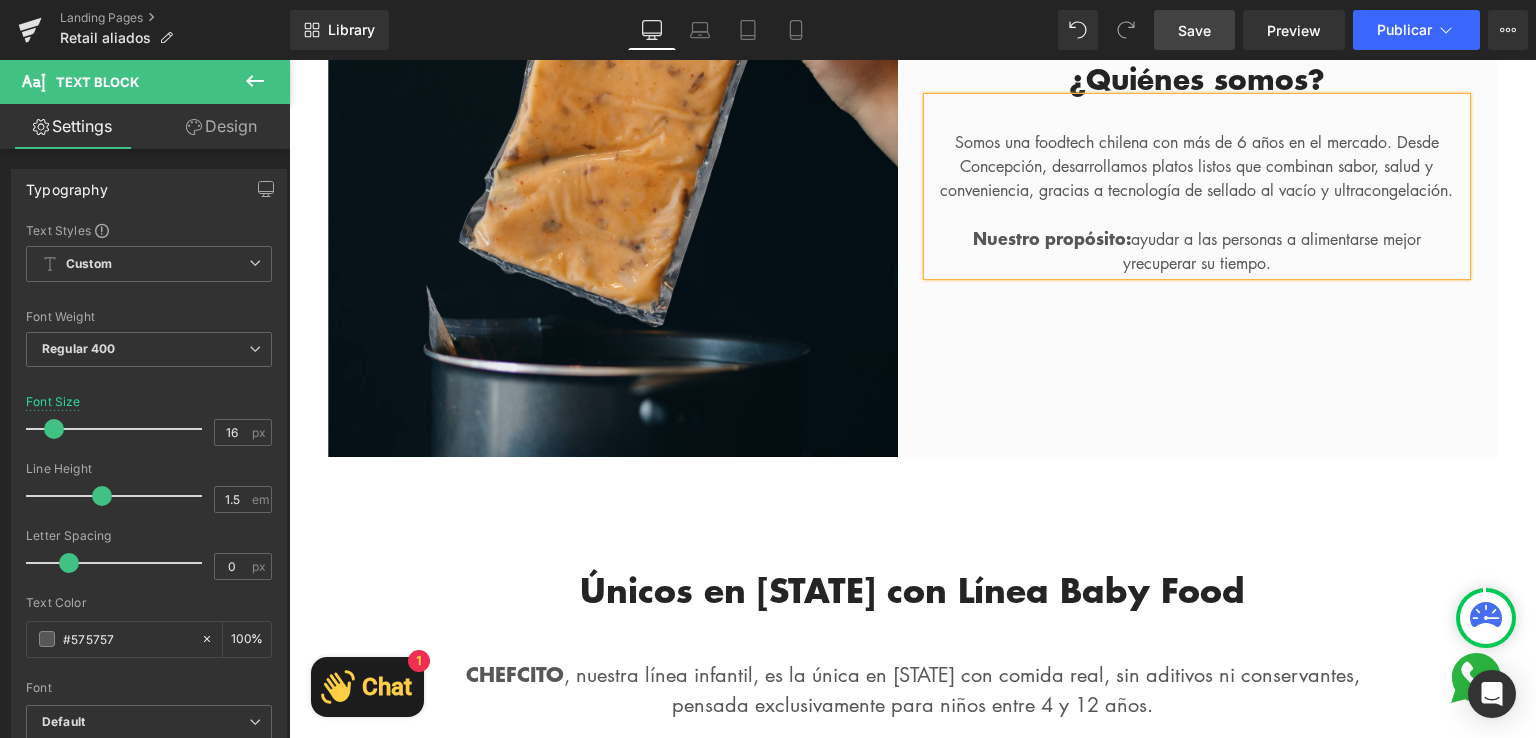 click on "Save" at bounding box center (1194, 30) 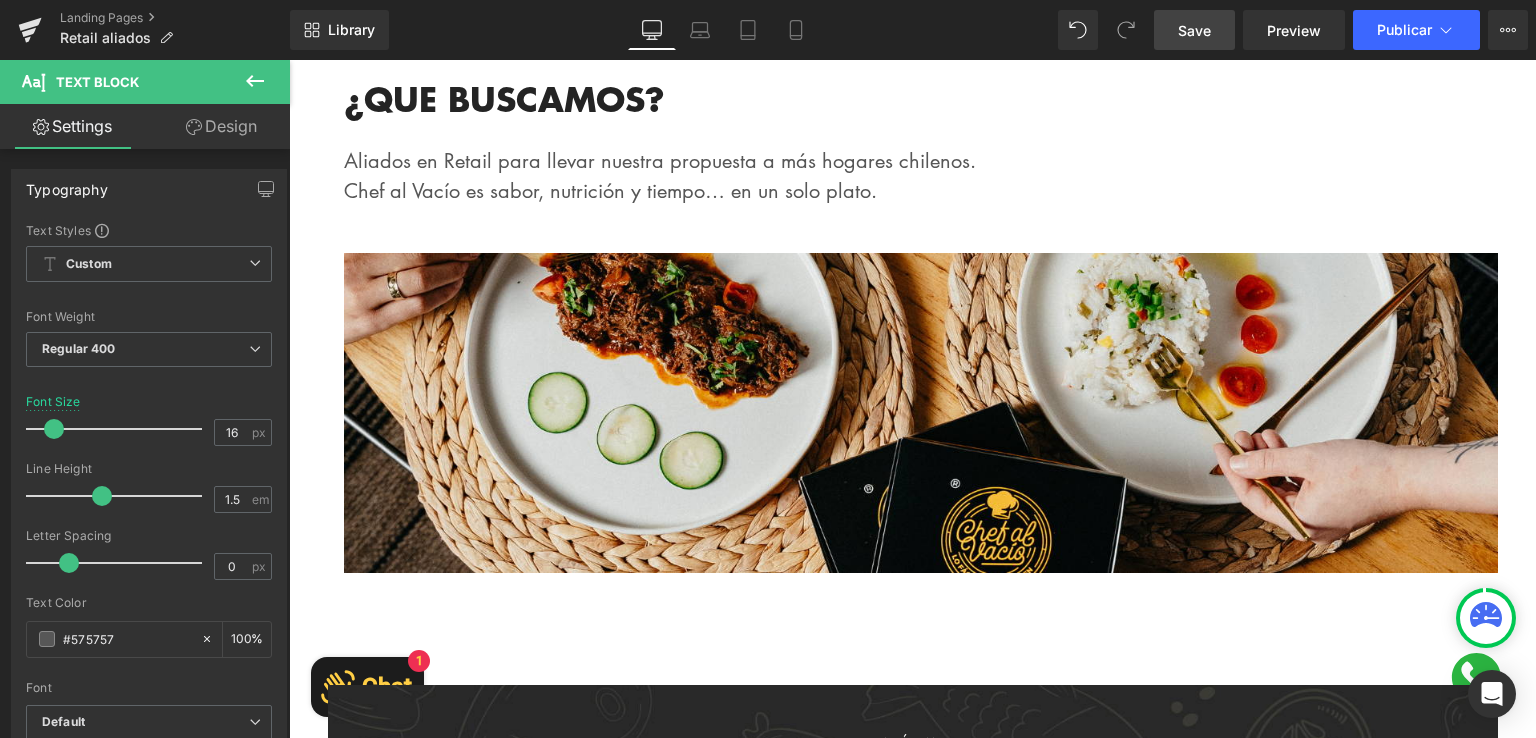 scroll, scrollTop: 3340, scrollLeft: 0, axis: vertical 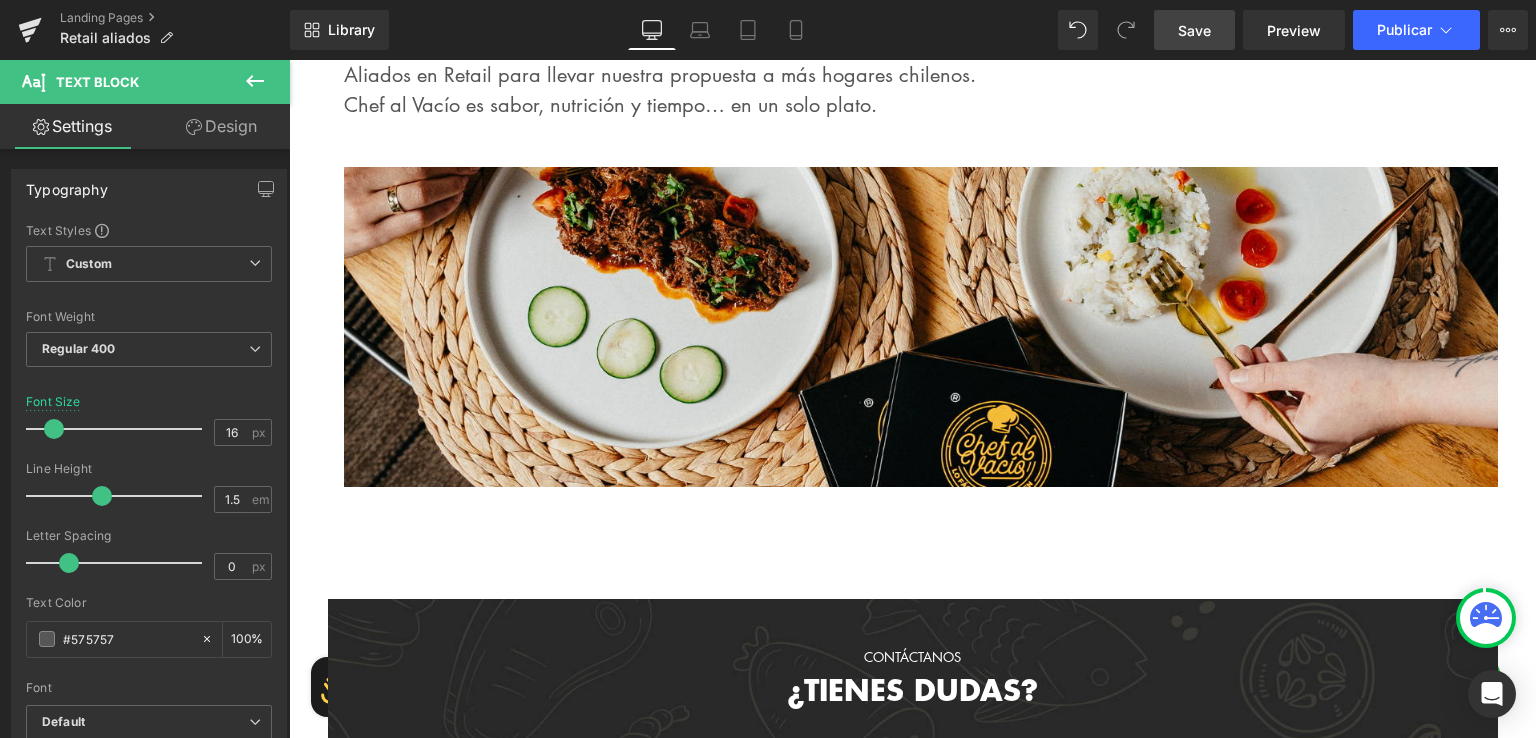 click 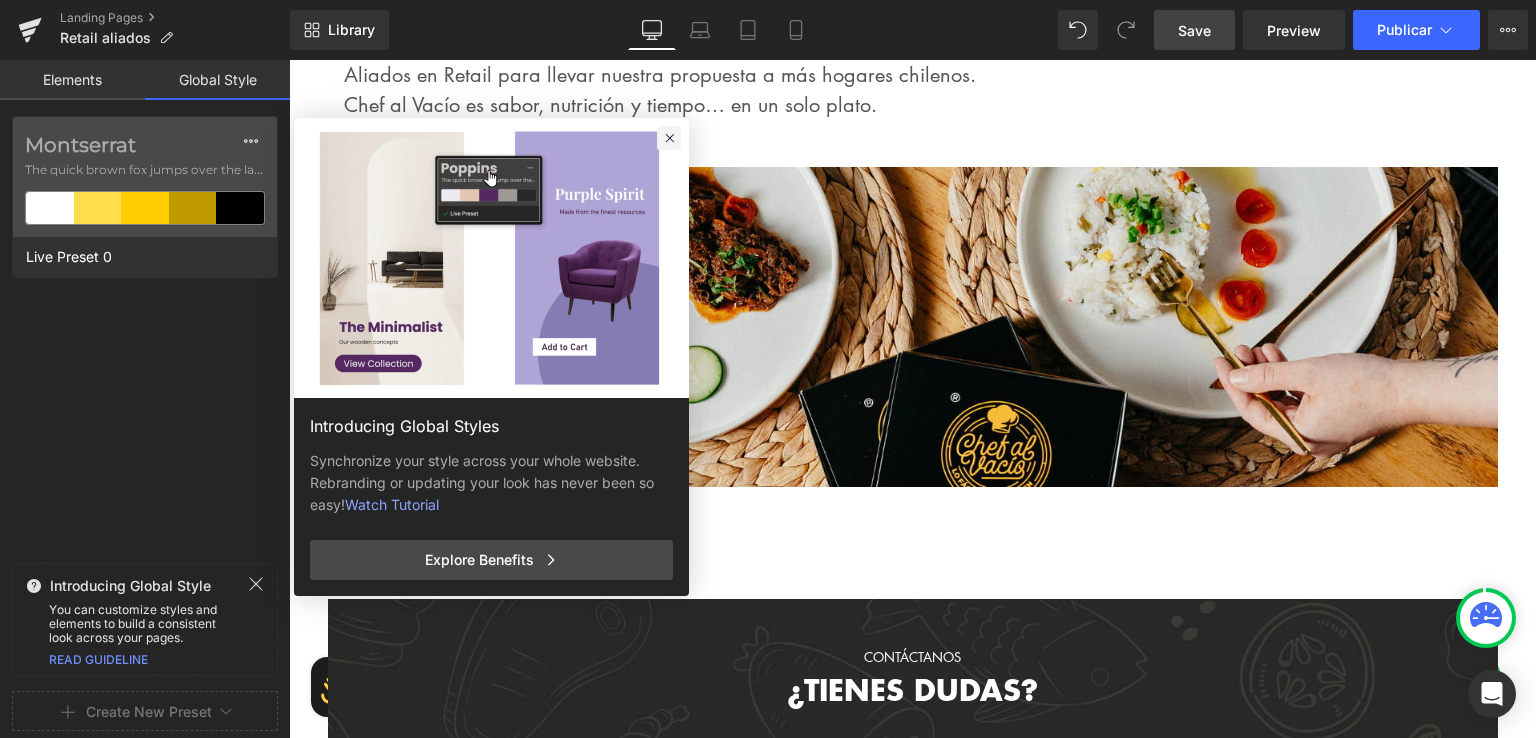 click at bounding box center (669, 138) 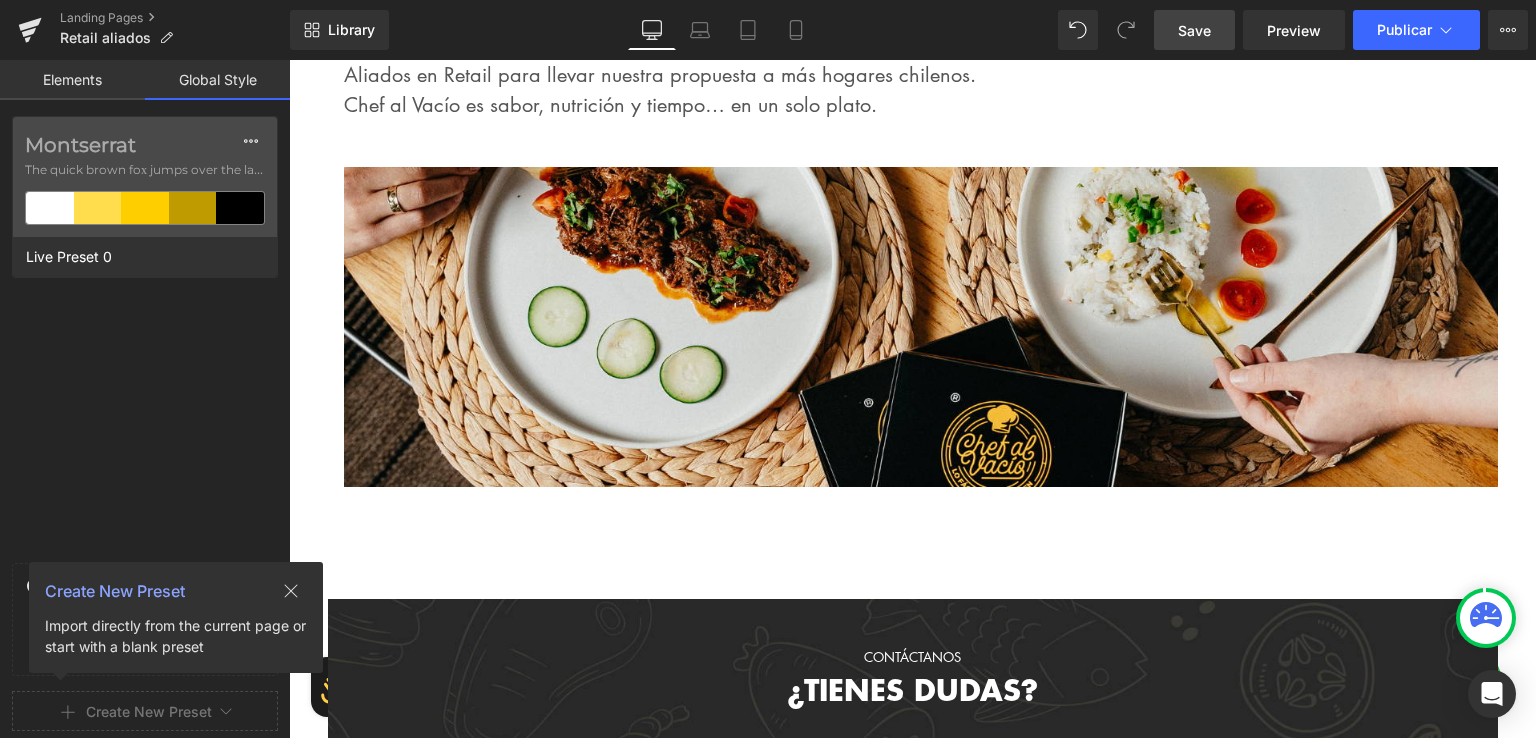 click 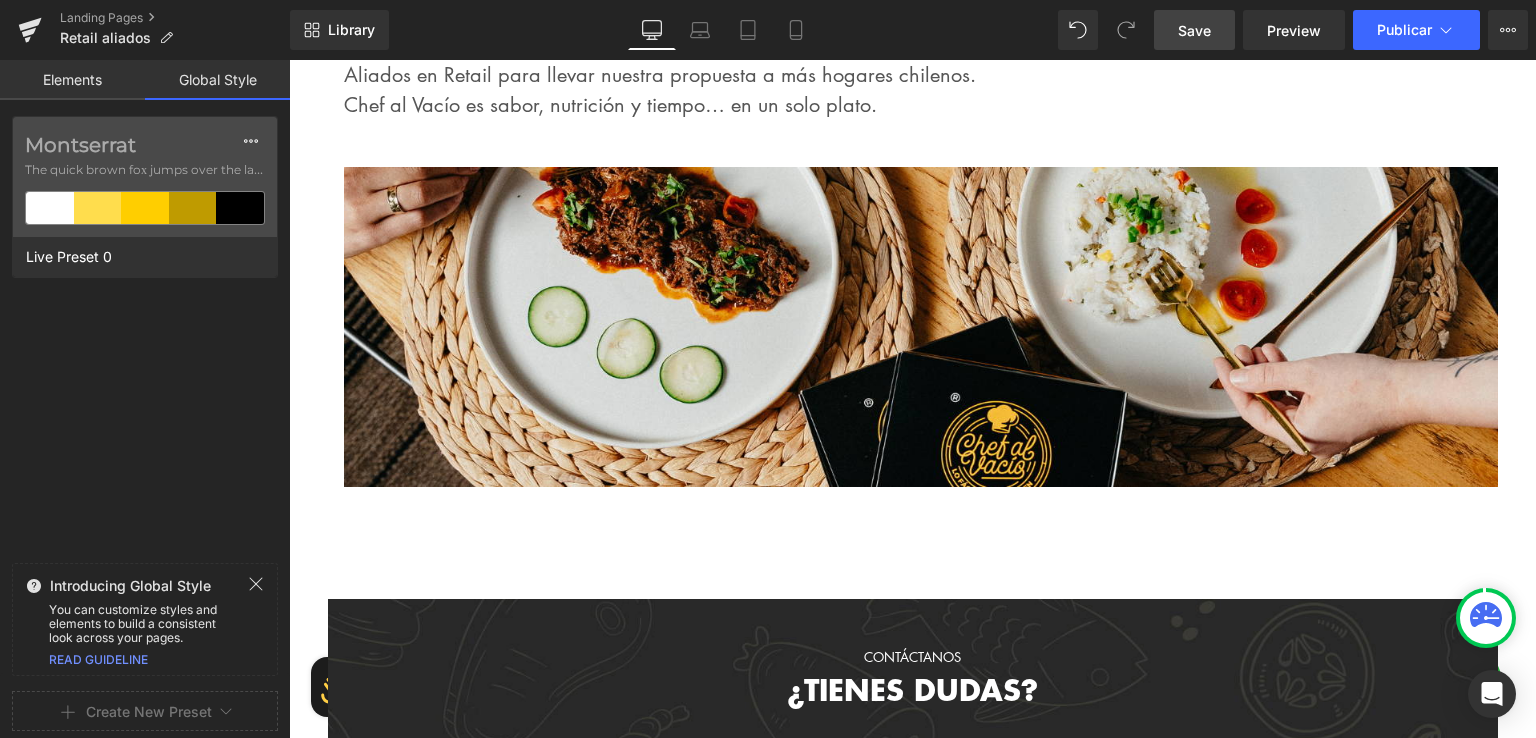 click on "Elements" at bounding box center [72, 80] 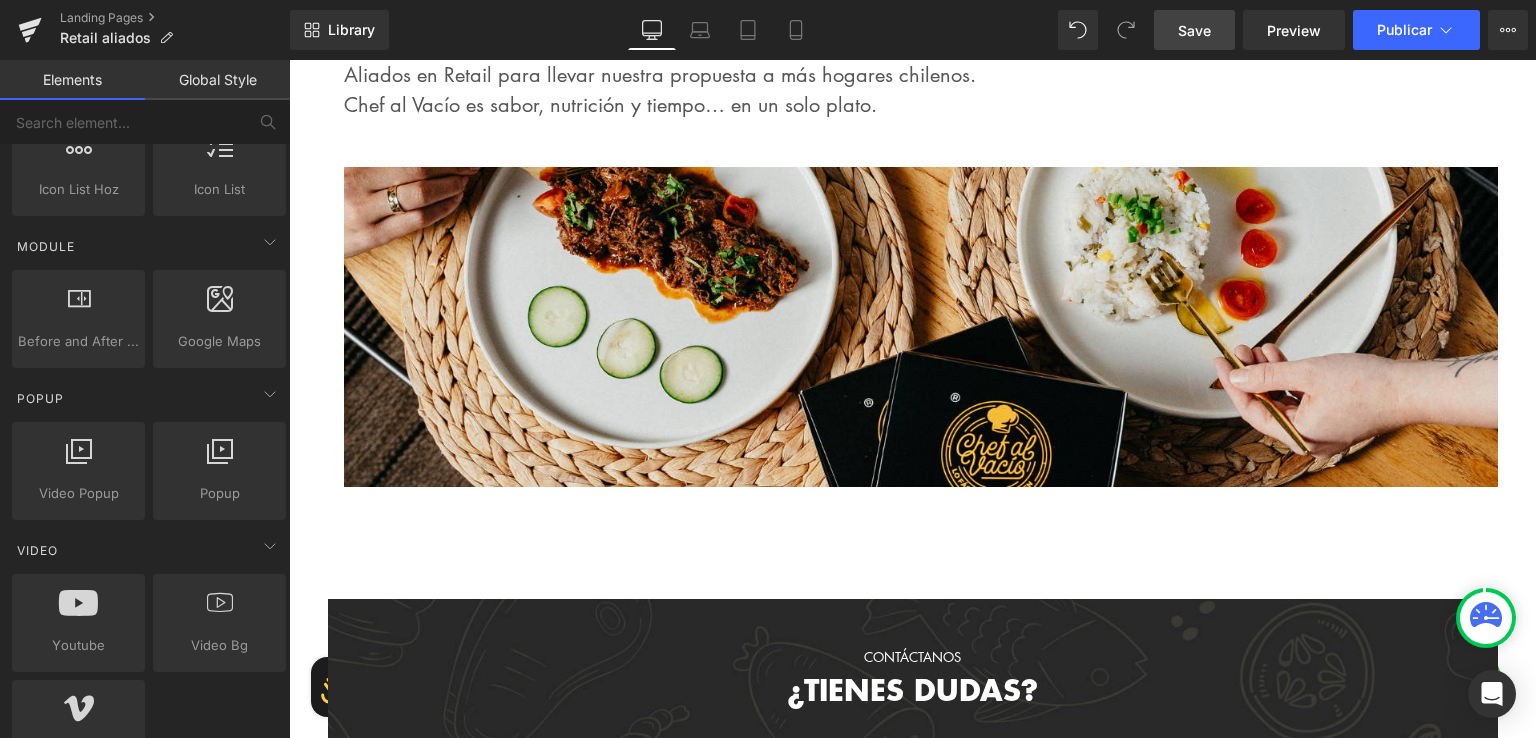 scroll, scrollTop: 1100, scrollLeft: 0, axis: vertical 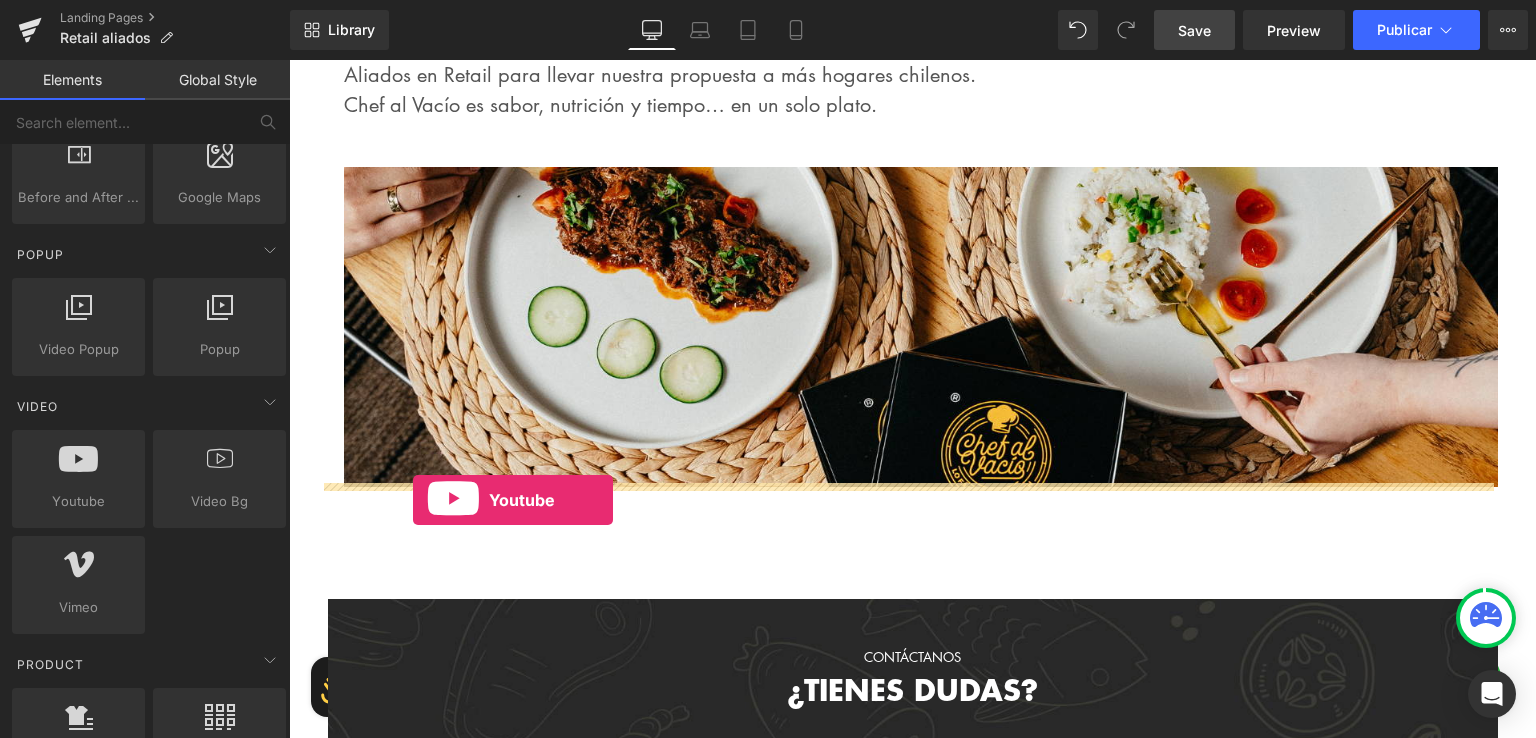 drag, startPoint x: 399, startPoint y: 506, endPoint x: 413, endPoint y: 501, distance: 14.866069 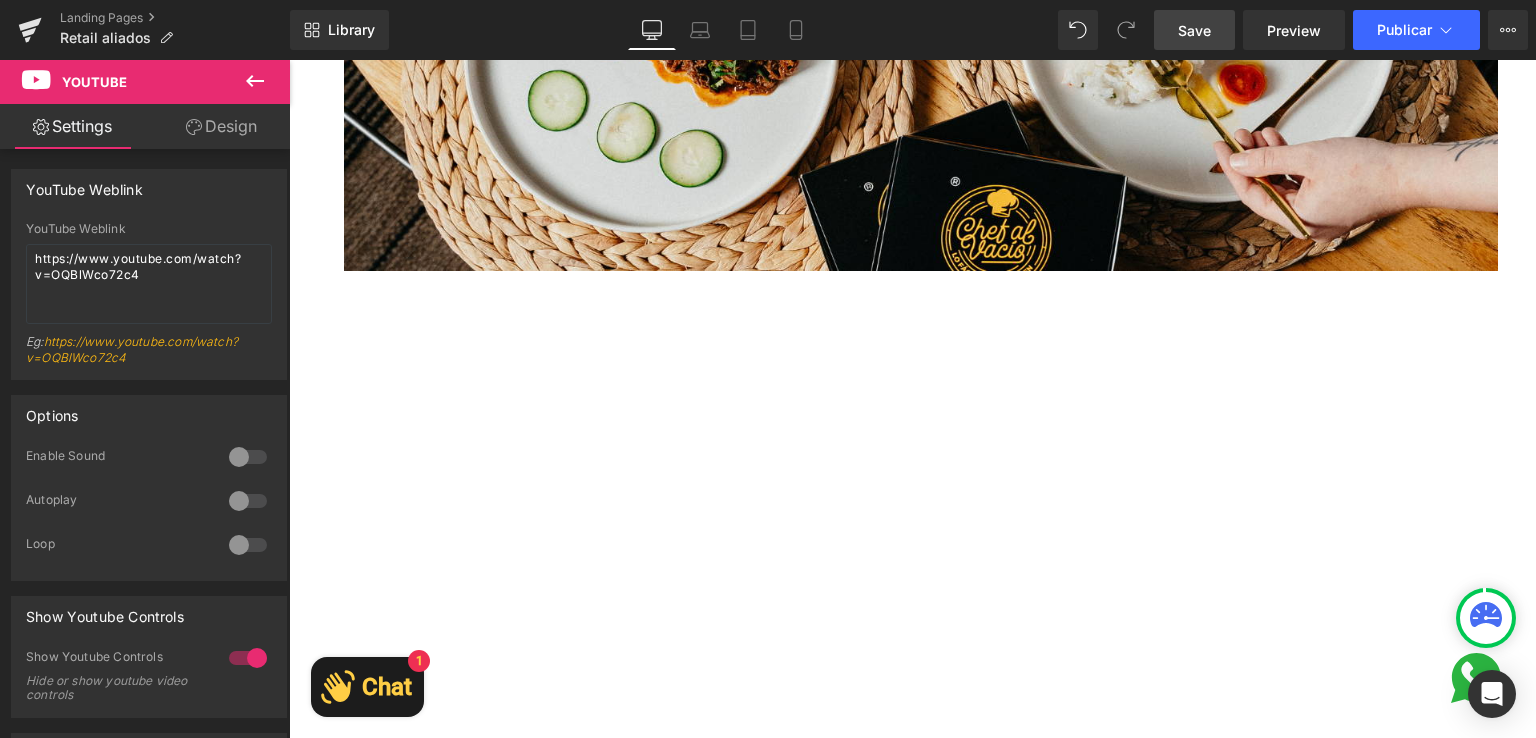 scroll, scrollTop: 3640, scrollLeft: 0, axis: vertical 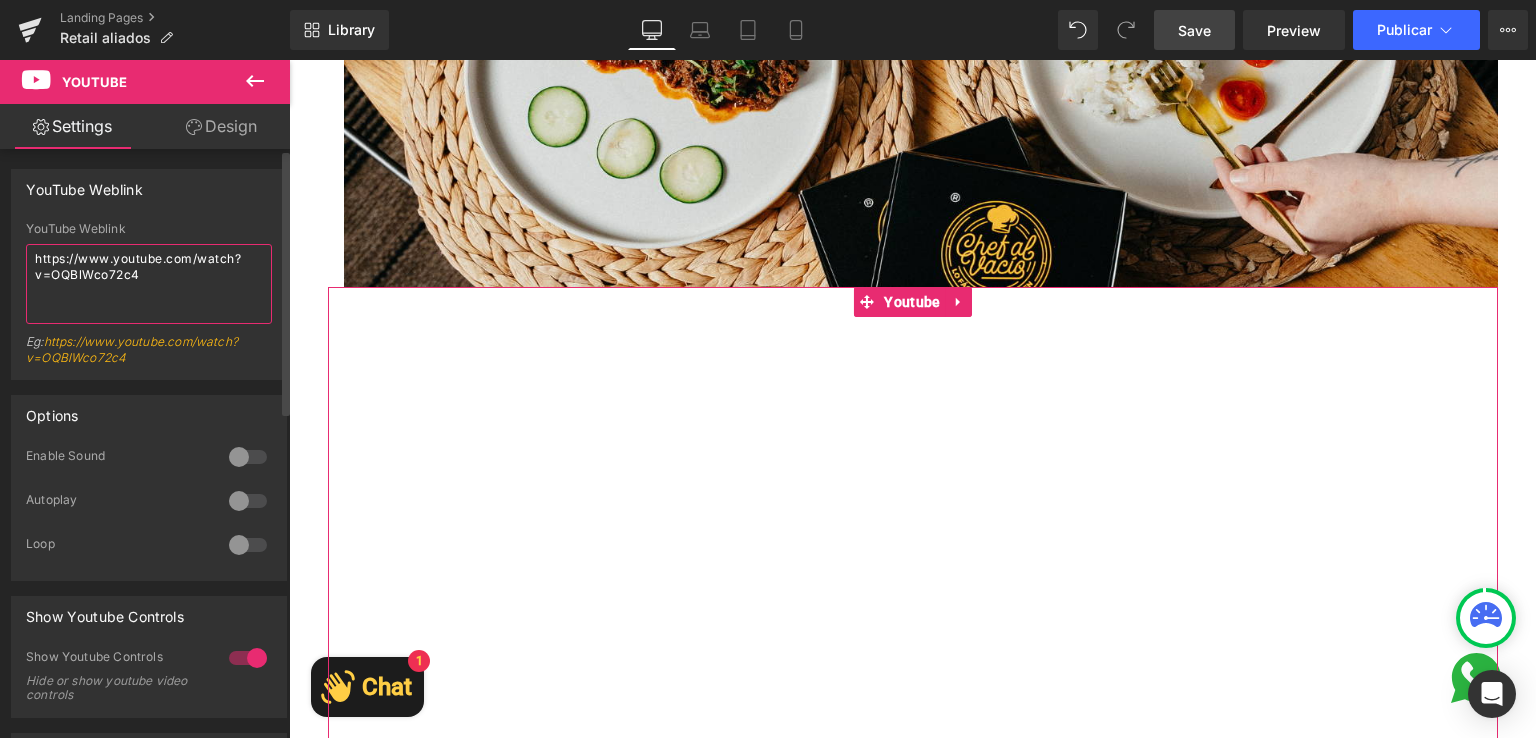 click on "https://www.youtube.com/watch?v=OQBlWco72c4" at bounding box center [149, 284] 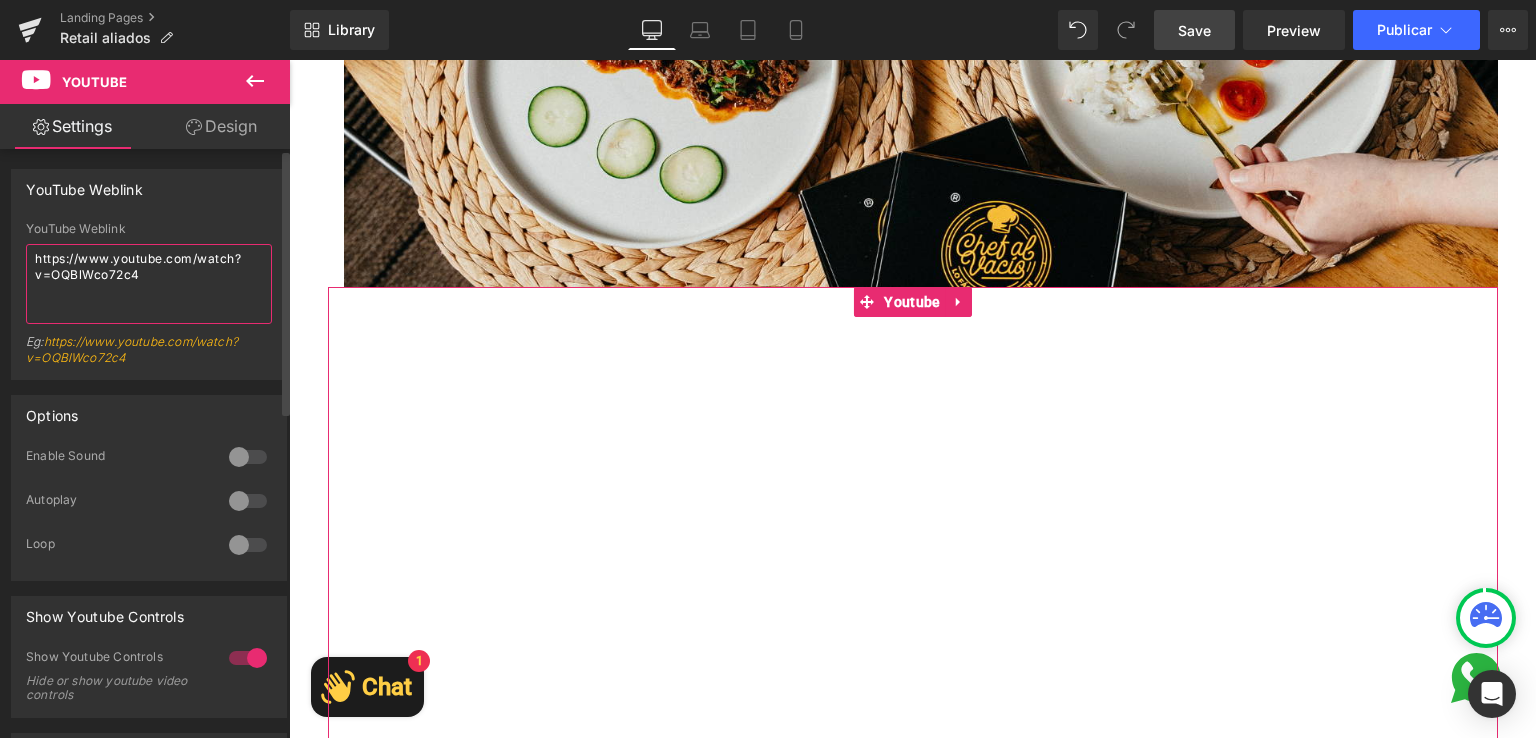 click on "https://www.youtube.com/watch?v=OQBlWco72c4" at bounding box center (149, 284) 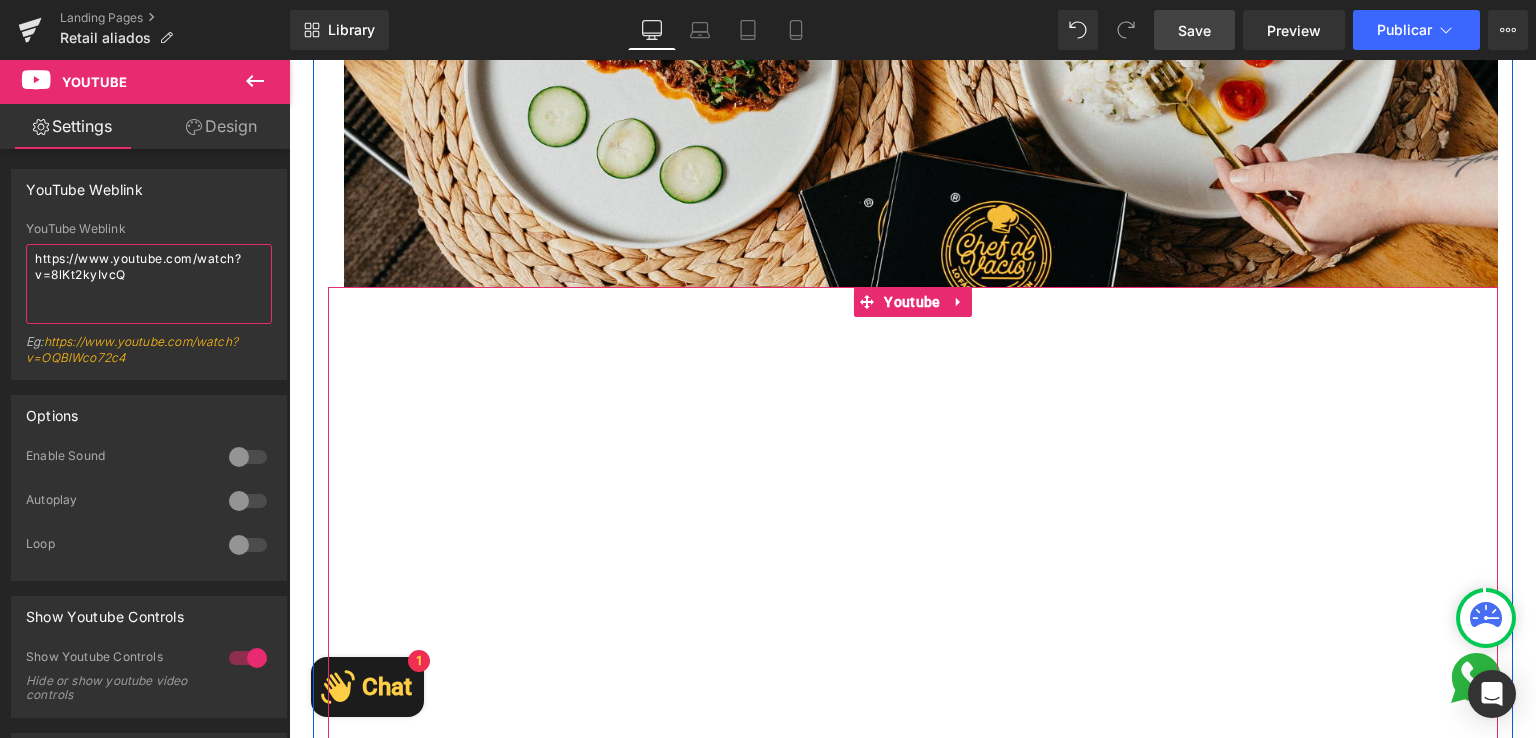 type on "https://www.youtube.com/watch?v=8lKt2kyIvcQ" 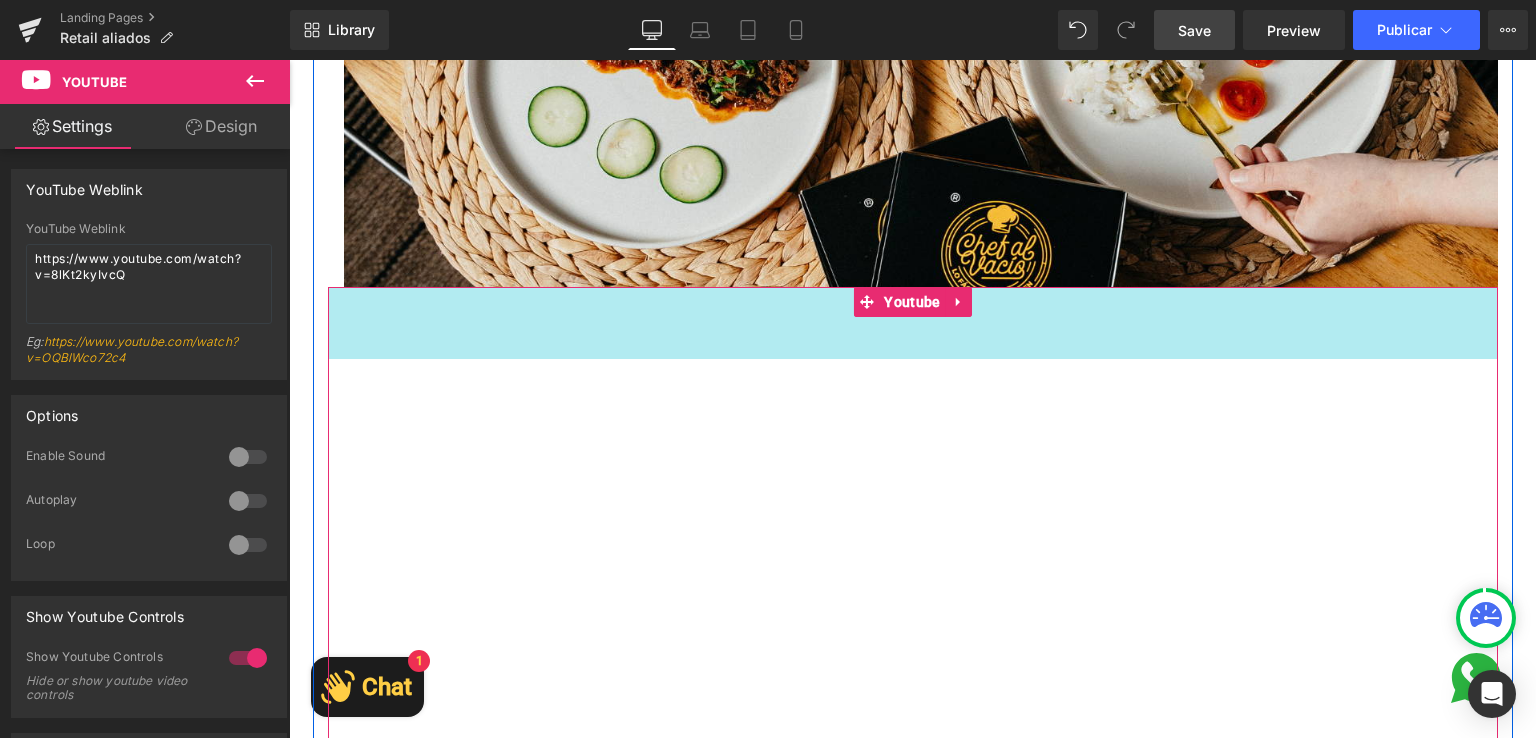 drag, startPoint x: 787, startPoint y: 288, endPoint x: 786, endPoint y: 360, distance: 72.00694 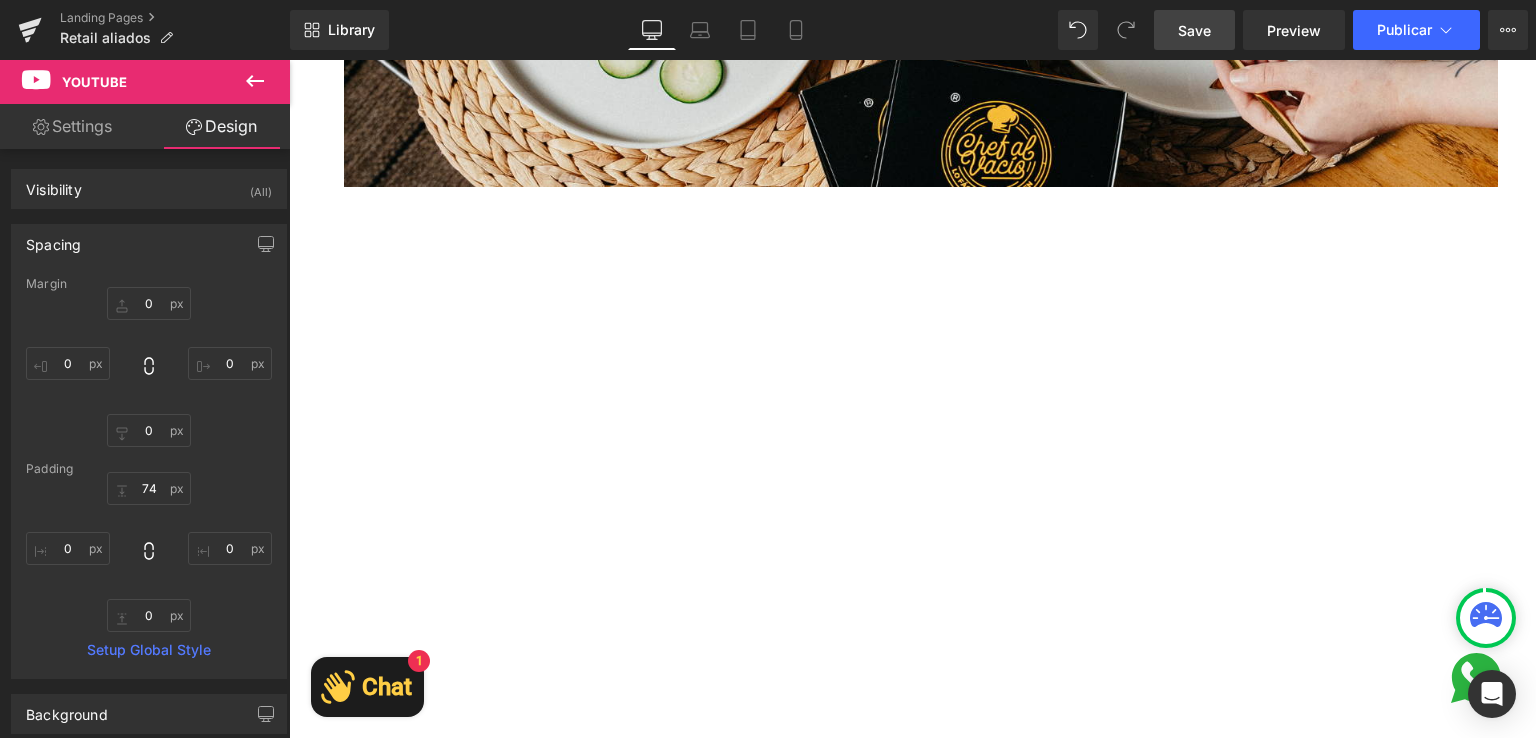 scroll, scrollTop: 3840, scrollLeft: 0, axis: vertical 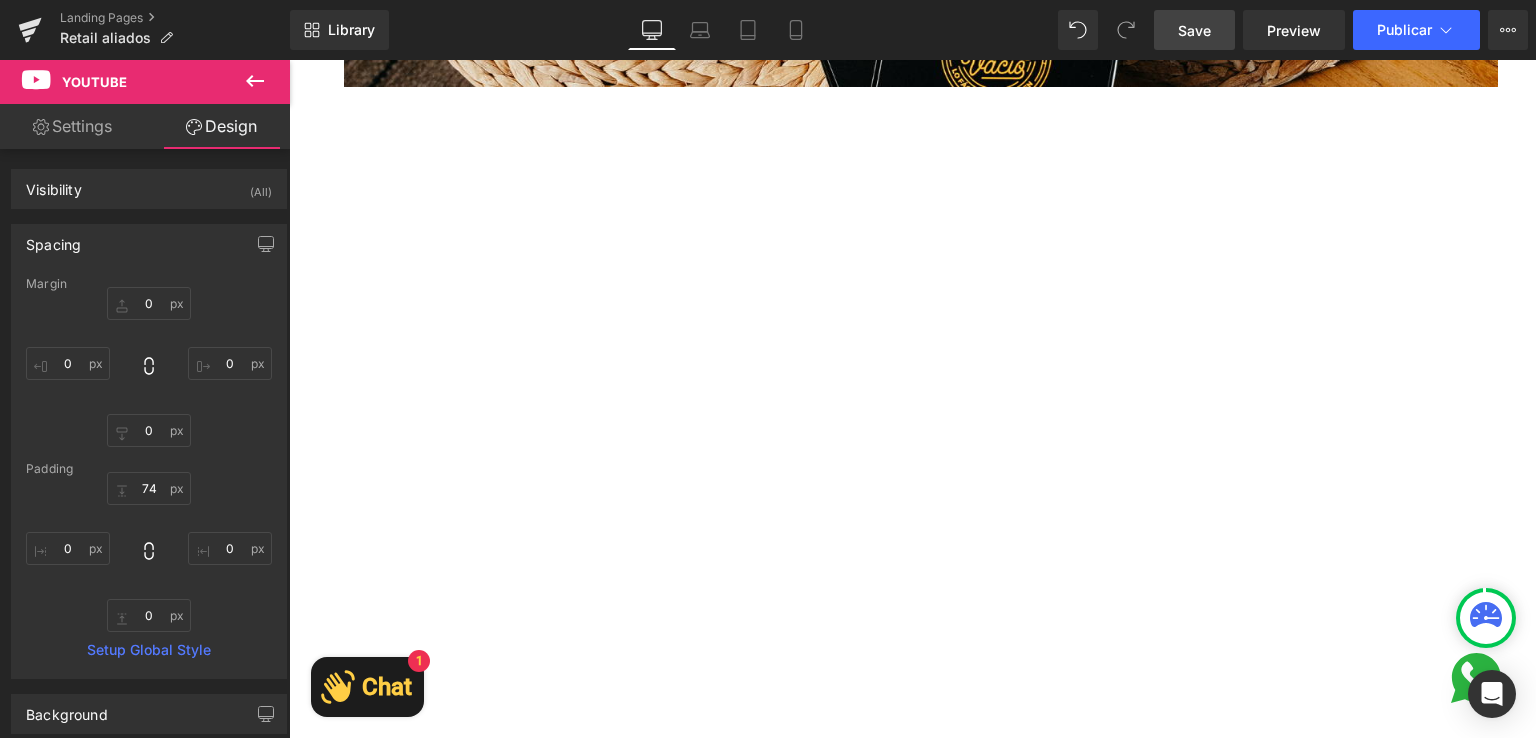 click on "Save" at bounding box center [1194, 30] 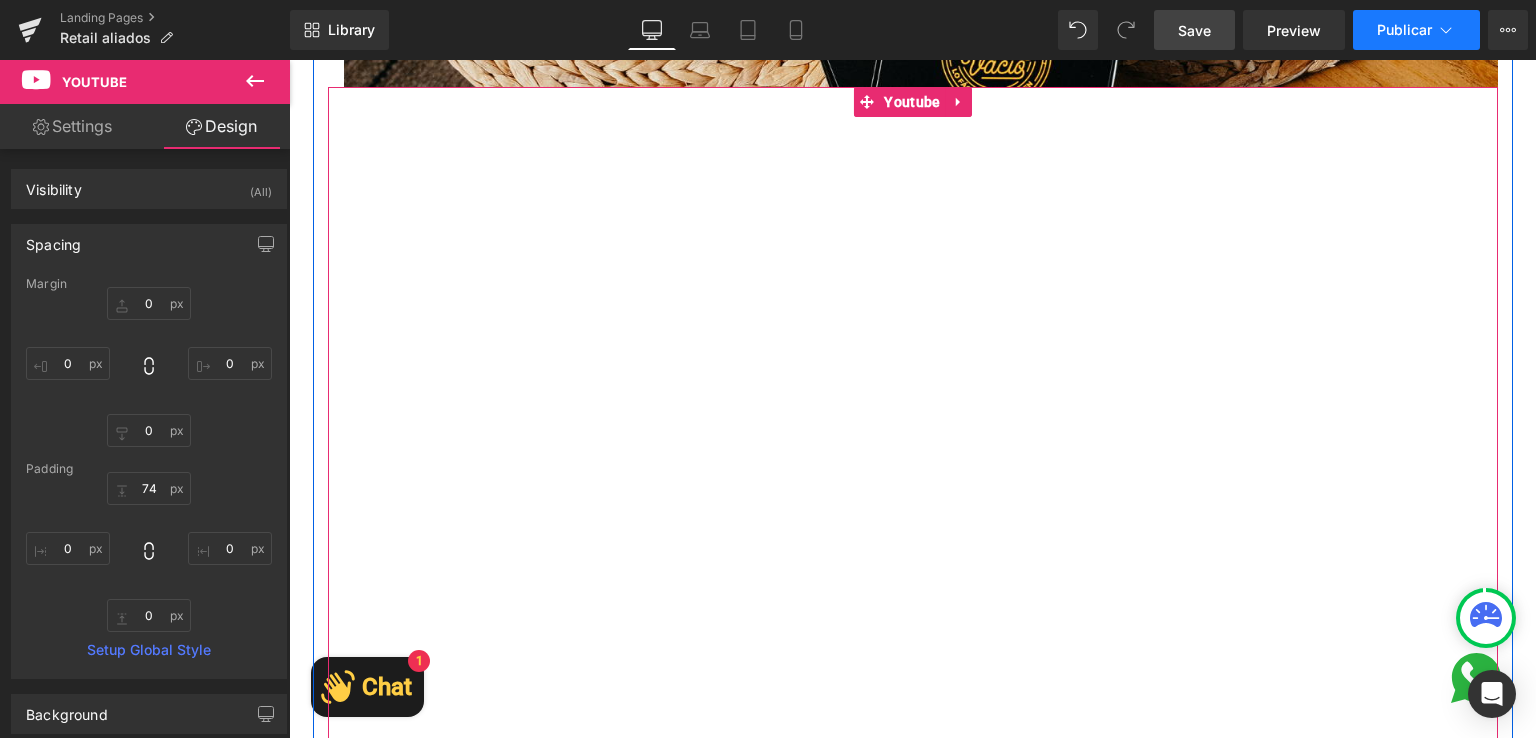 click on "Save" at bounding box center (1194, 30) 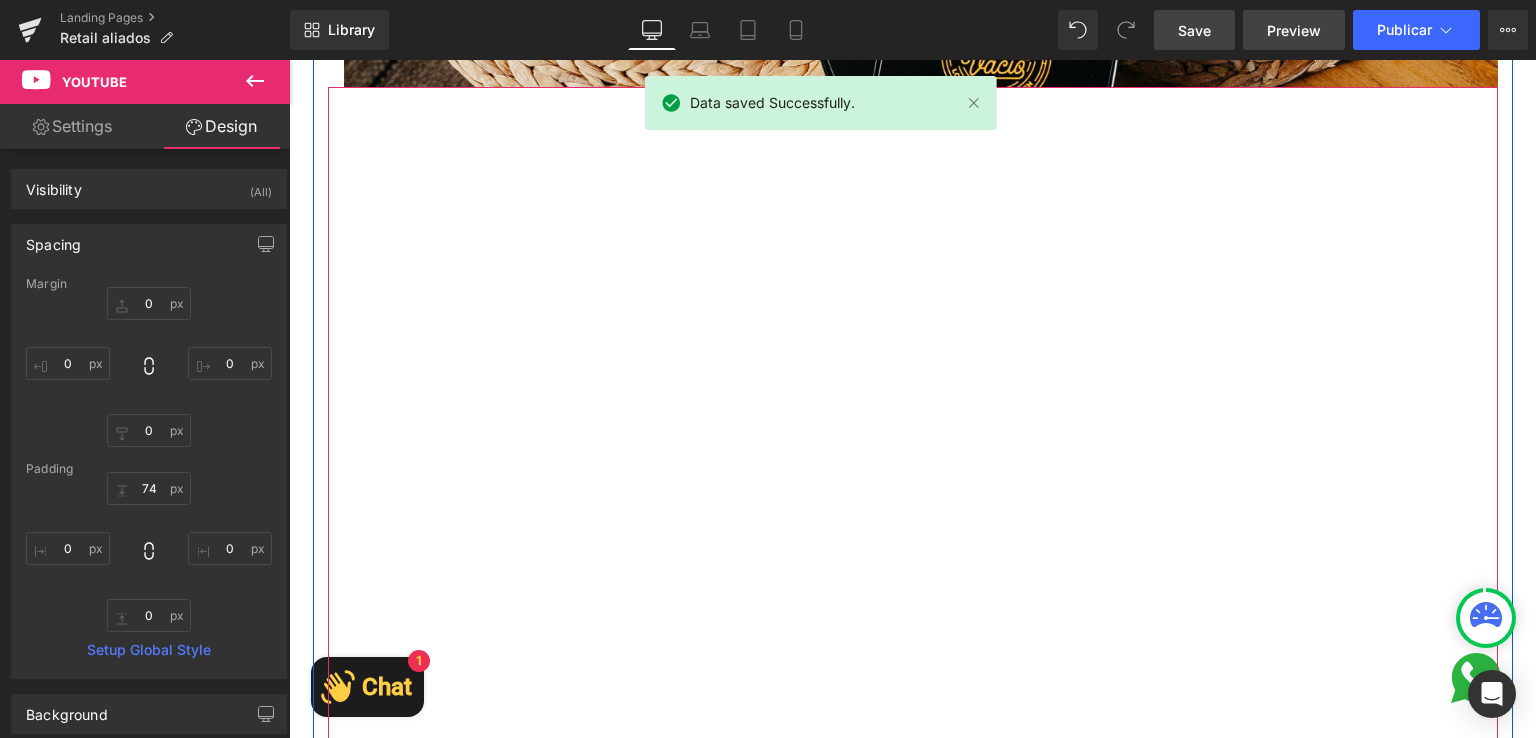 click on "Preview" at bounding box center [1294, 30] 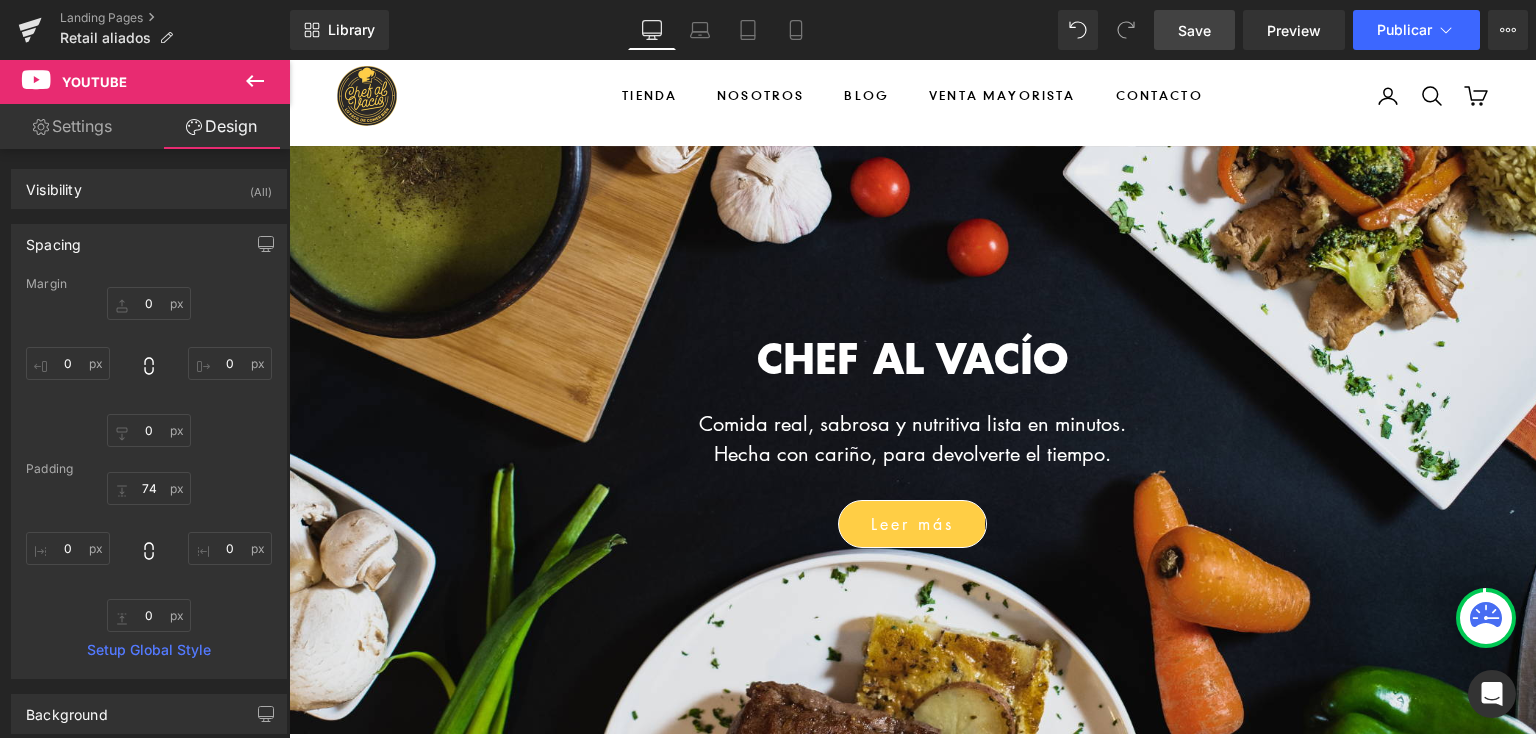 scroll, scrollTop: 179, scrollLeft: 0, axis: vertical 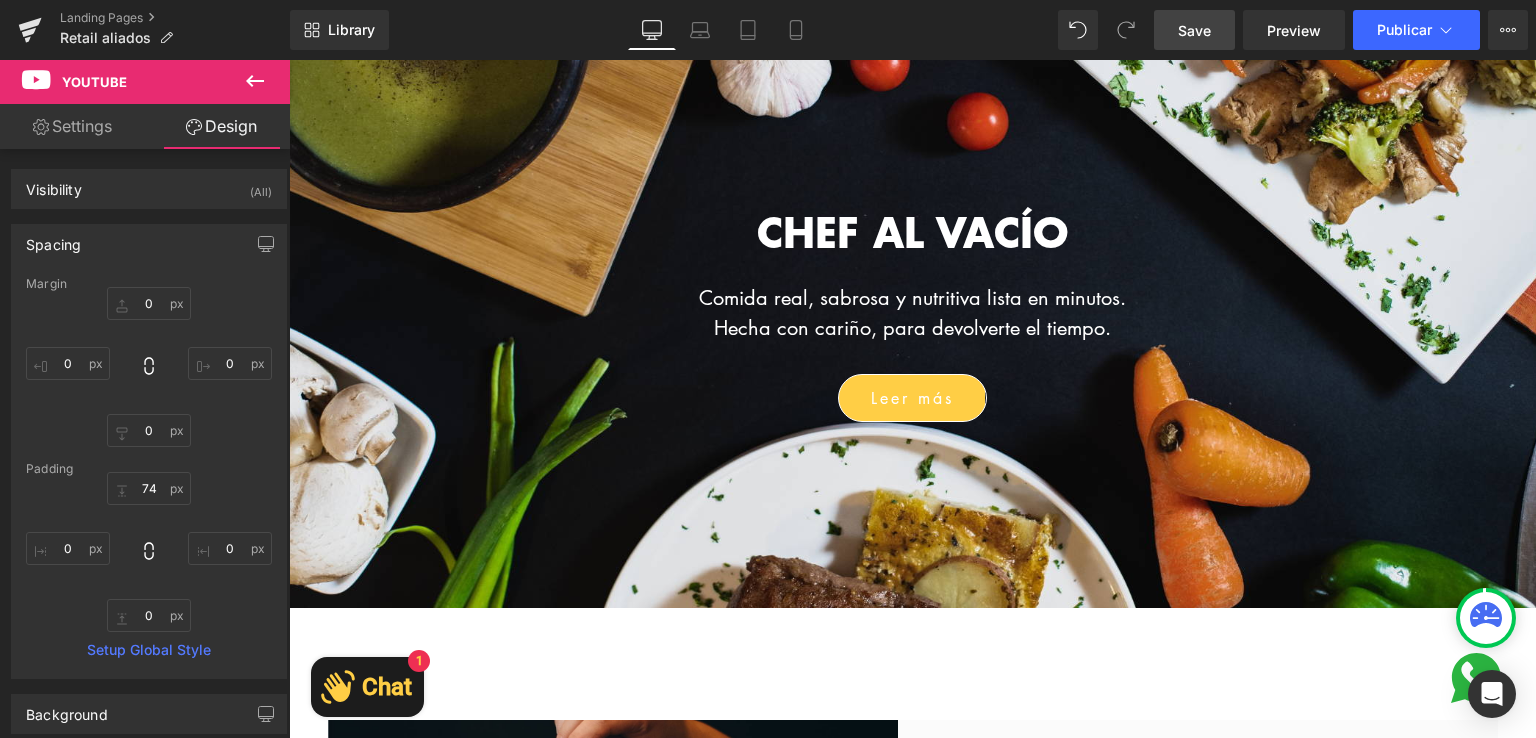 click on "CHEF AL VACÍO
Heading
Comida real, sabrosa y nutritiva lista en minutos.
Hecha con cariño, para devolverte el tiempo.
Text Block
Leer más
Button
Row
Hero Banner   156px   176px" at bounding box center [912, 314] 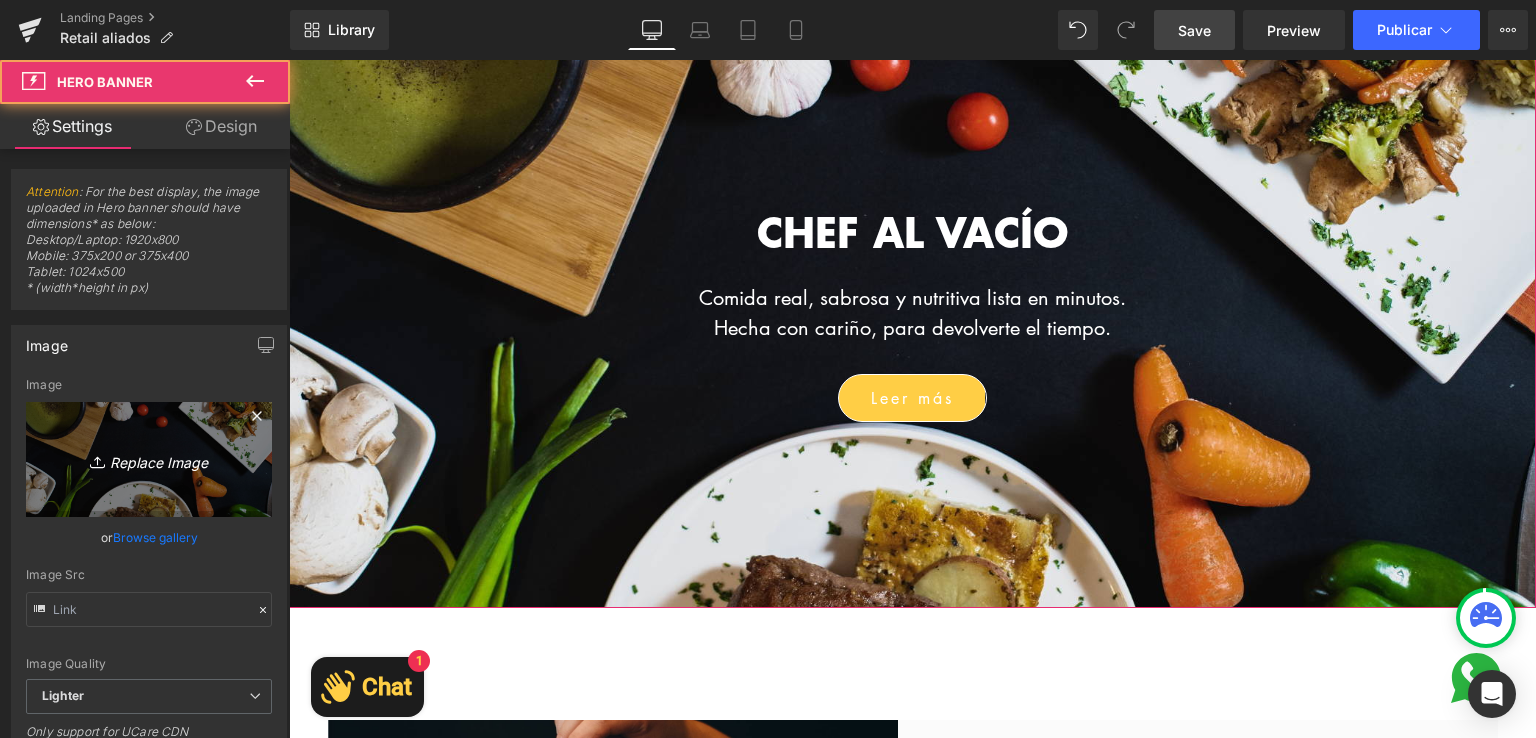 type on "https://ucarecdn.com/e176463f-9171-42bb-893d-98928577fcc8/-/format/auto/-/preview/3000x3000/-/quality/lighter/foto1%20chav%20_1_.png" 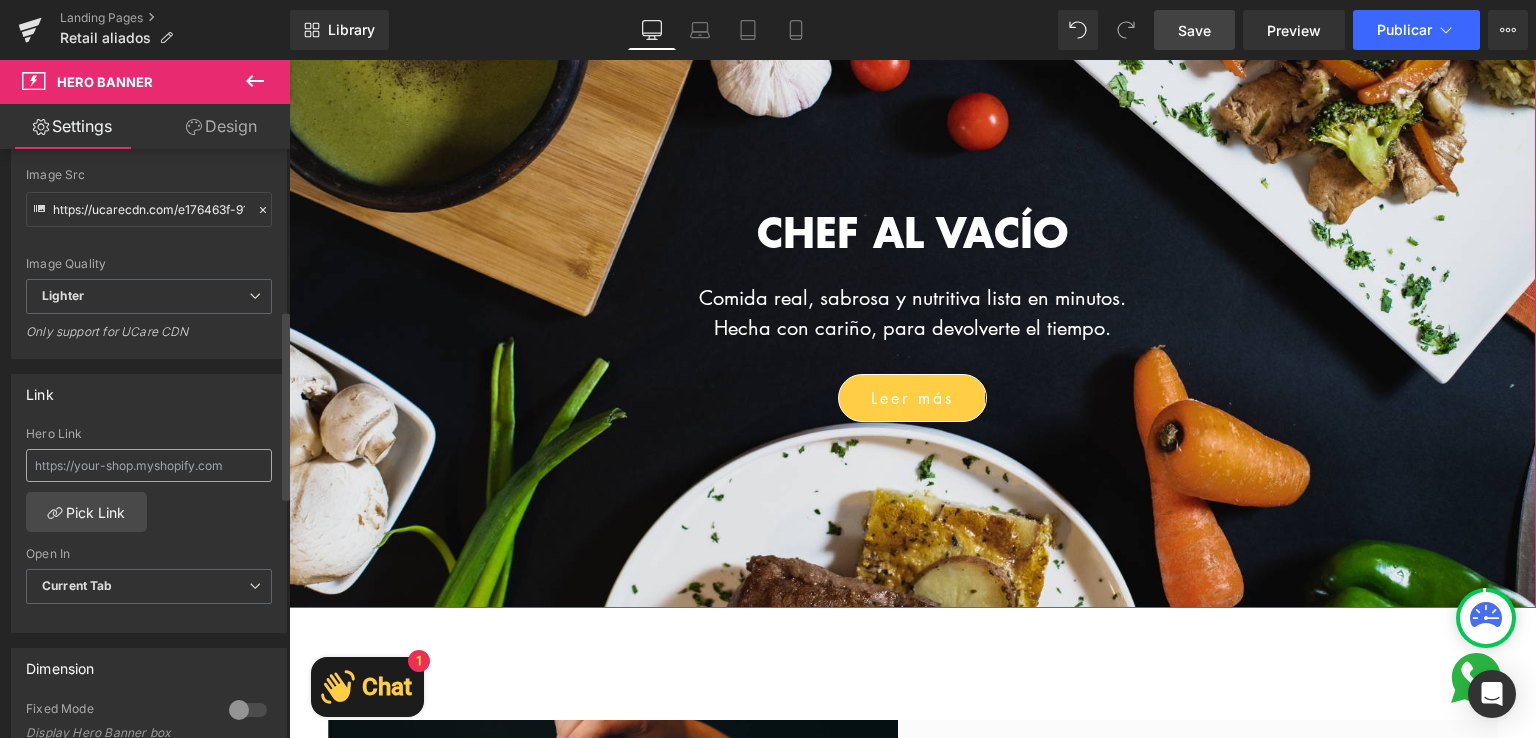 scroll, scrollTop: 500, scrollLeft: 0, axis: vertical 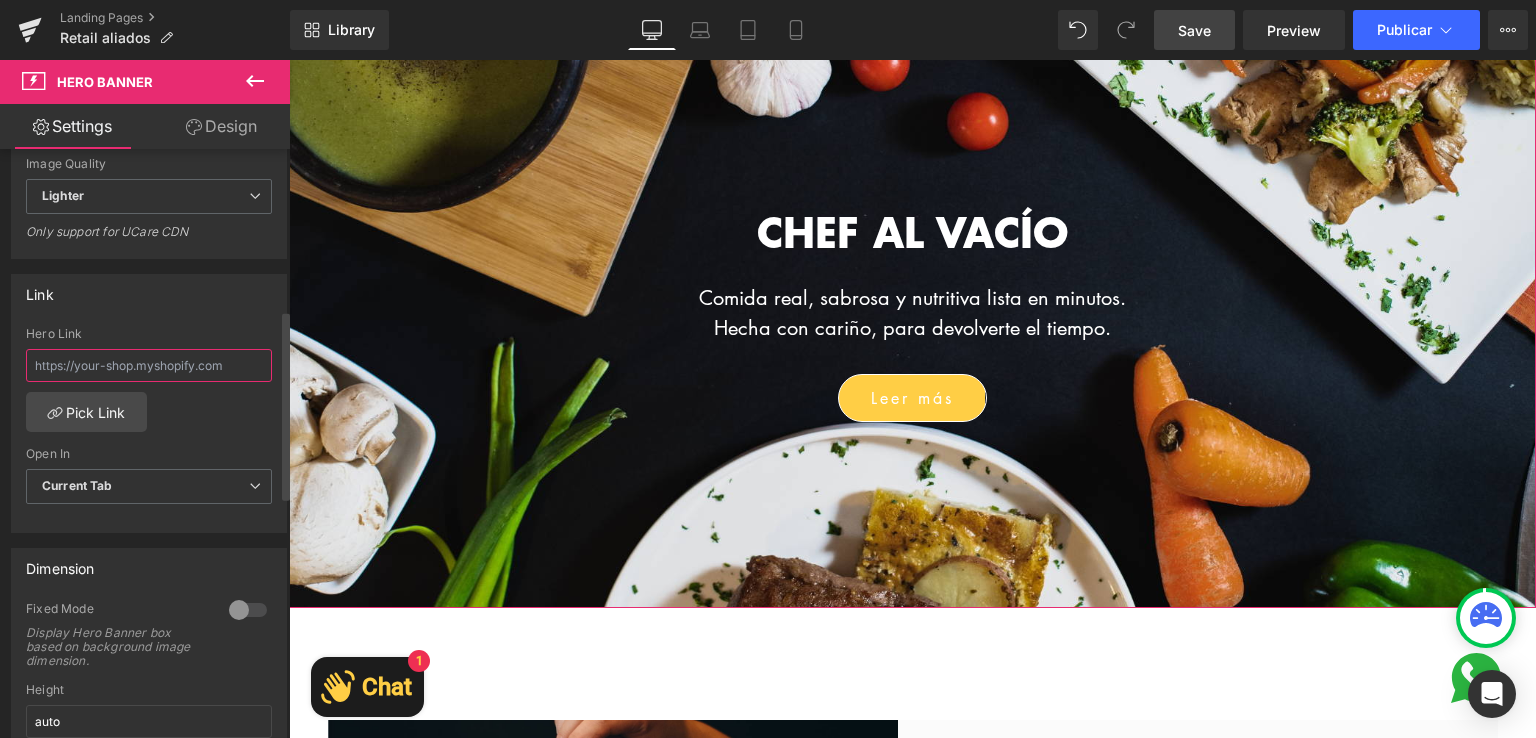click at bounding box center [149, 365] 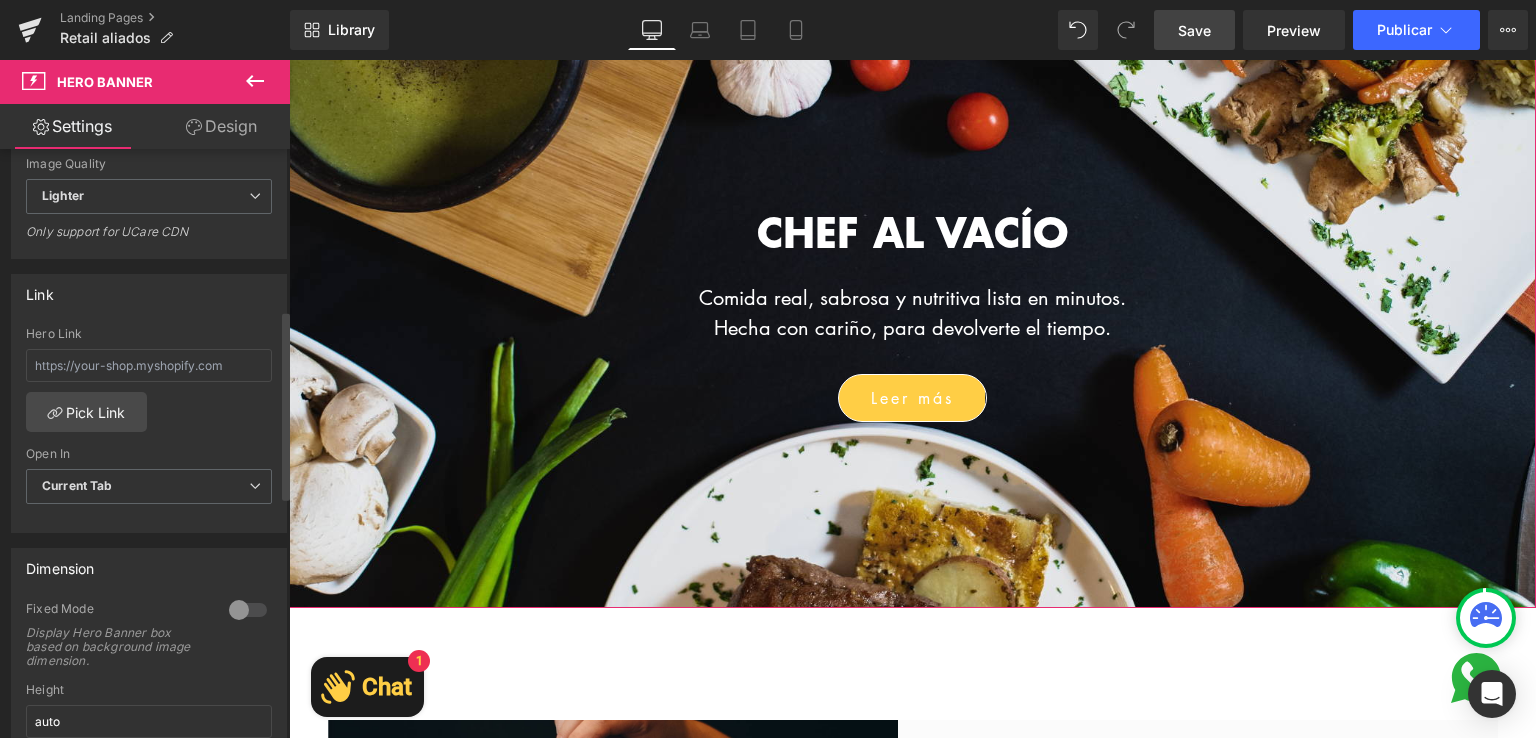 click on "Link" at bounding box center (149, 294) 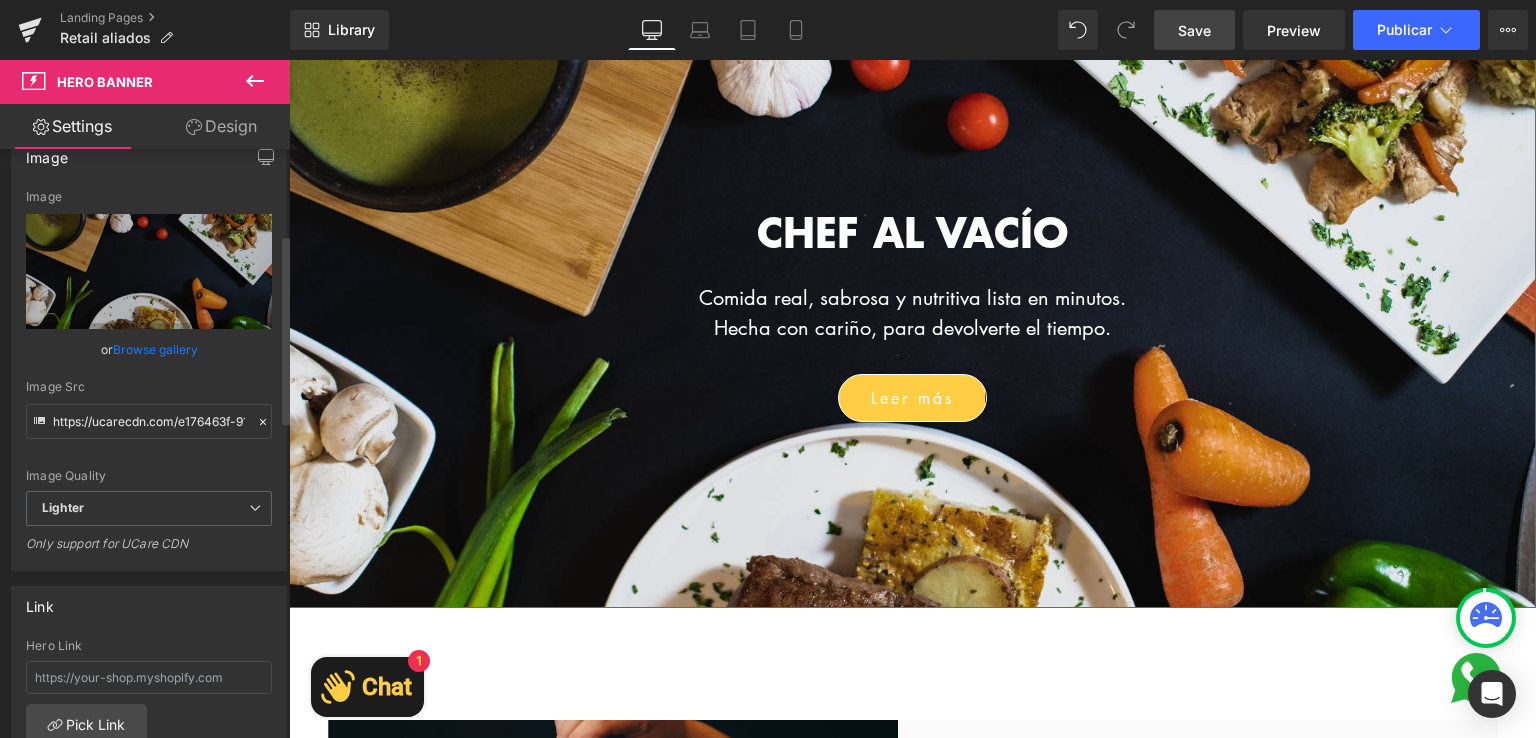 scroll, scrollTop: 153, scrollLeft: 0, axis: vertical 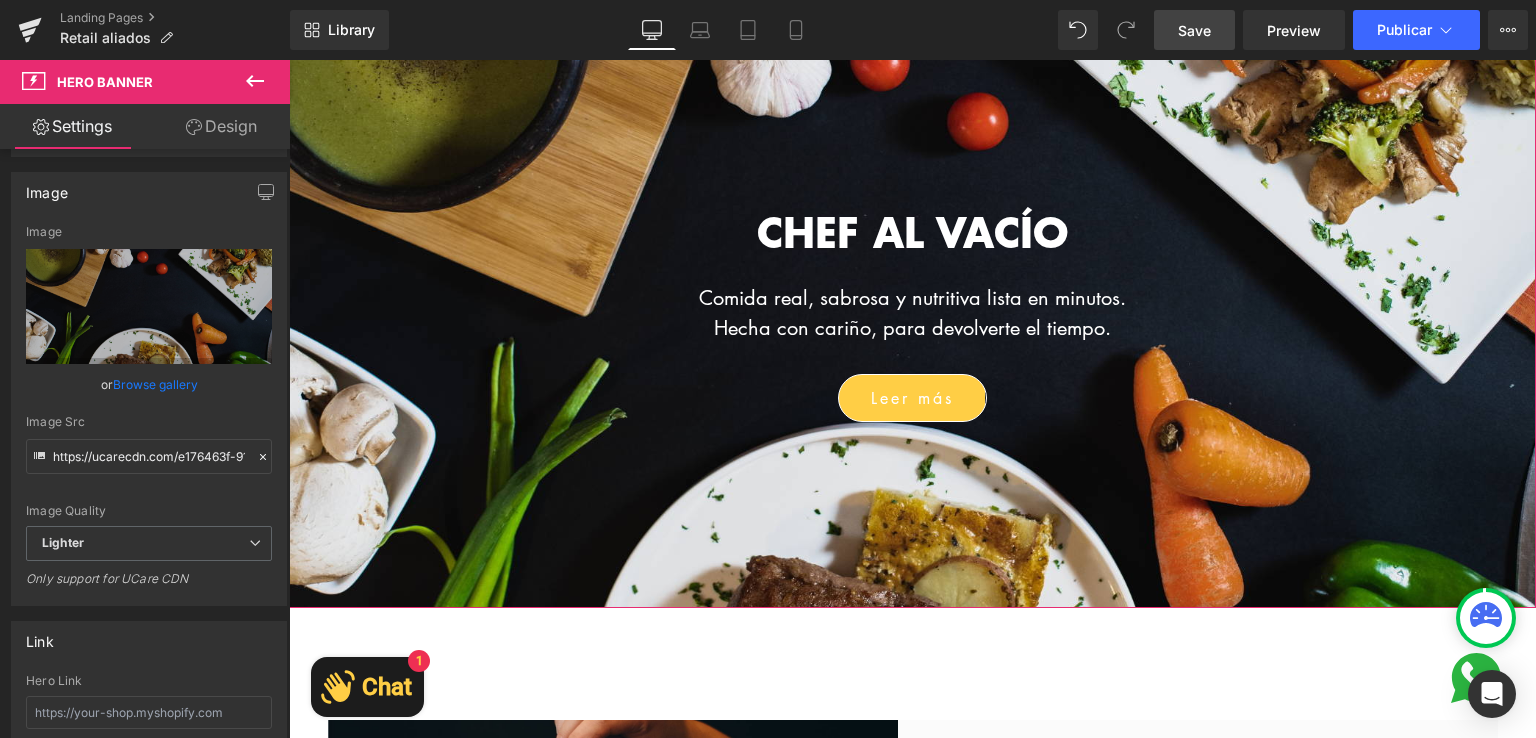 click on "Design" at bounding box center (221, 126) 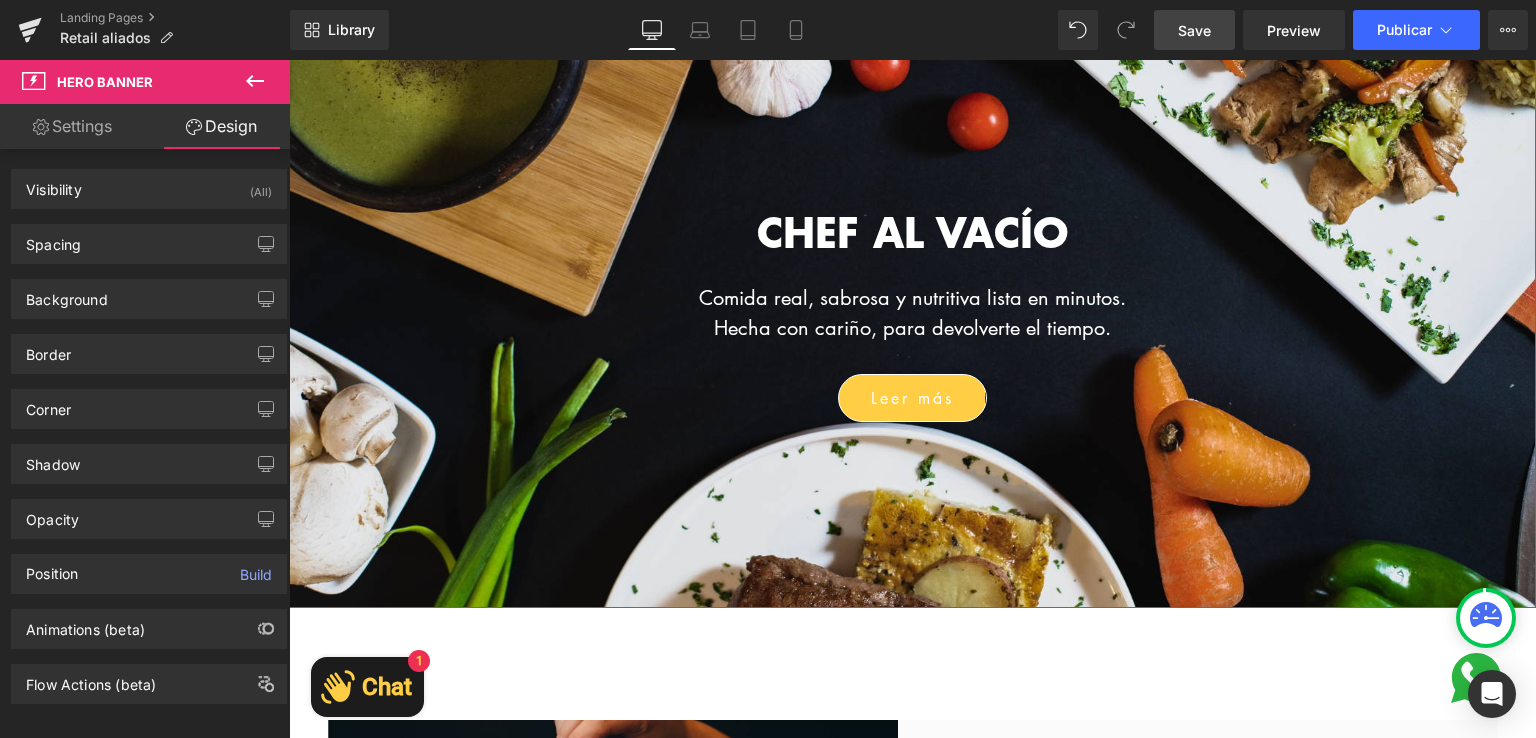 click on "Settings" at bounding box center [72, 126] 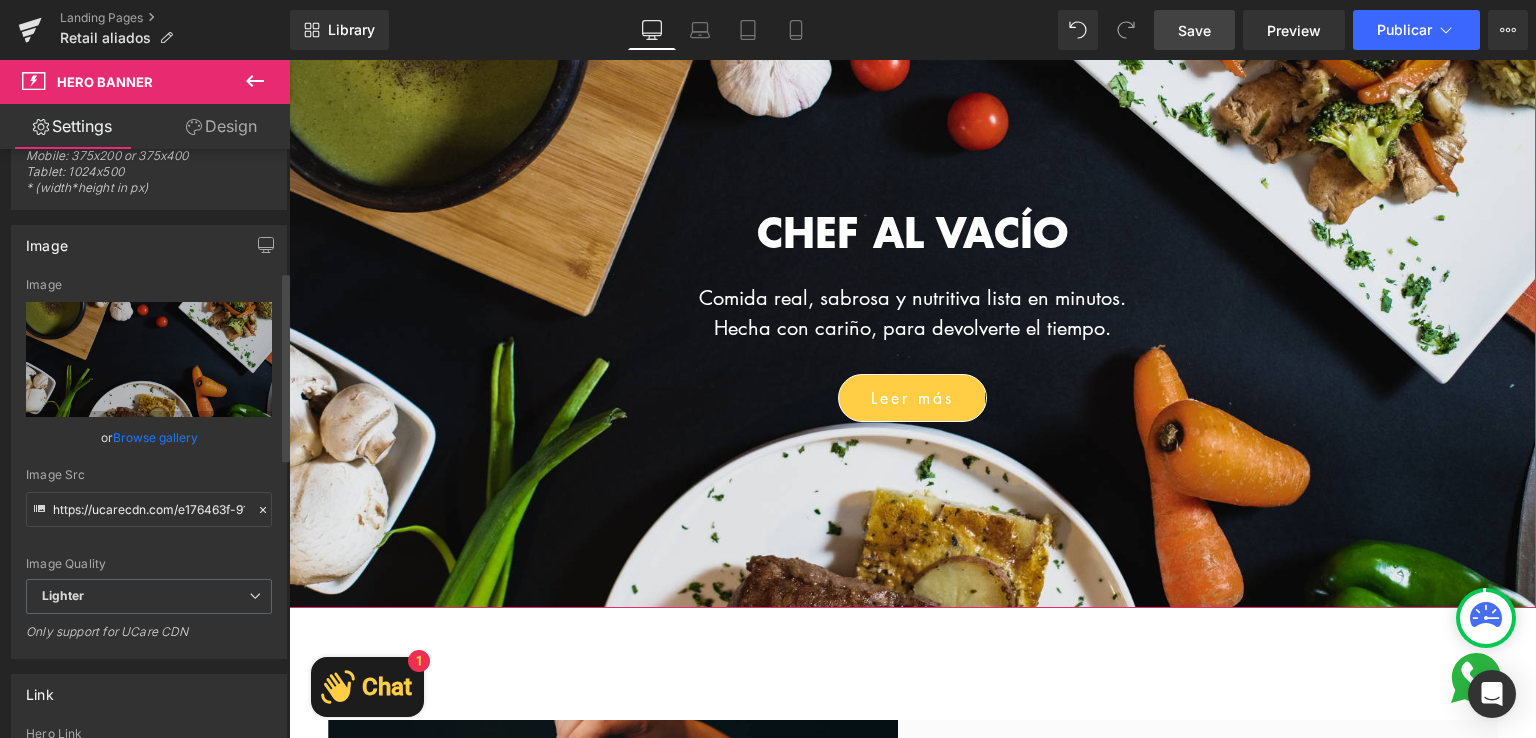 scroll, scrollTop: 400, scrollLeft: 0, axis: vertical 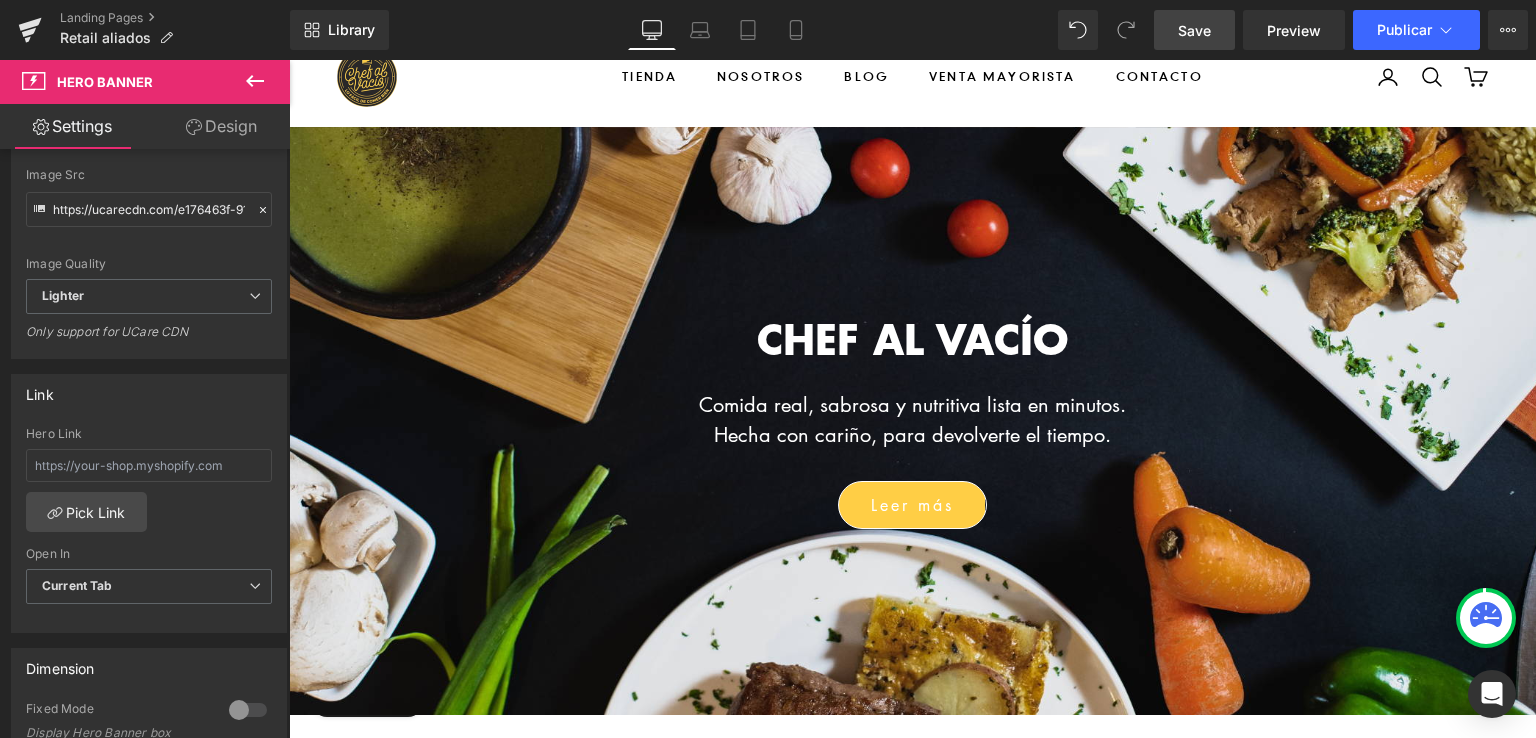 click on "CHEF AL VACÍO
Heading
Comida real, sabrosa y nutritiva lista en minutos.
Hecha con cariño, para devolverte el tiempo.
Text Block
Leer más
Button
Row" at bounding box center [912, 411] 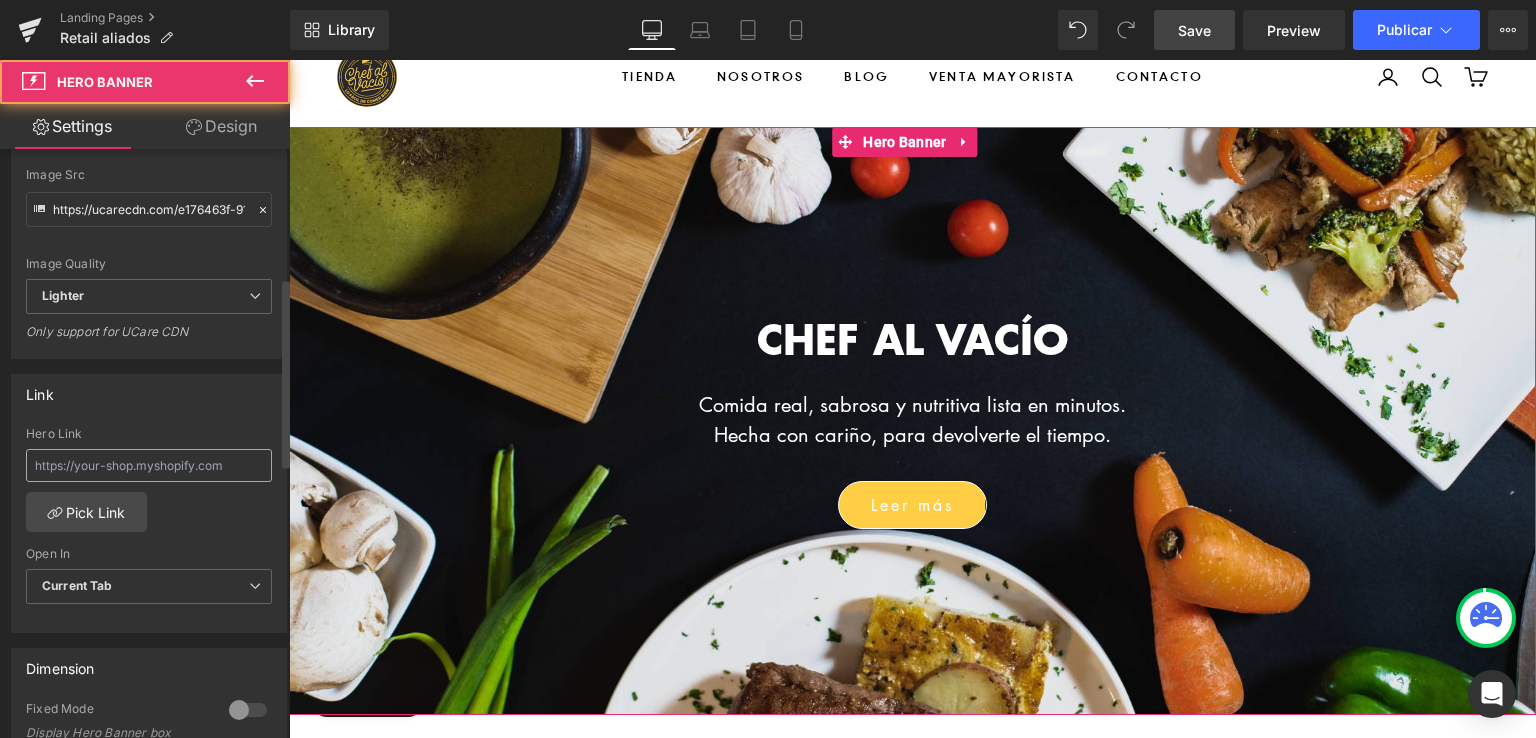click on "Hero Link  Pick Link Current Tab New Tab Open In
Current Tab
Current Tab New Tab" at bounding box center (149, 529) 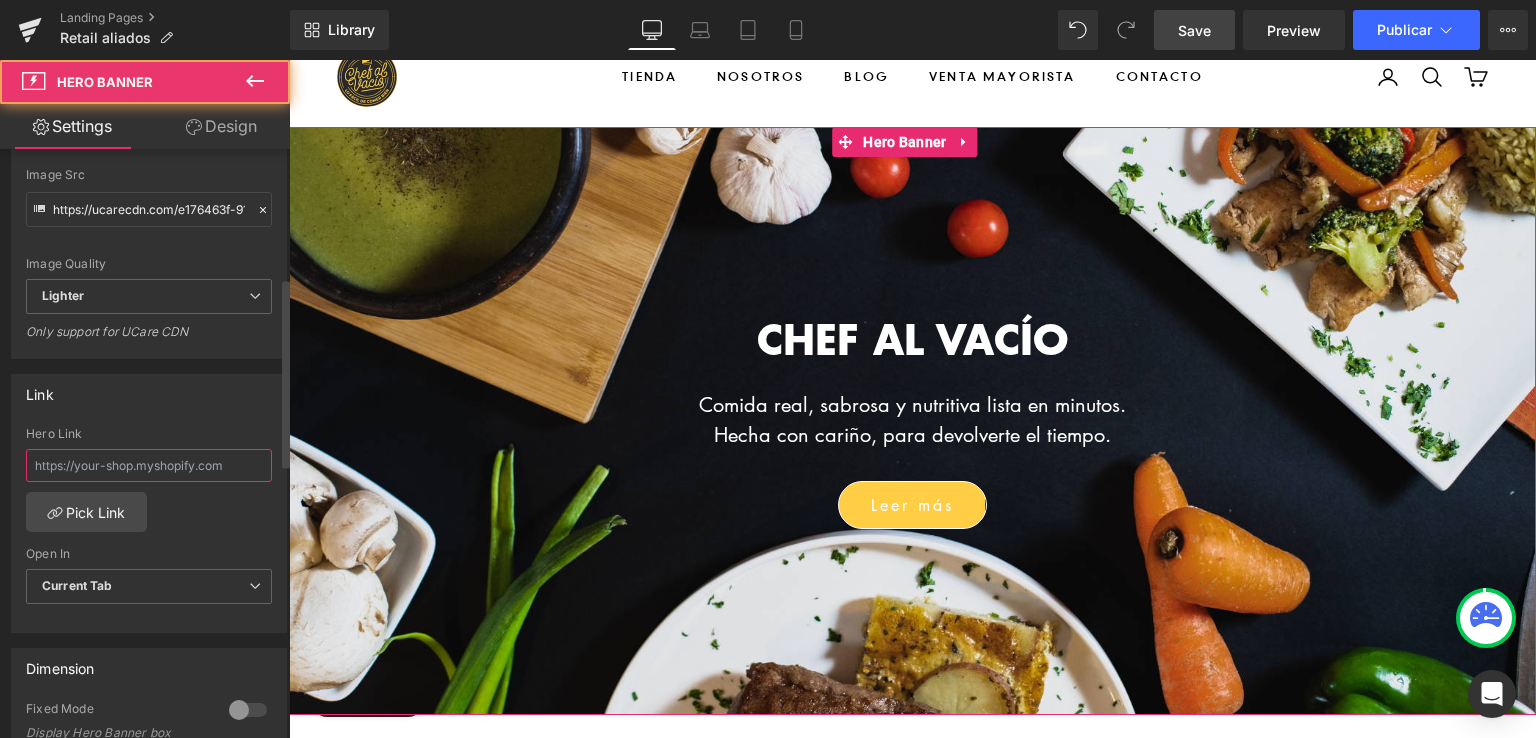 click at bounding box center [149, 465] 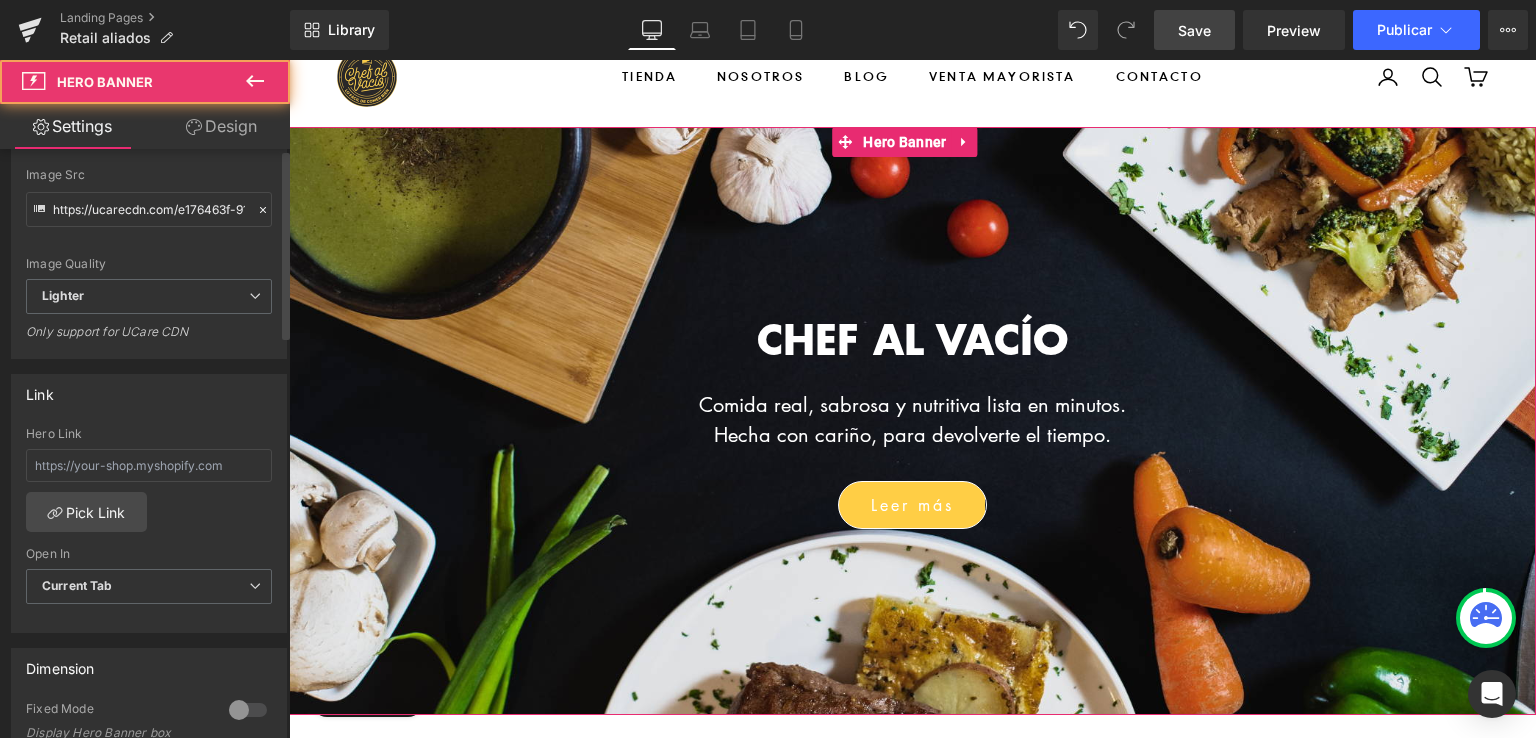 click on "Replace Image" at bounding box center [149, 59] 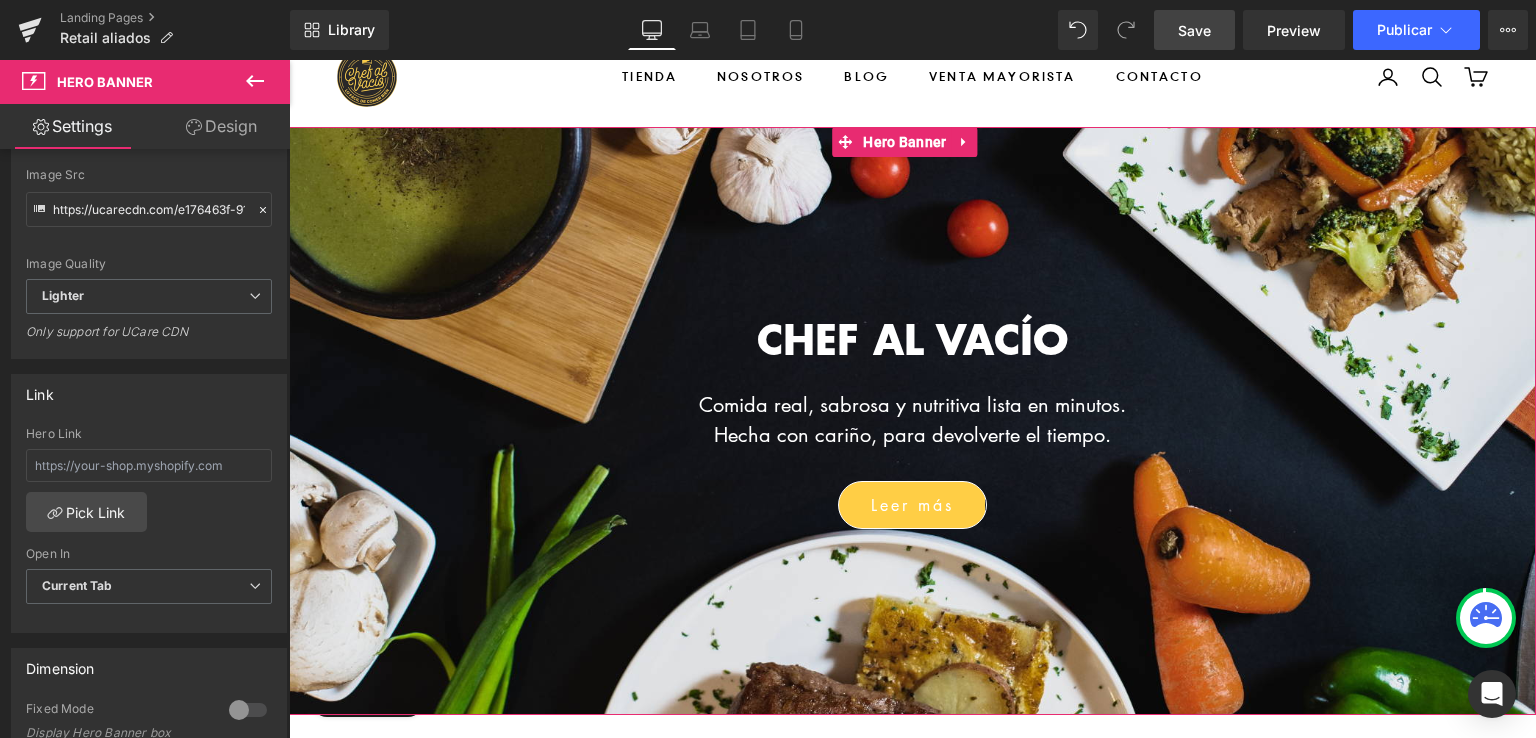 scroll, scrollTop: 0, scrollLeft: 0, axis: both 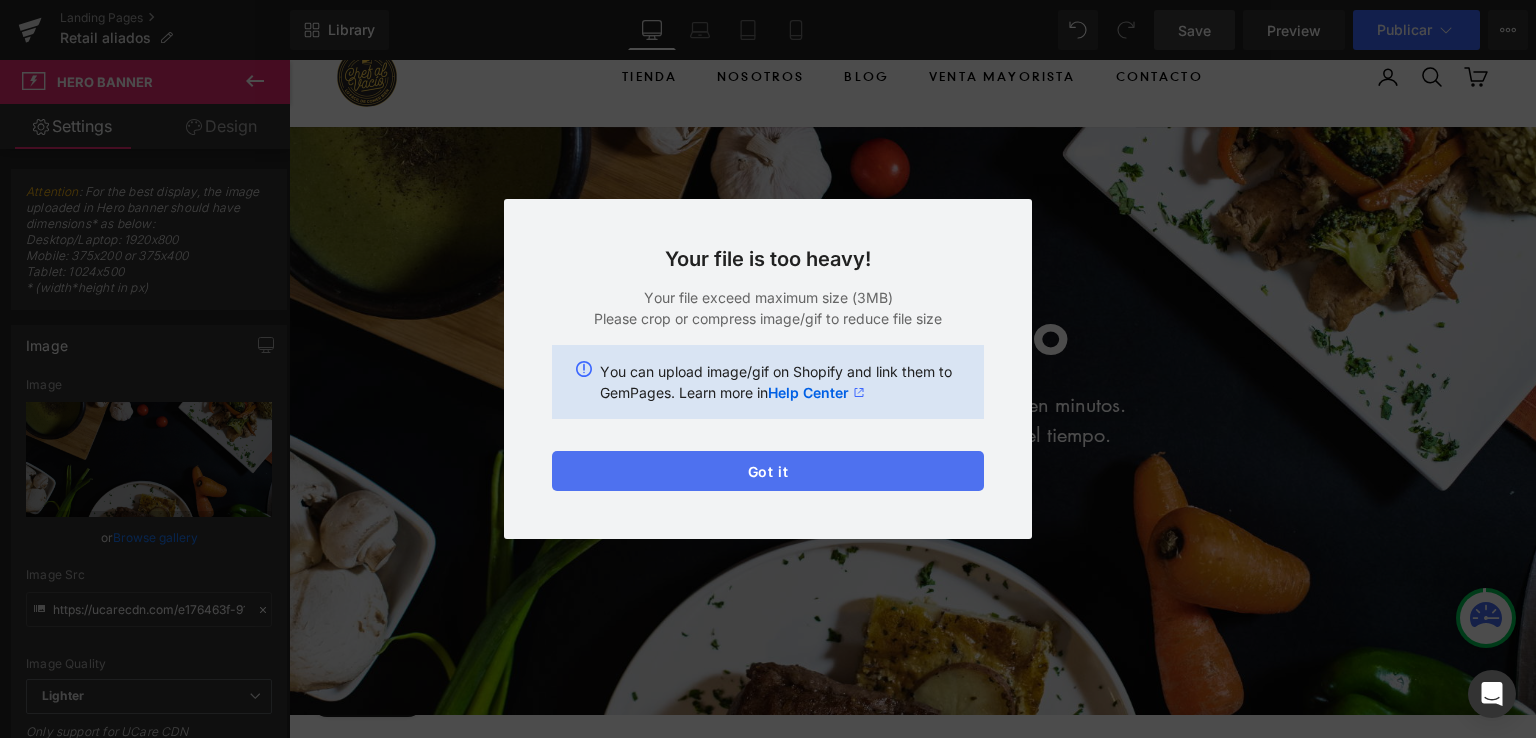 click on "Got it" at bounding box center (768, 471) 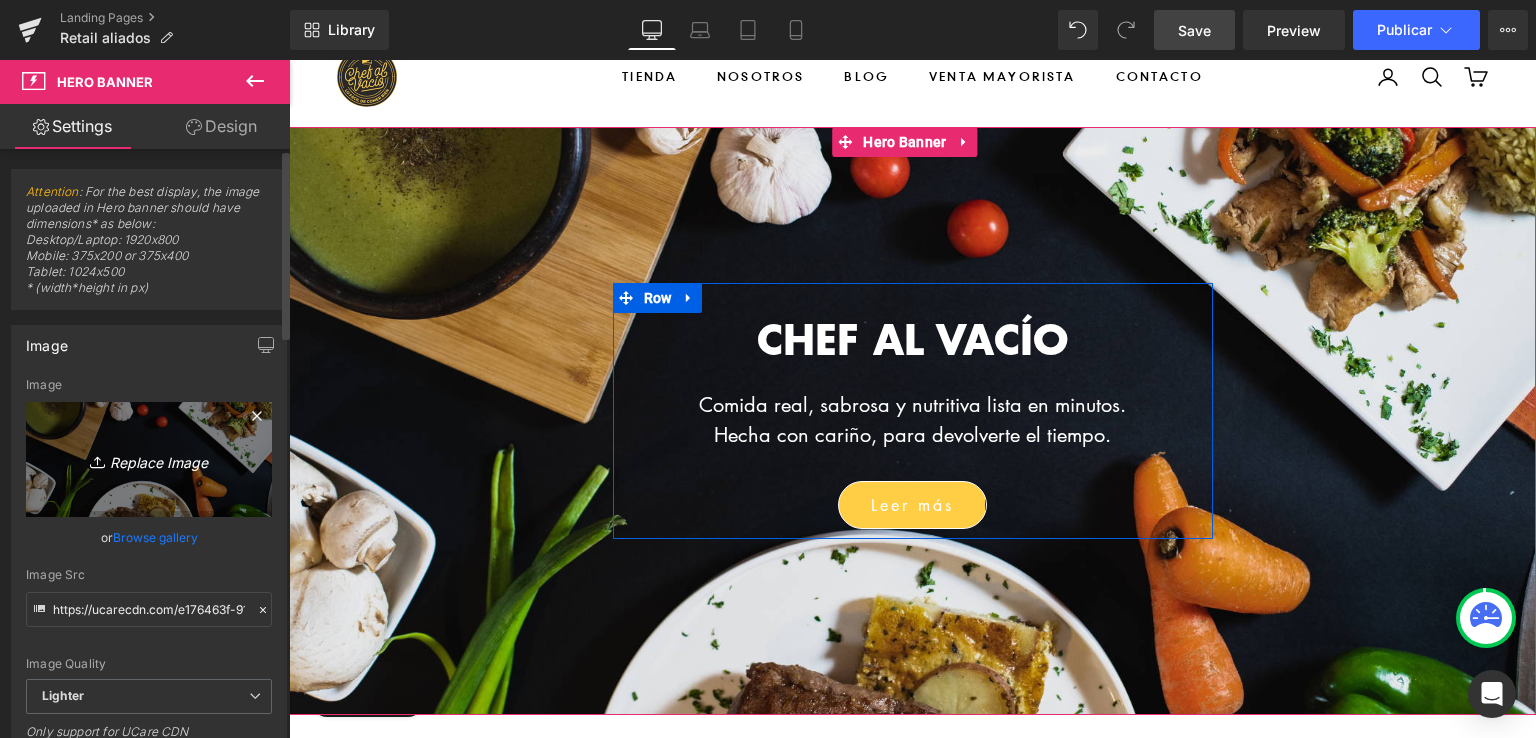 click on "Replace Image" at bounding box center (149, 459) 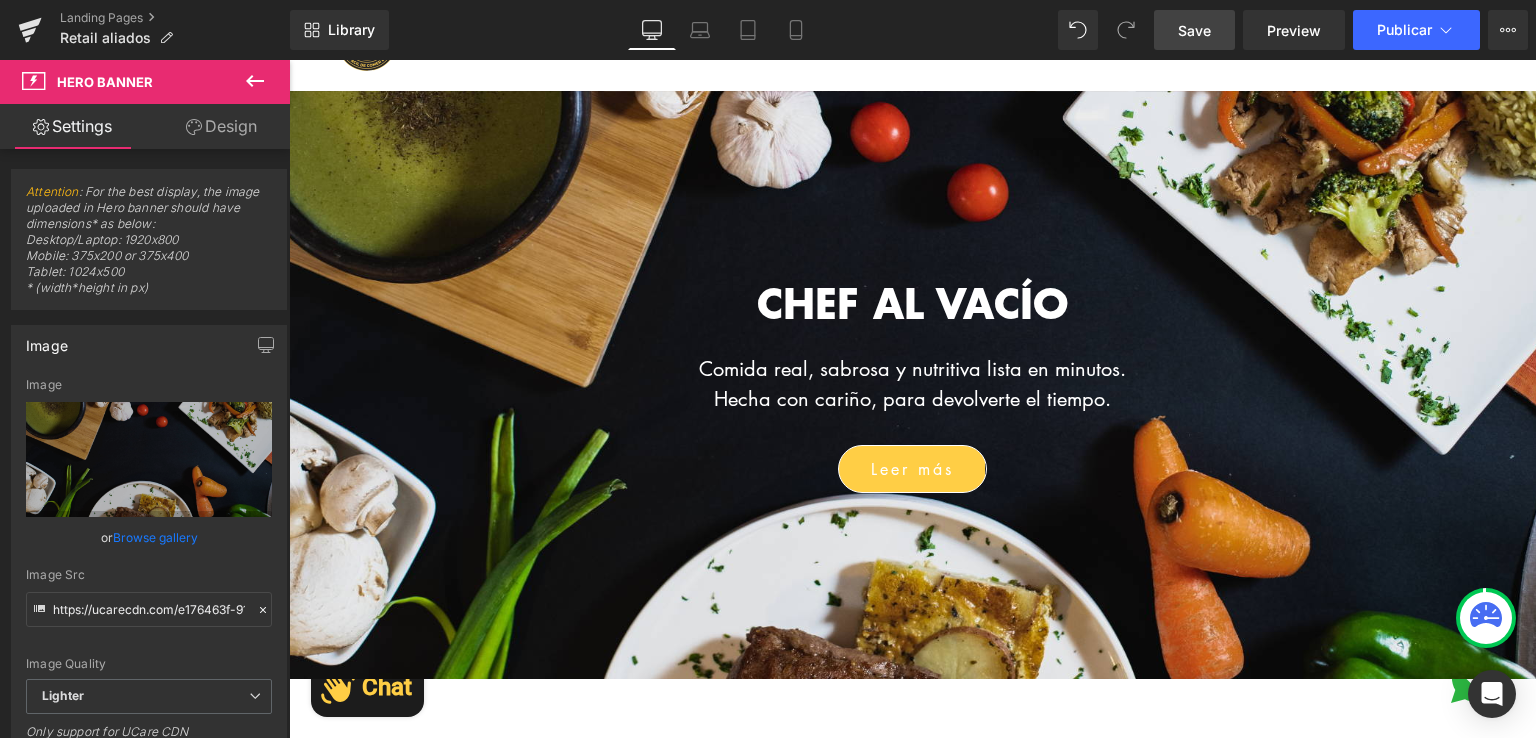 scroll, scrollTop: 41, scrollLeft: 0, axis: vertical 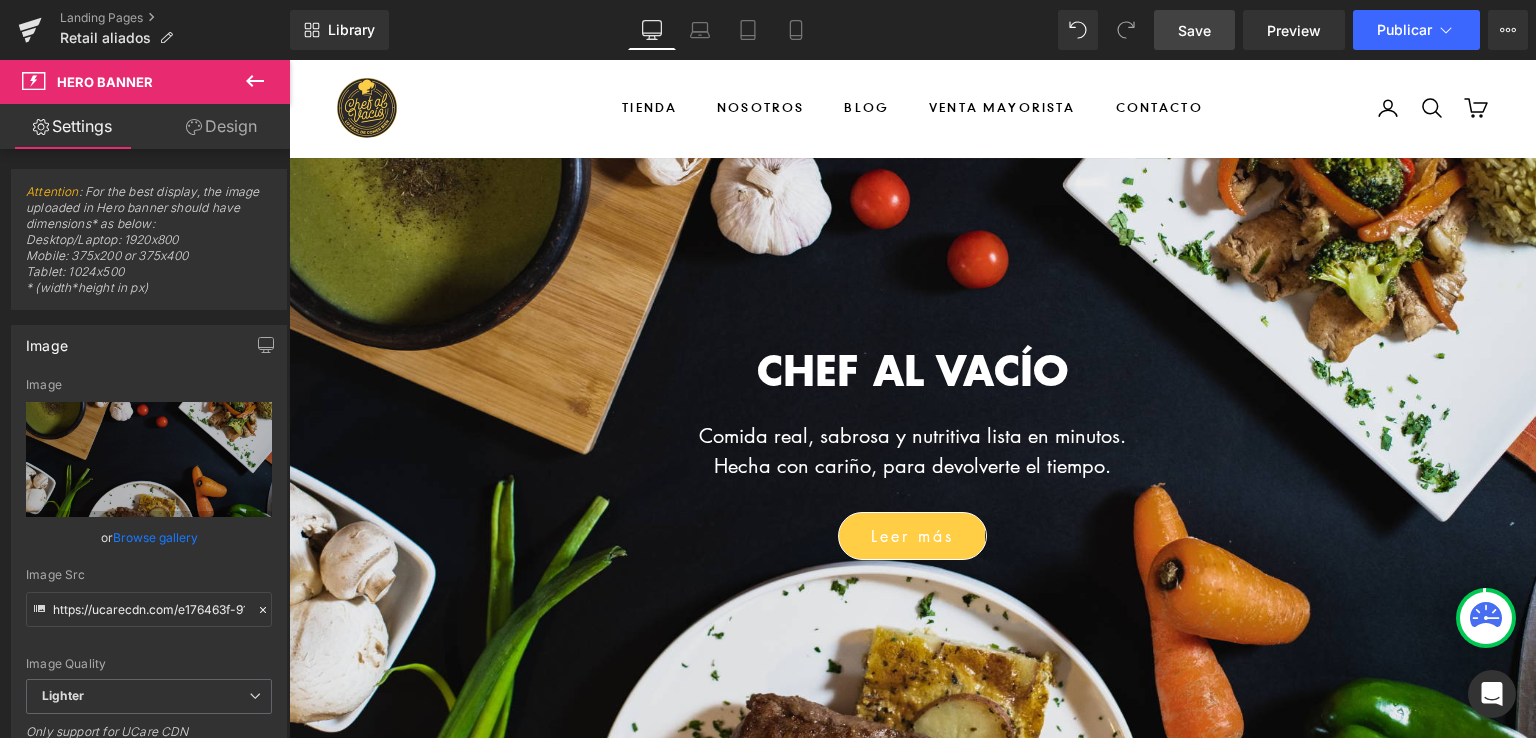 click on "CHEF AL VACÍO
Heading
Comida real, sabrosa y nutritiva lista en minutos.
Hecha con cariño, para devolverte el tiempo.
Text Block
Leer más
Button
Row" at bounding box center [912, 442] 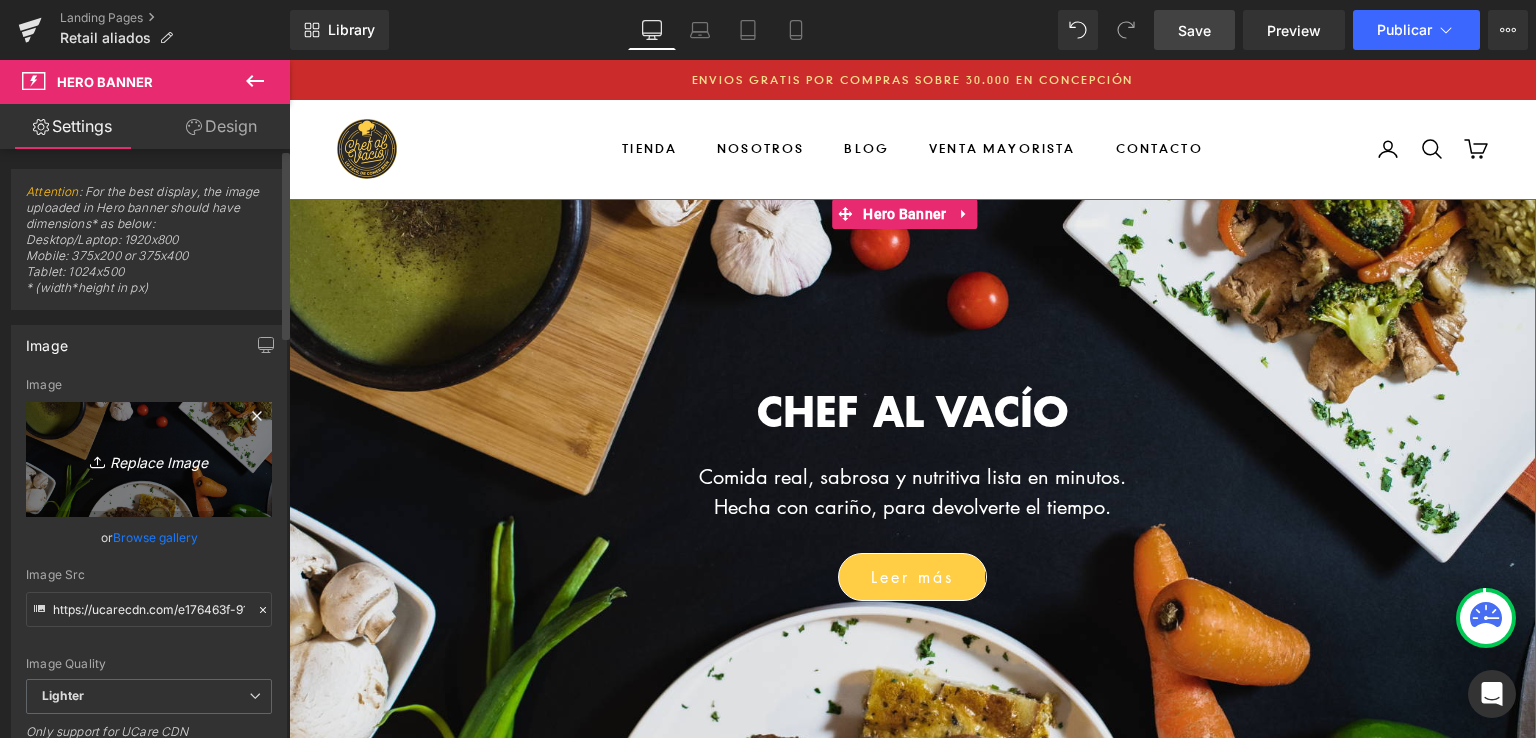 click on "Replace Image" at bounding box center (149, 459) 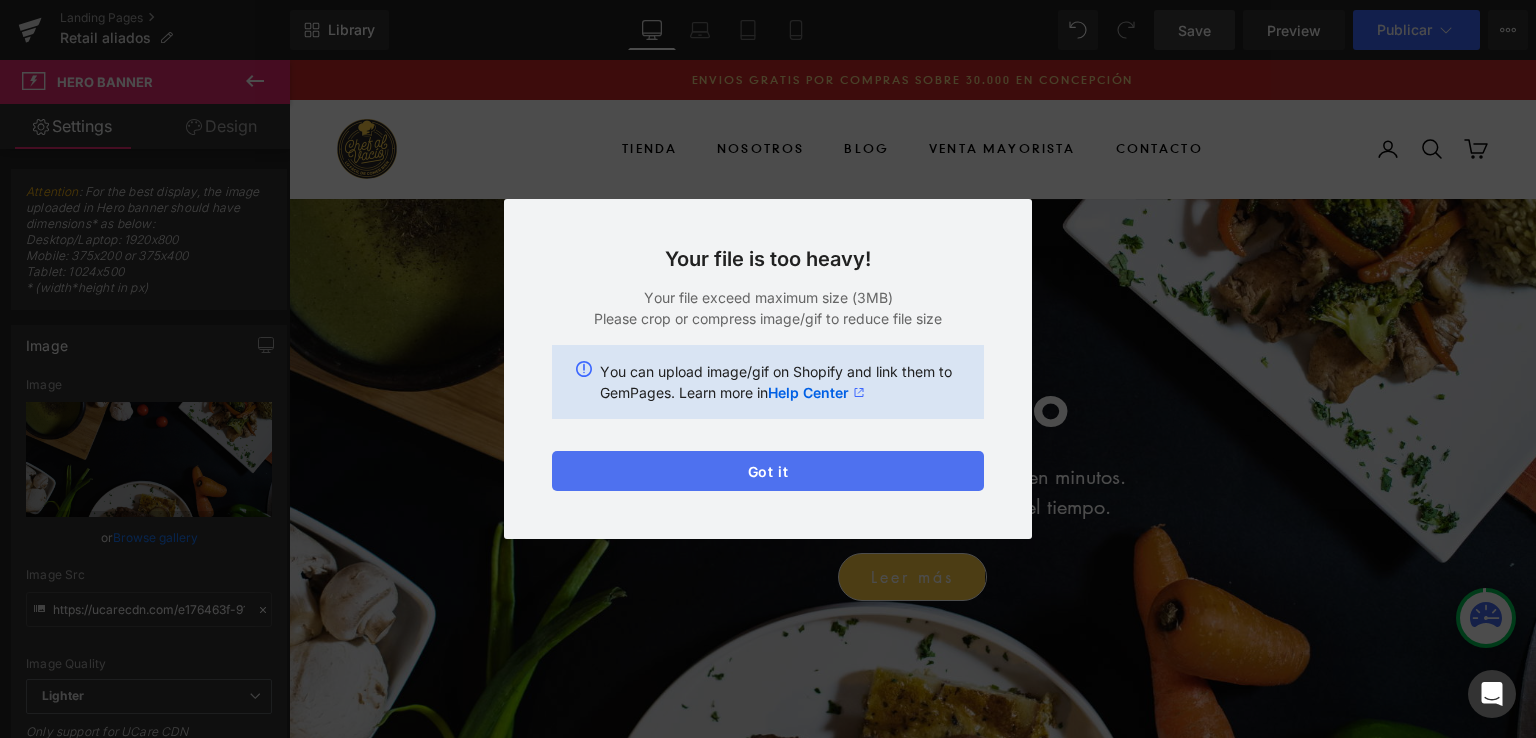 drag, startPoint x: 746, startPoint y: 462, endPoint x: 377, endPoint y: 671, distance: 424.07782 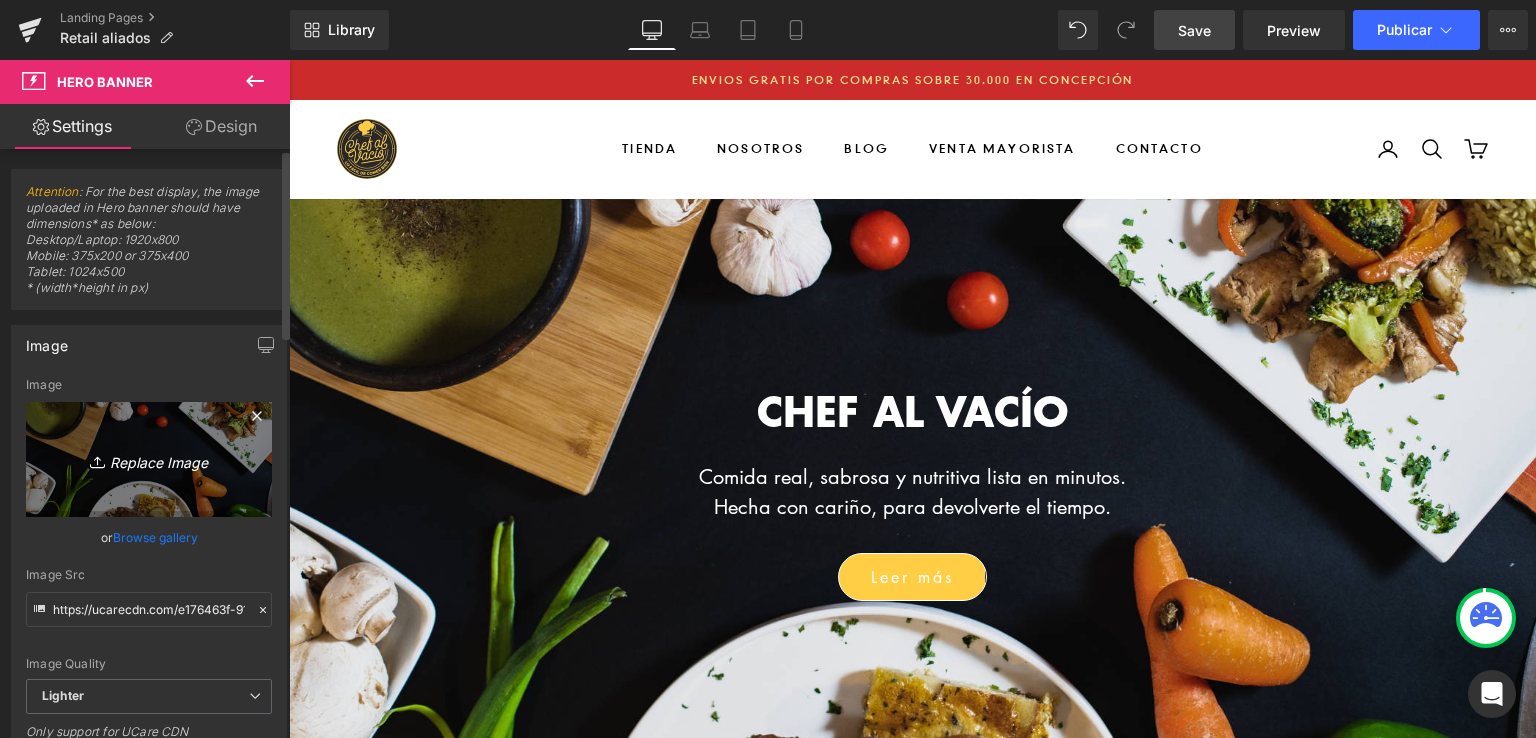 click on "Replace Image" at bounding box center [149, 459] 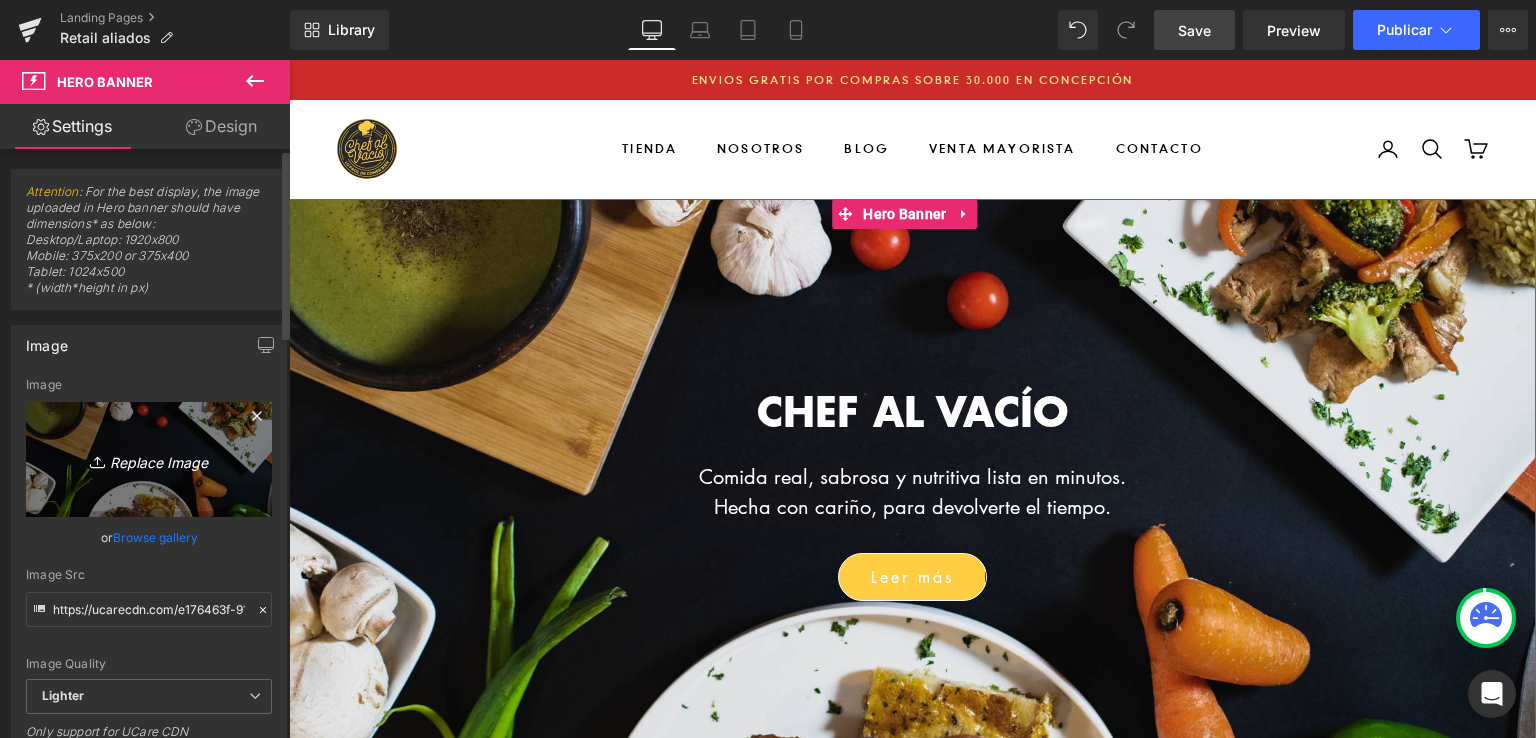 type on "C:\fakepath\foto1 chav (7).png" 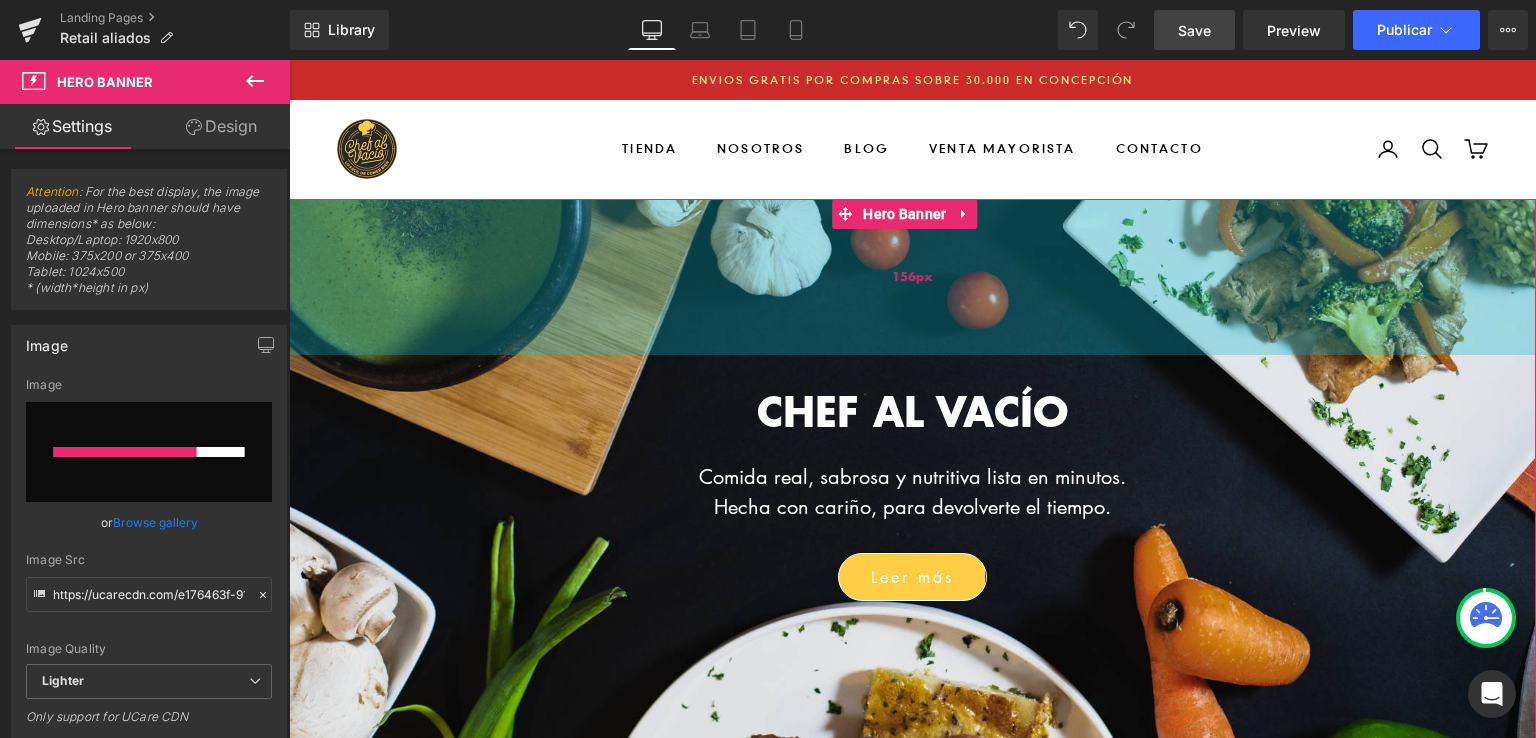 type 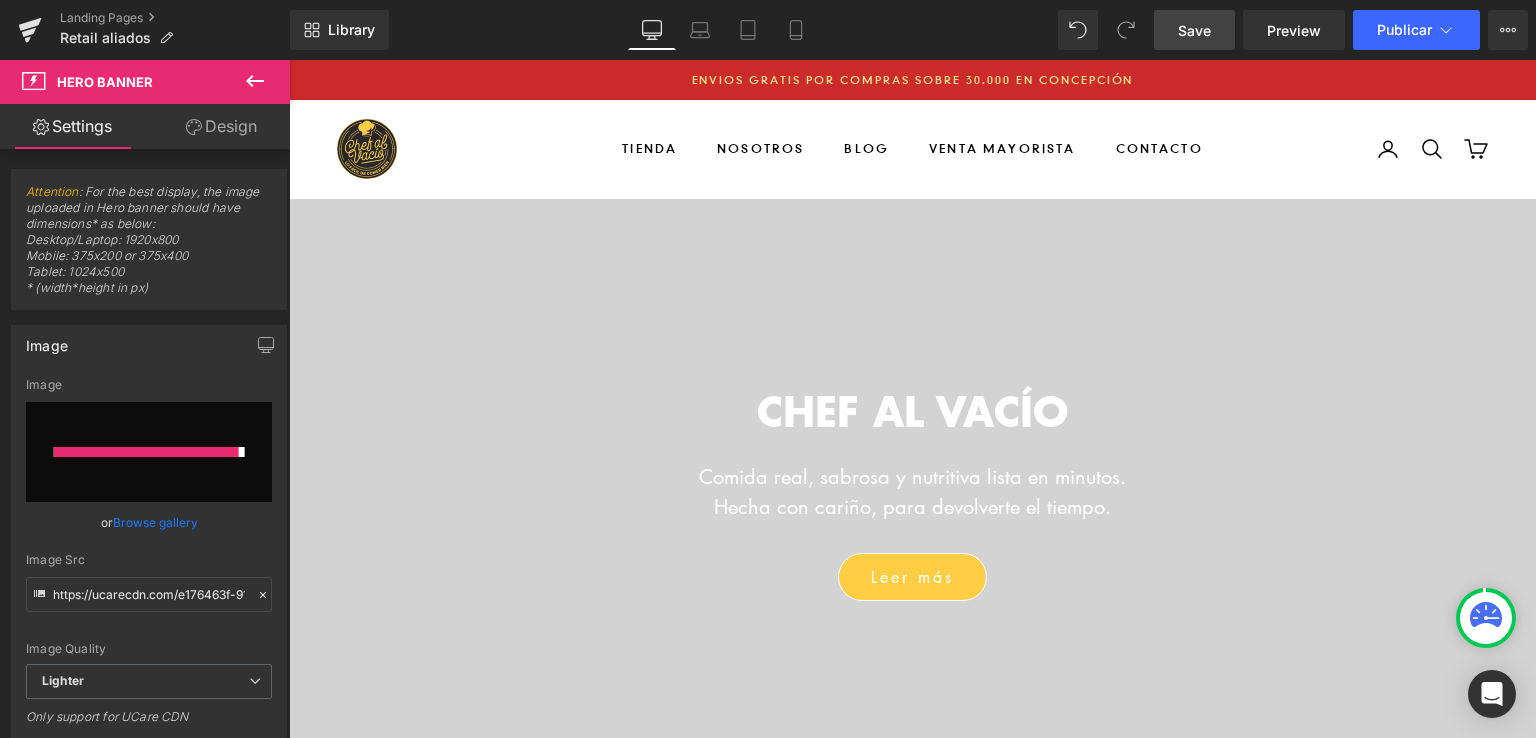 type on "https://ucarecdn.com/25a7475a-0738-44a5-aa9f-f259a21faece/-/format/auto/-/preview/3000x3000/-/quality/lighter/foto1%20chav%20_7_.png" 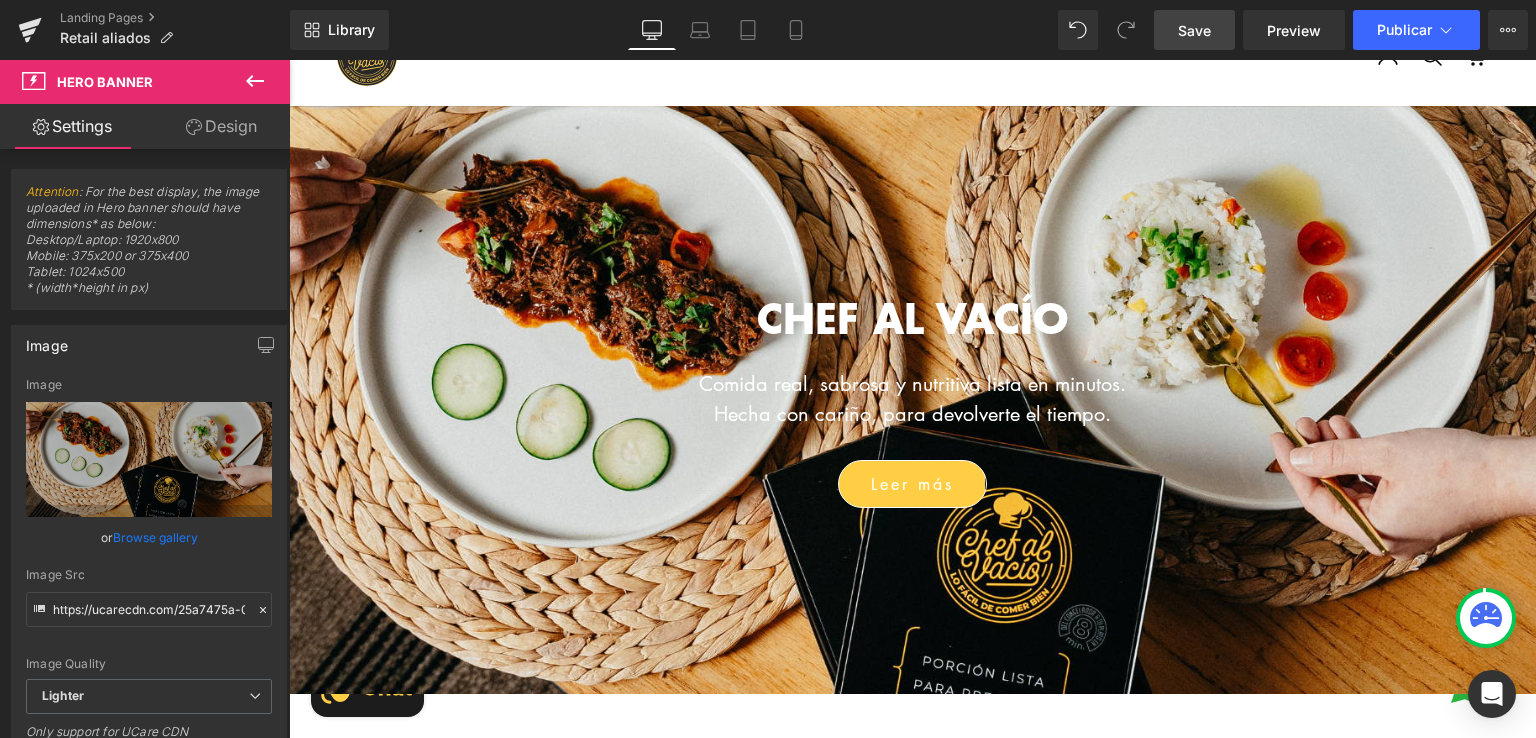 scroll, scrollTop: 200, scrollLeft: 0, axis: vertical 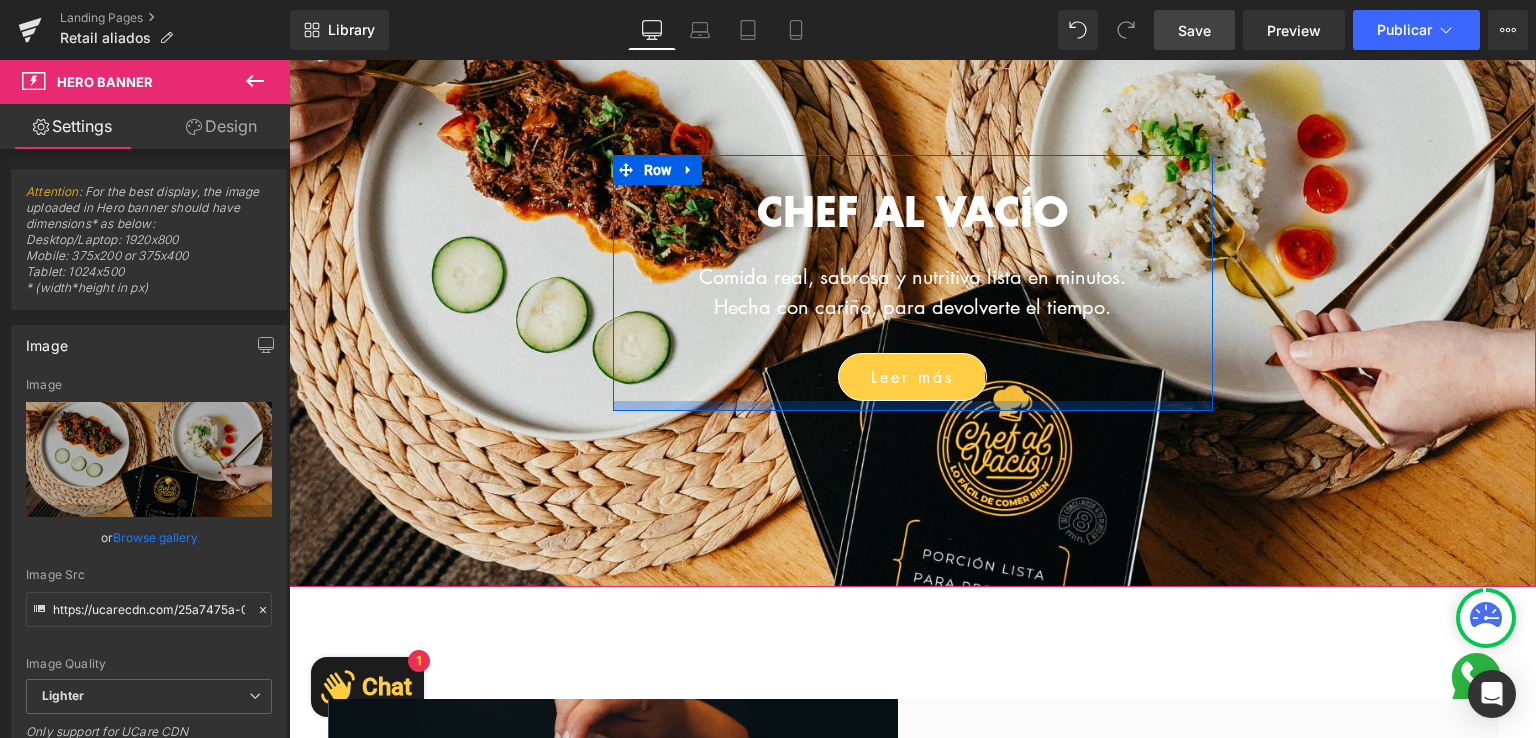 click on "Save" at bounding box center [1194, 30] 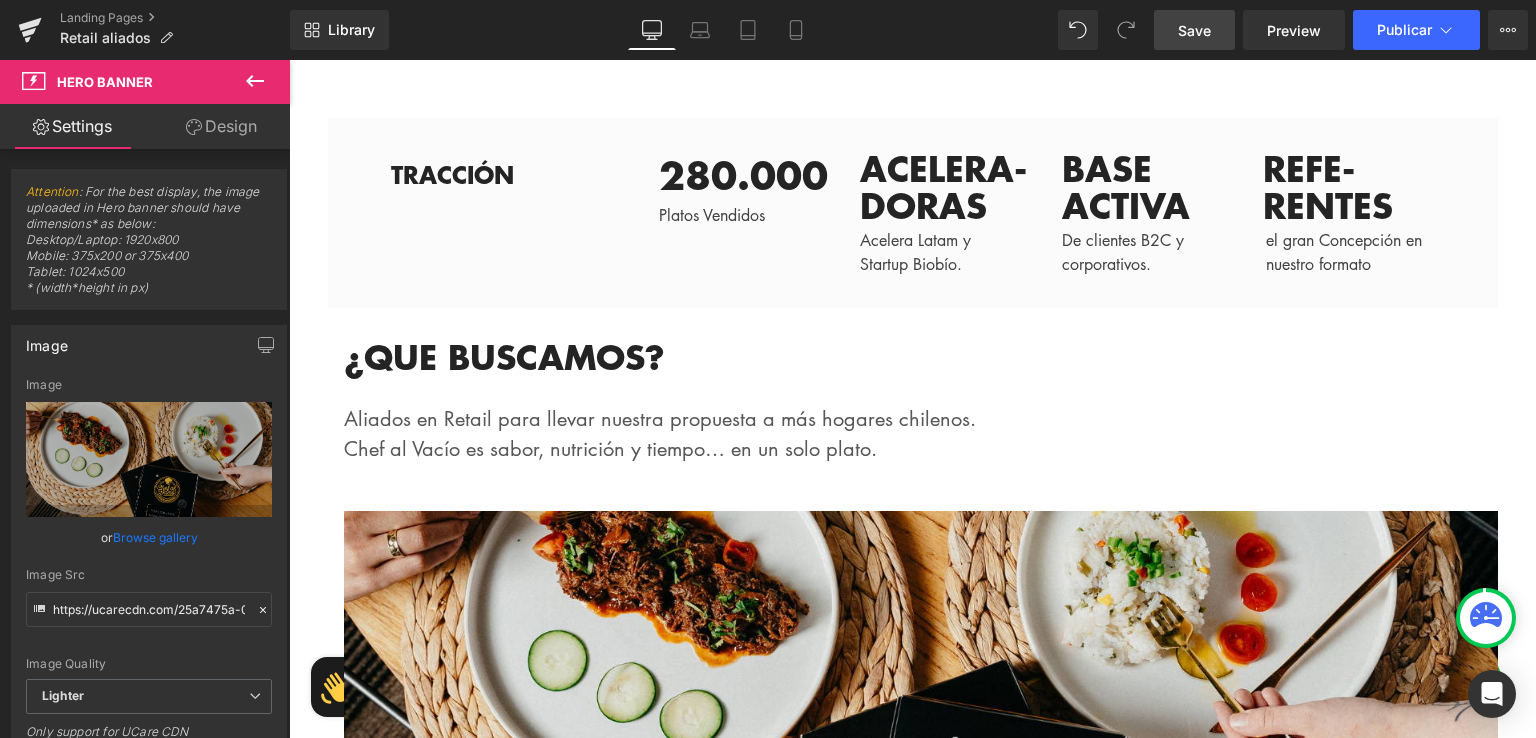 scroll, scrollTop: 3017, scrollLeft: 0, axis: vertical 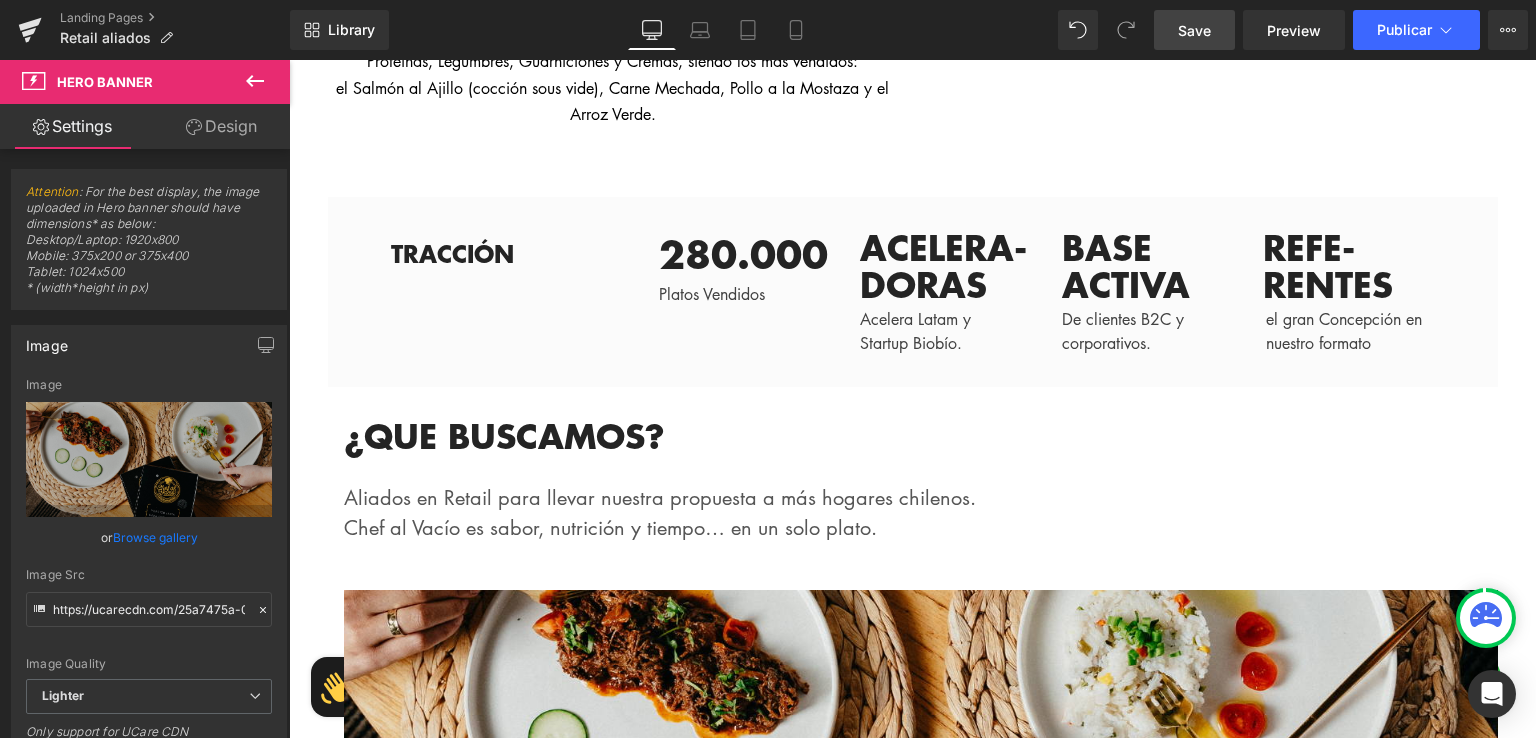 click on "280.000 Text Block         Platos Vendidos Text Block         ACELERA-DORAS Text Block         Acelera Latam y  Startup Biobío. Text Block         BASE ACTIVA Text Block         De clientes B2C y corporativos. Text Block         REFE- REN TES Text Block         el gran Concepción en nuestro formato Text Block         Row" at bounding box center [1047, 292] 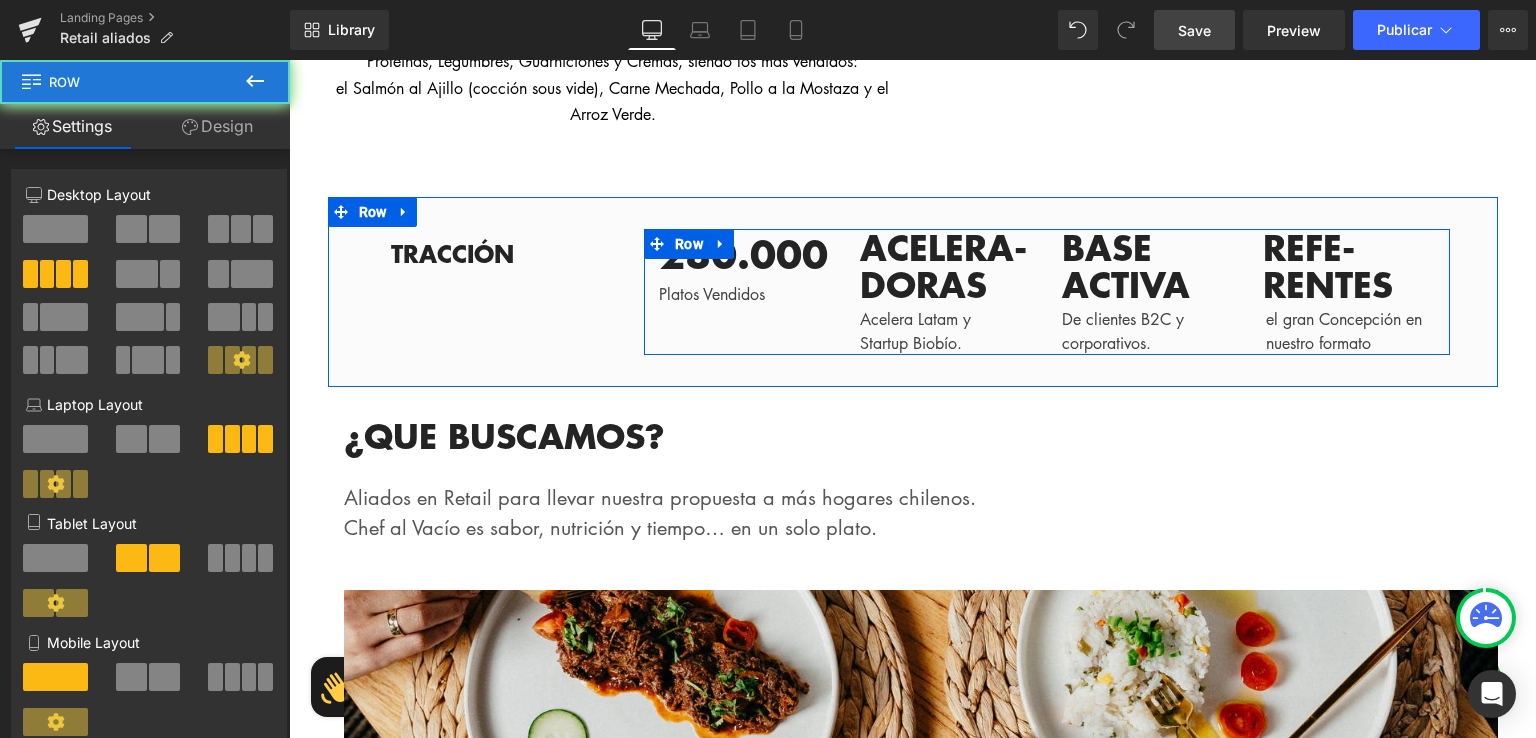 click on "280.000" at bounding box center [744, 253] 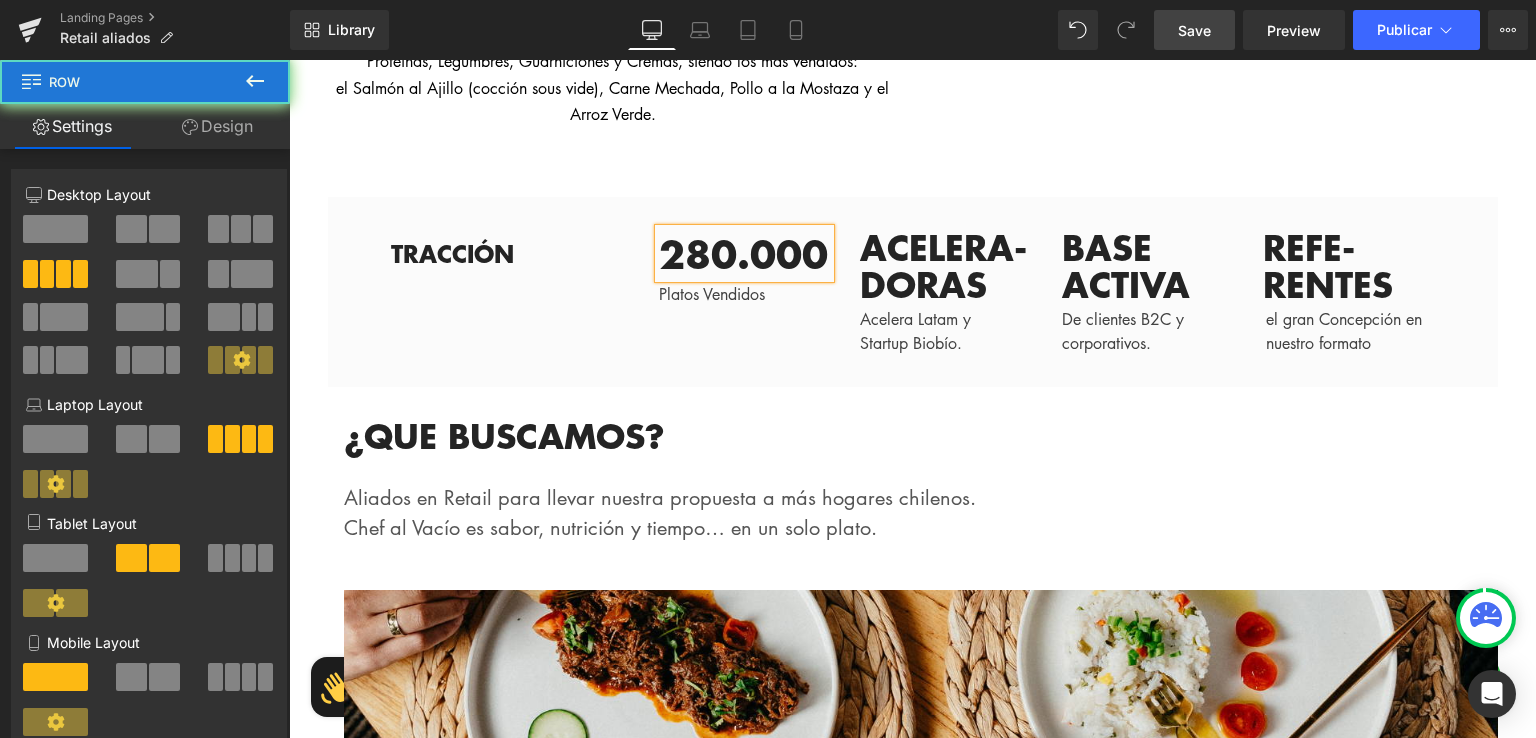 click on "280.000" at bounding box center (744, 253) 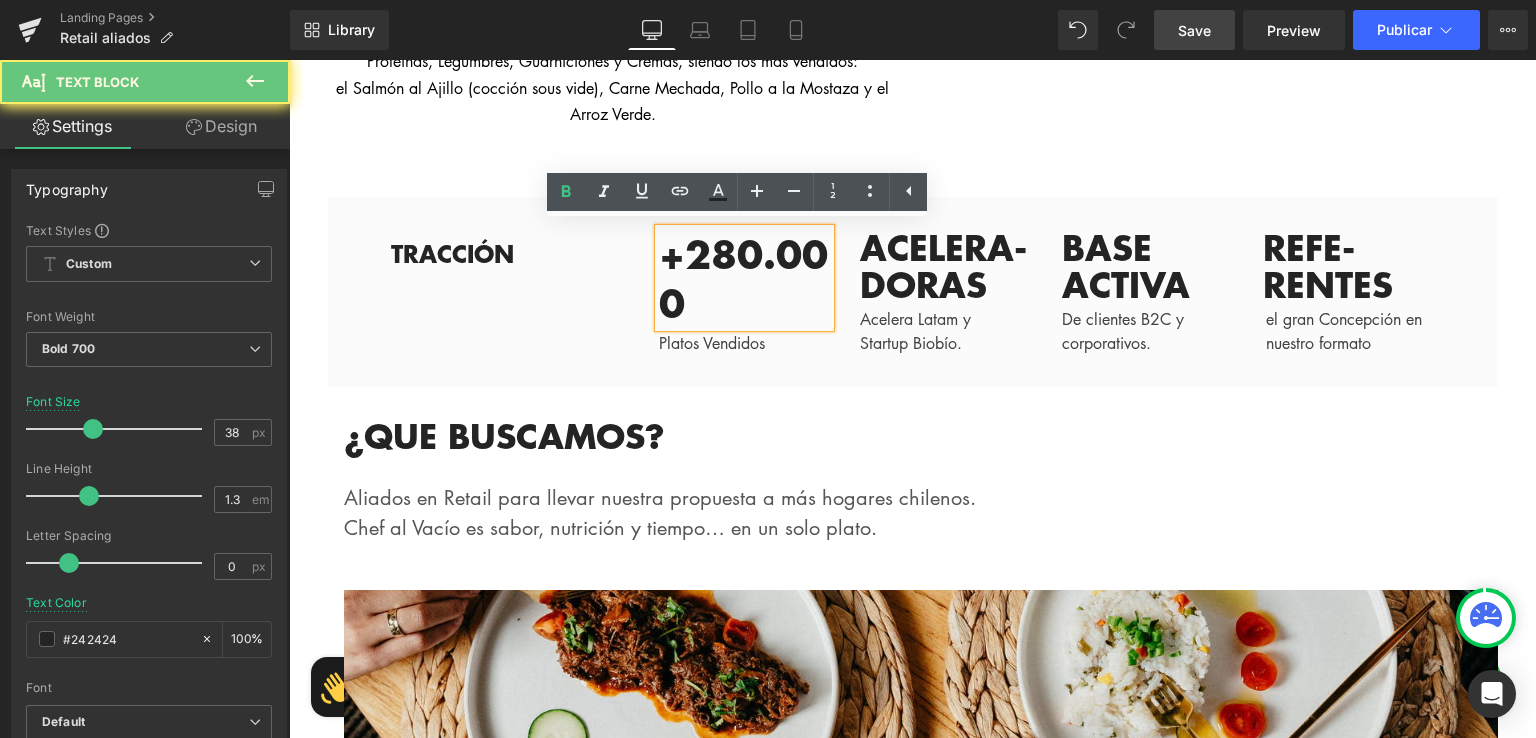 type 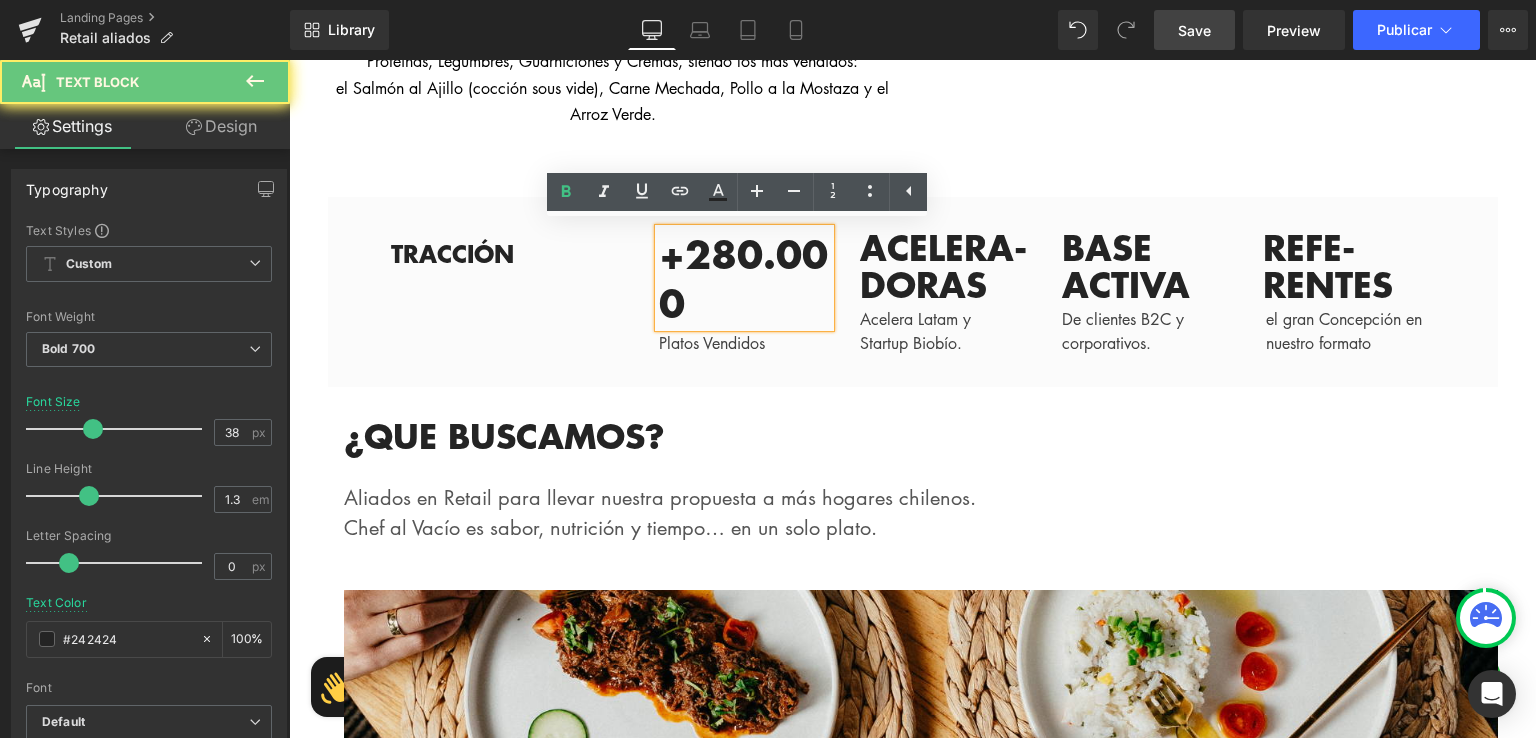 click on "+280.000" at bounding box center (744, 278) 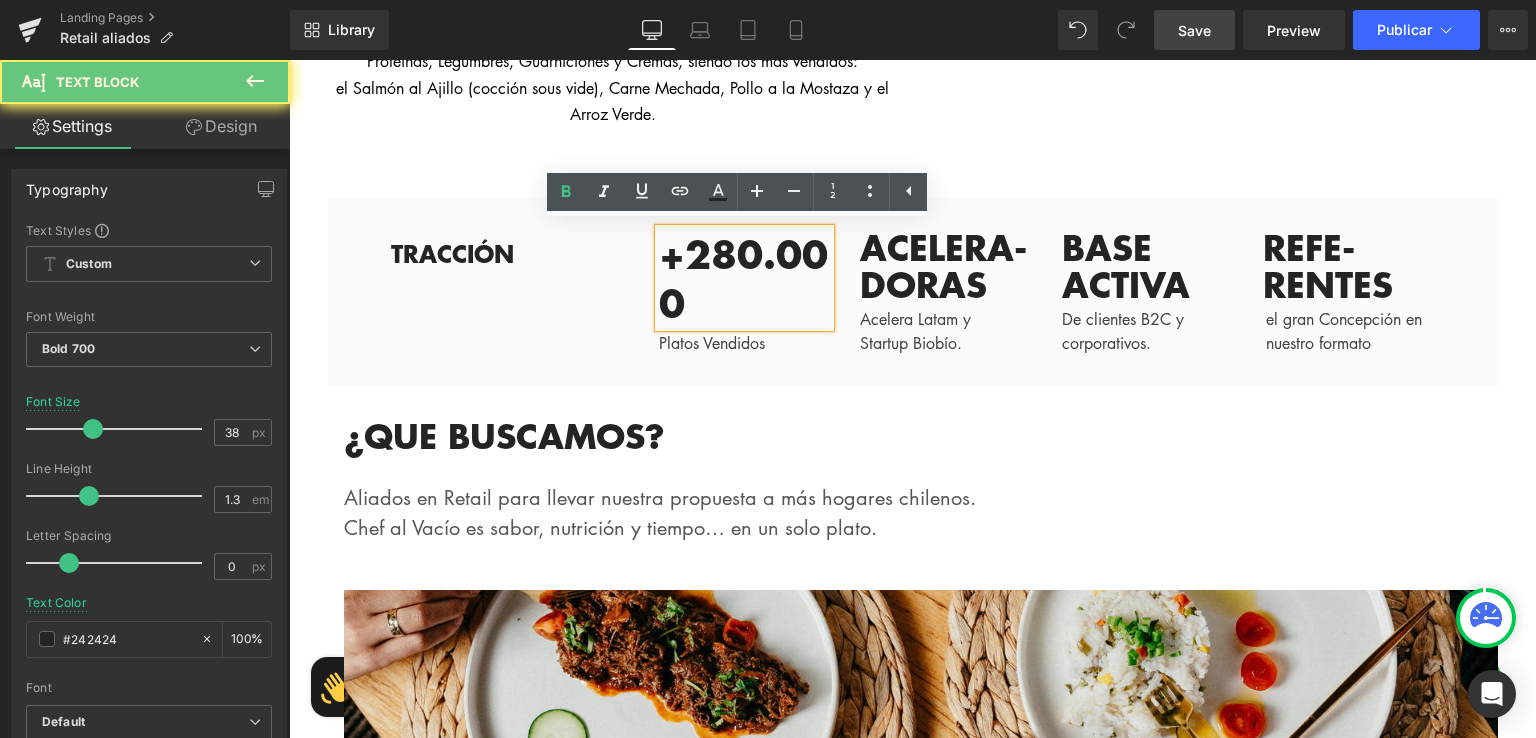drag, startPoint x: 656, startPoint y: 255, endPoint x: 1081, endPoint y: 251, distance: 425.01883 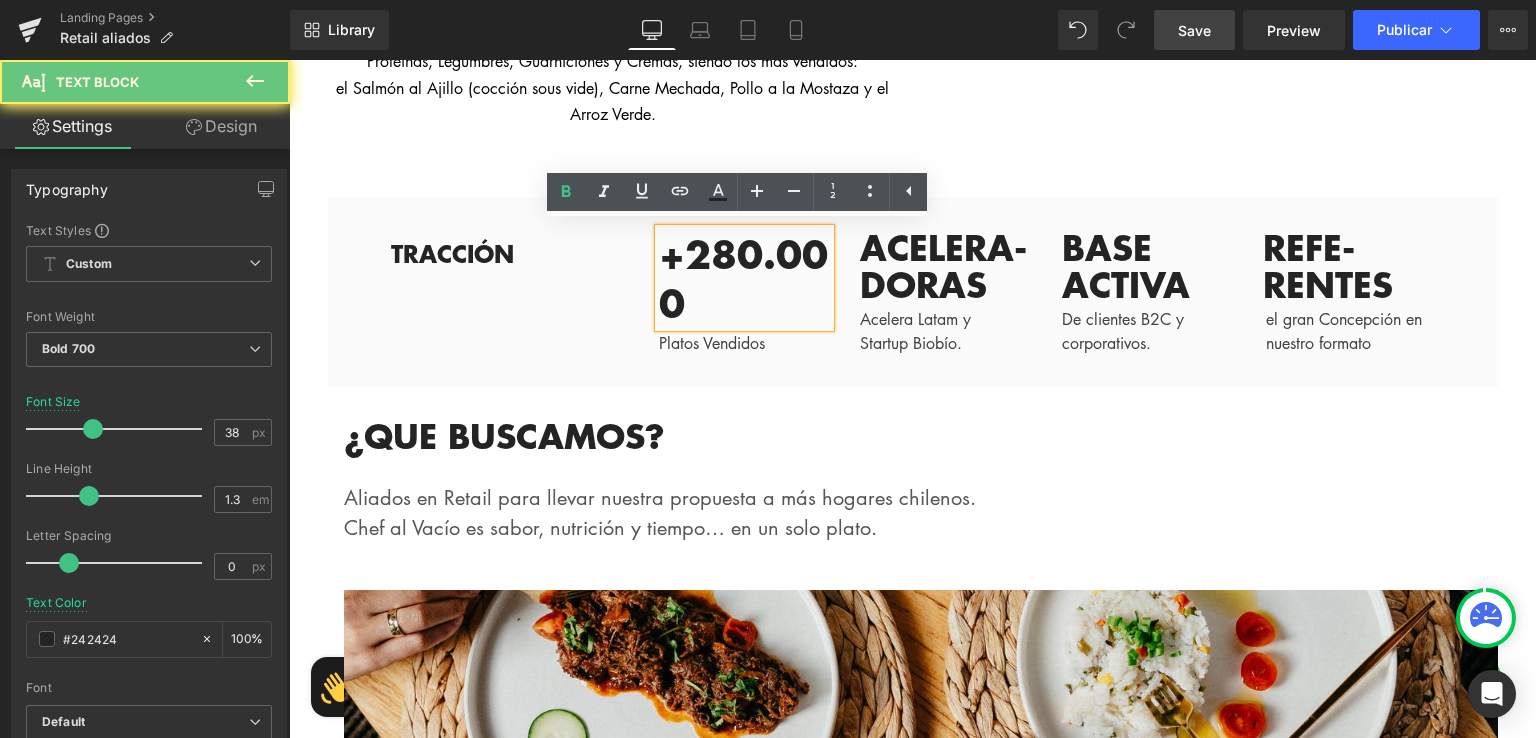 click on "+280.000" at bounding box center (744, 278) 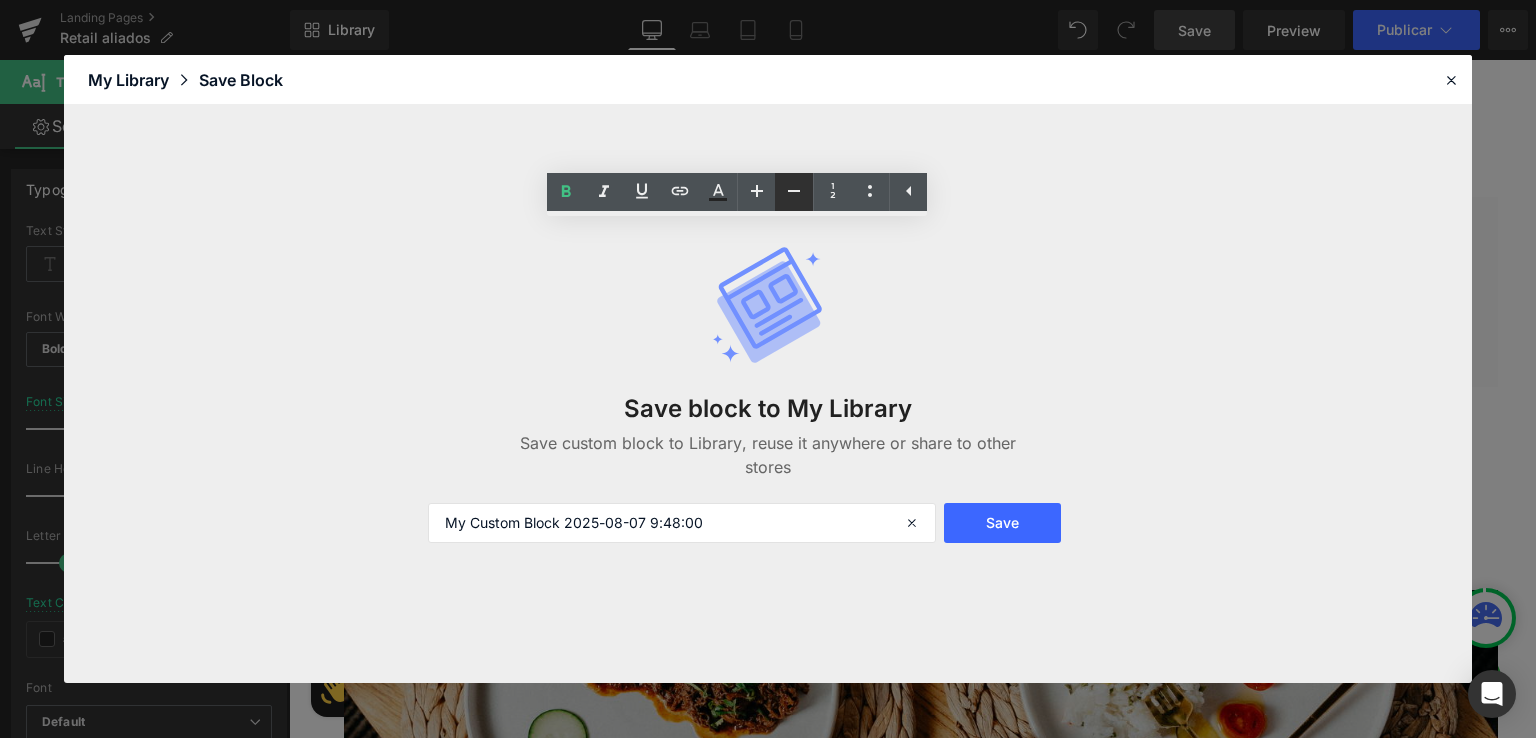 click 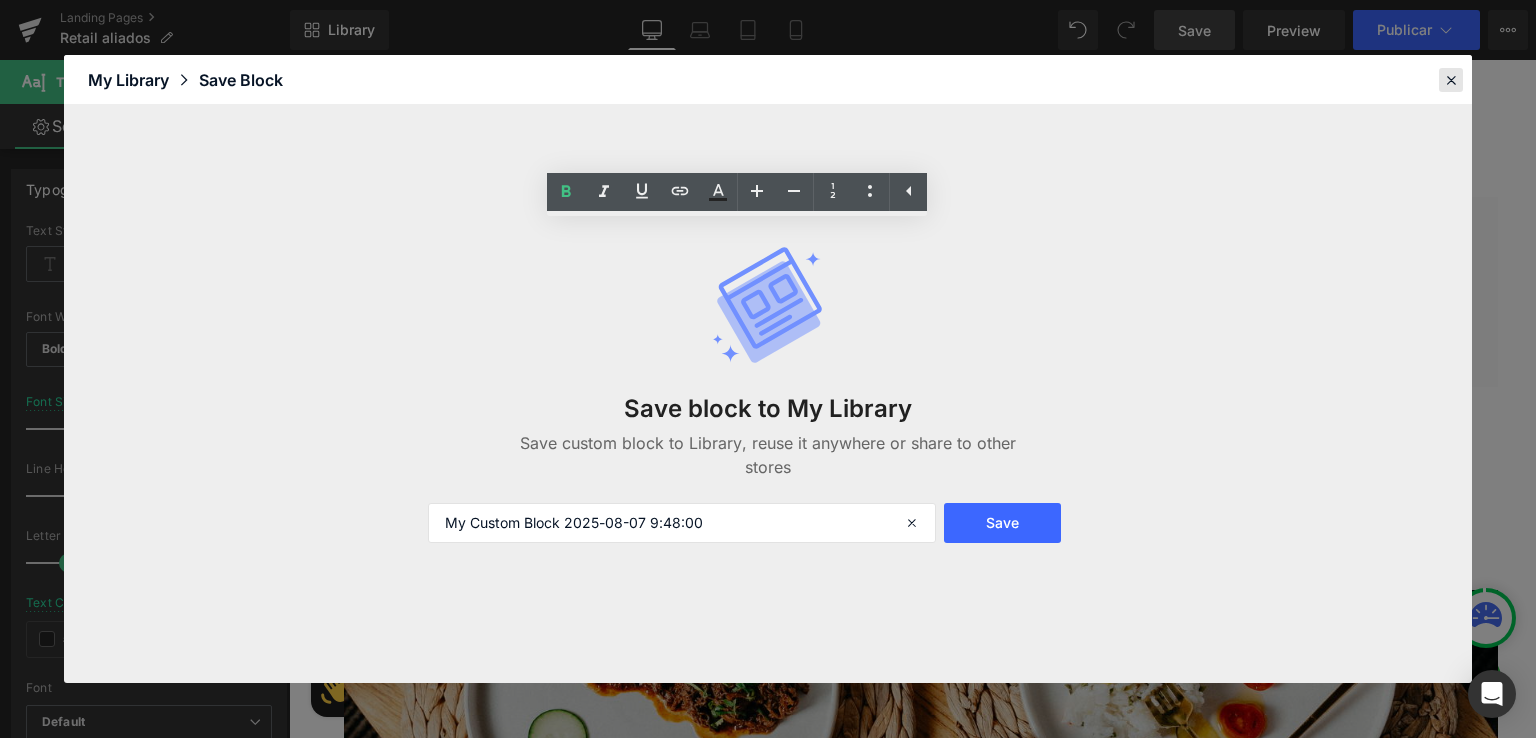 click at bounding box center (1451, 80) 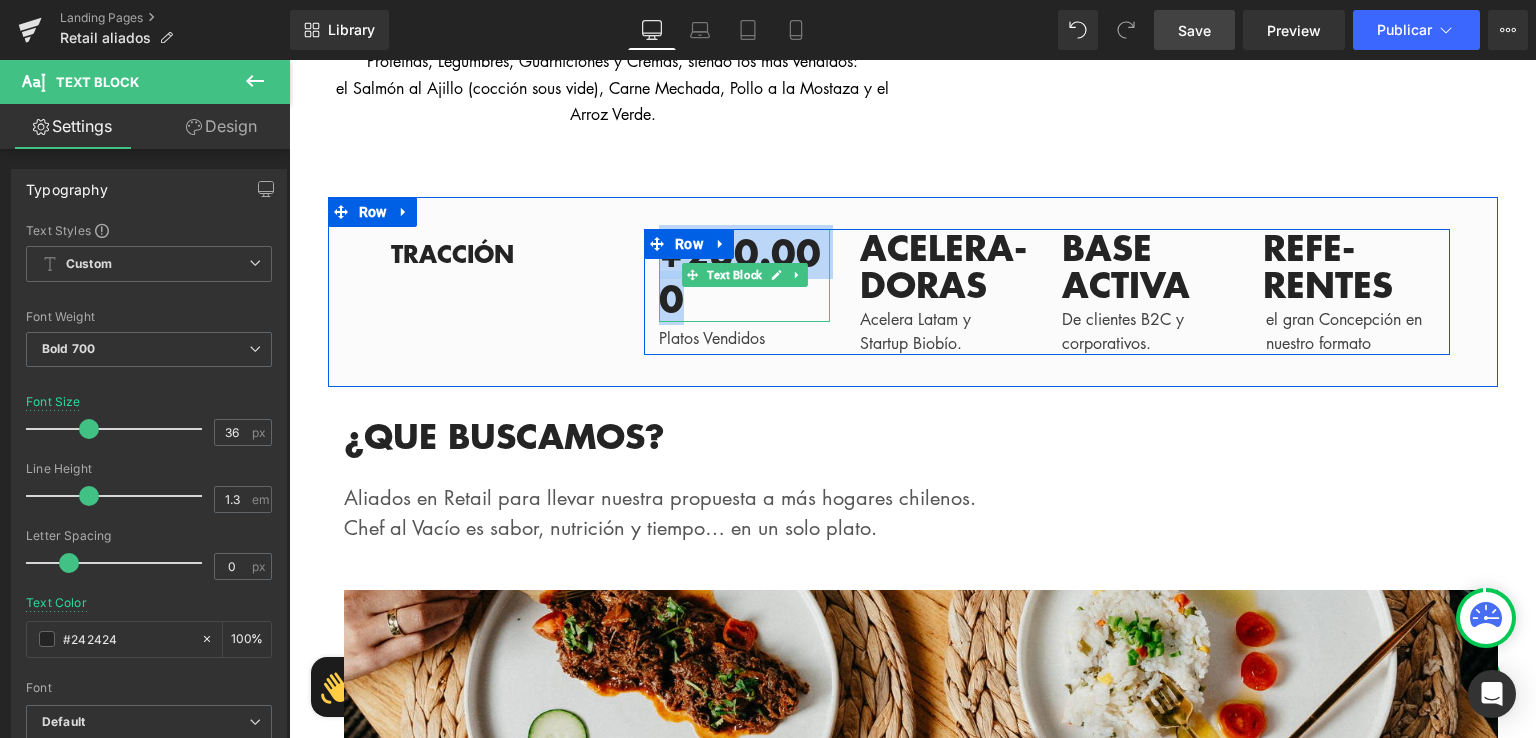 click on "+280.000" at bounding box center (744, 276) 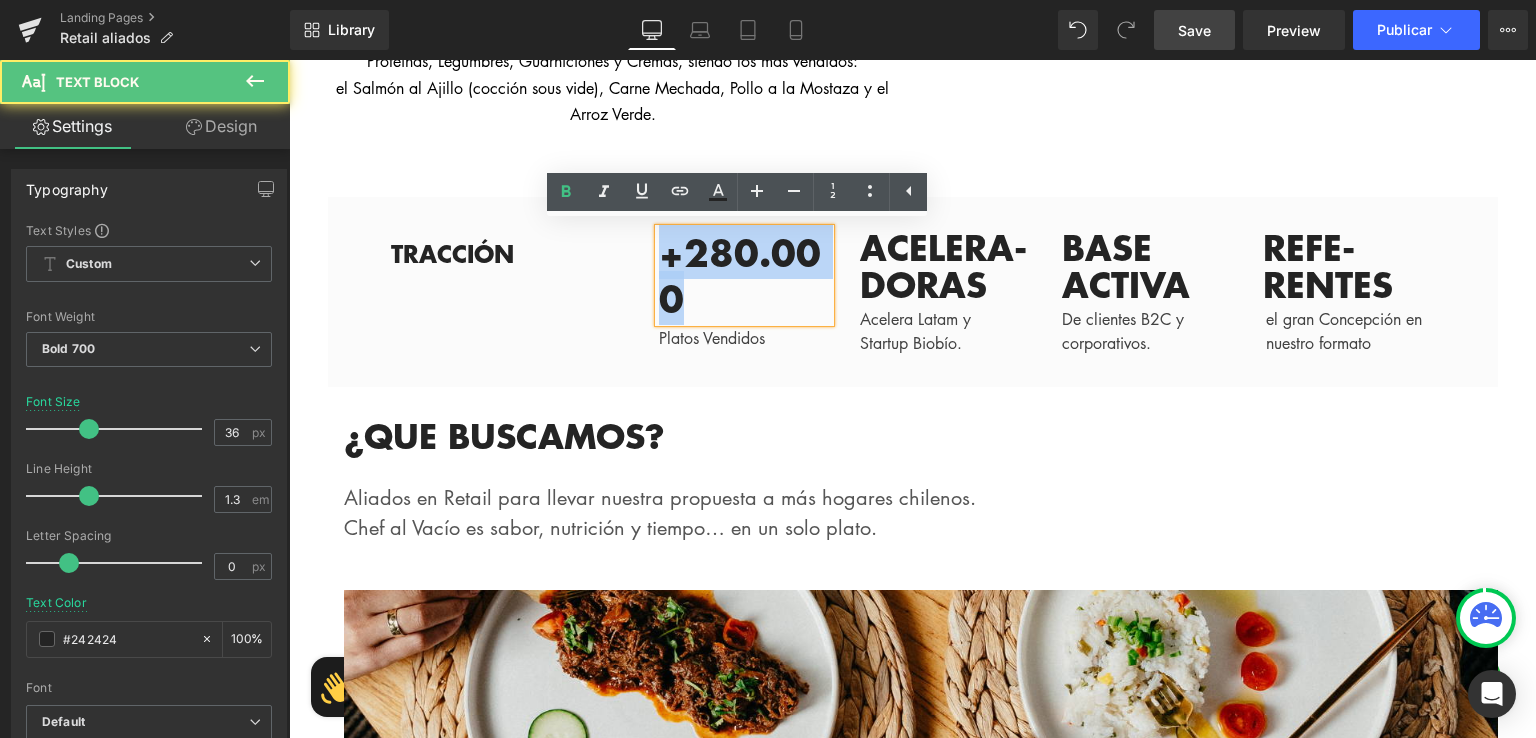 drag, startPoint x: 656, startPoint y: 254, endPoint x: 1077, endPoint y: 249, distance: 421.0297 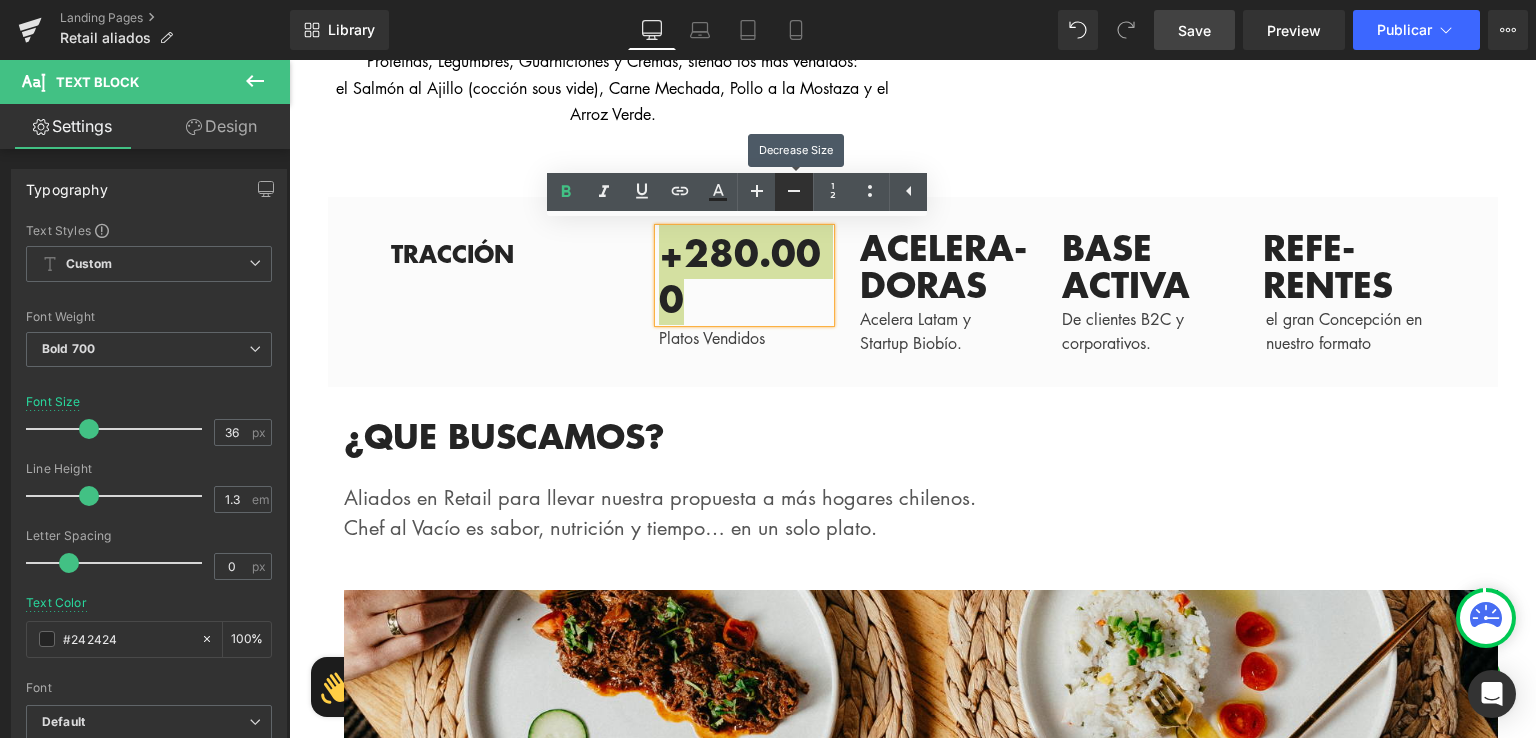 click 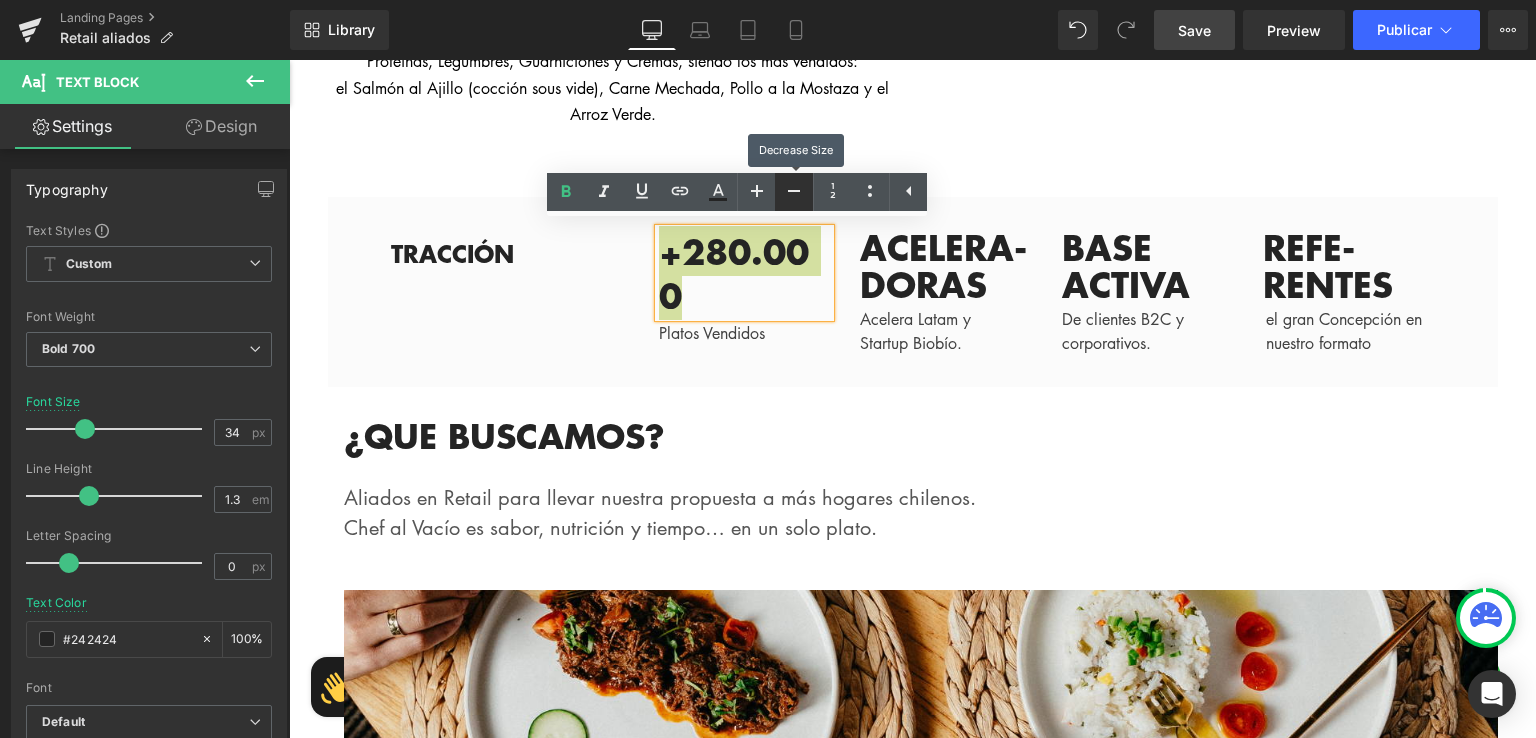 click 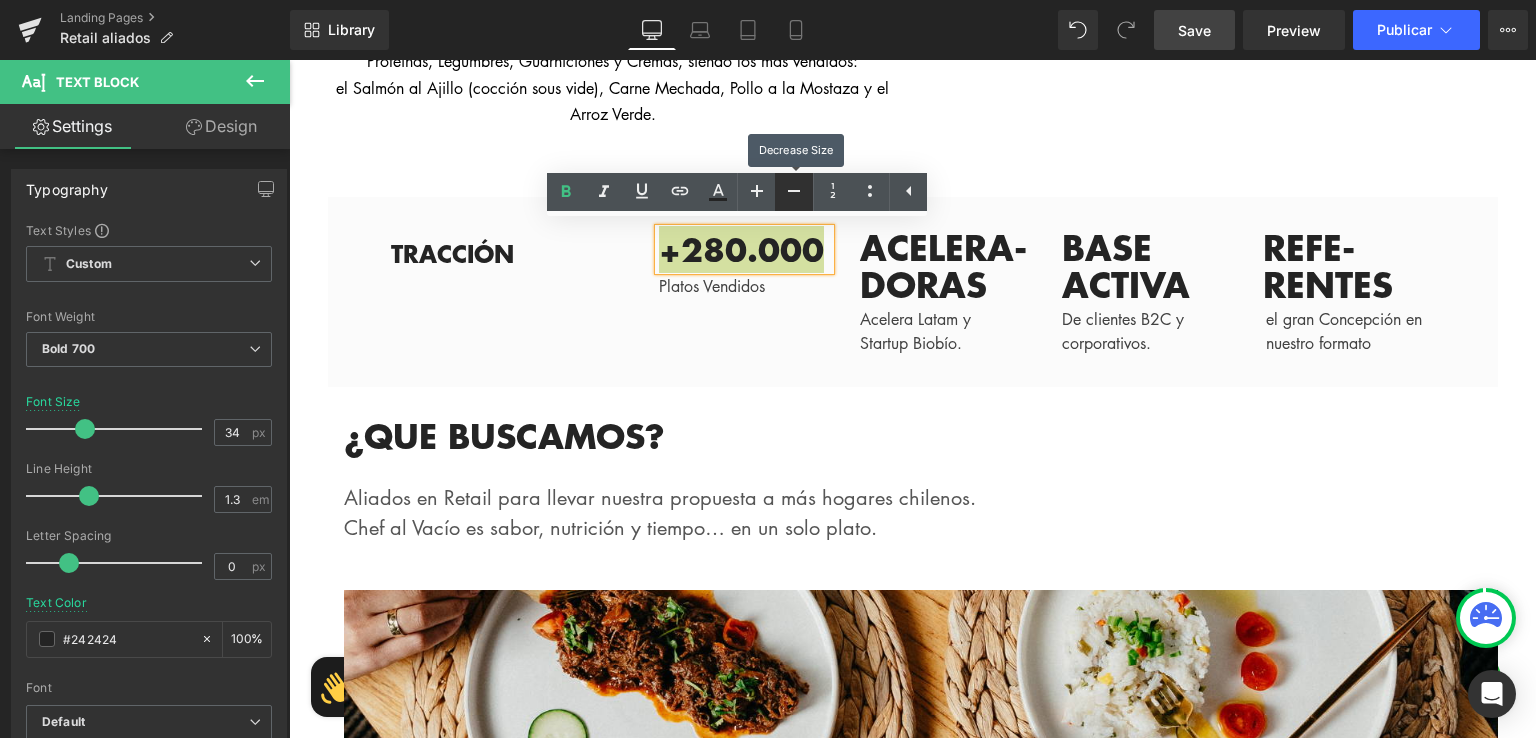 type on "32" 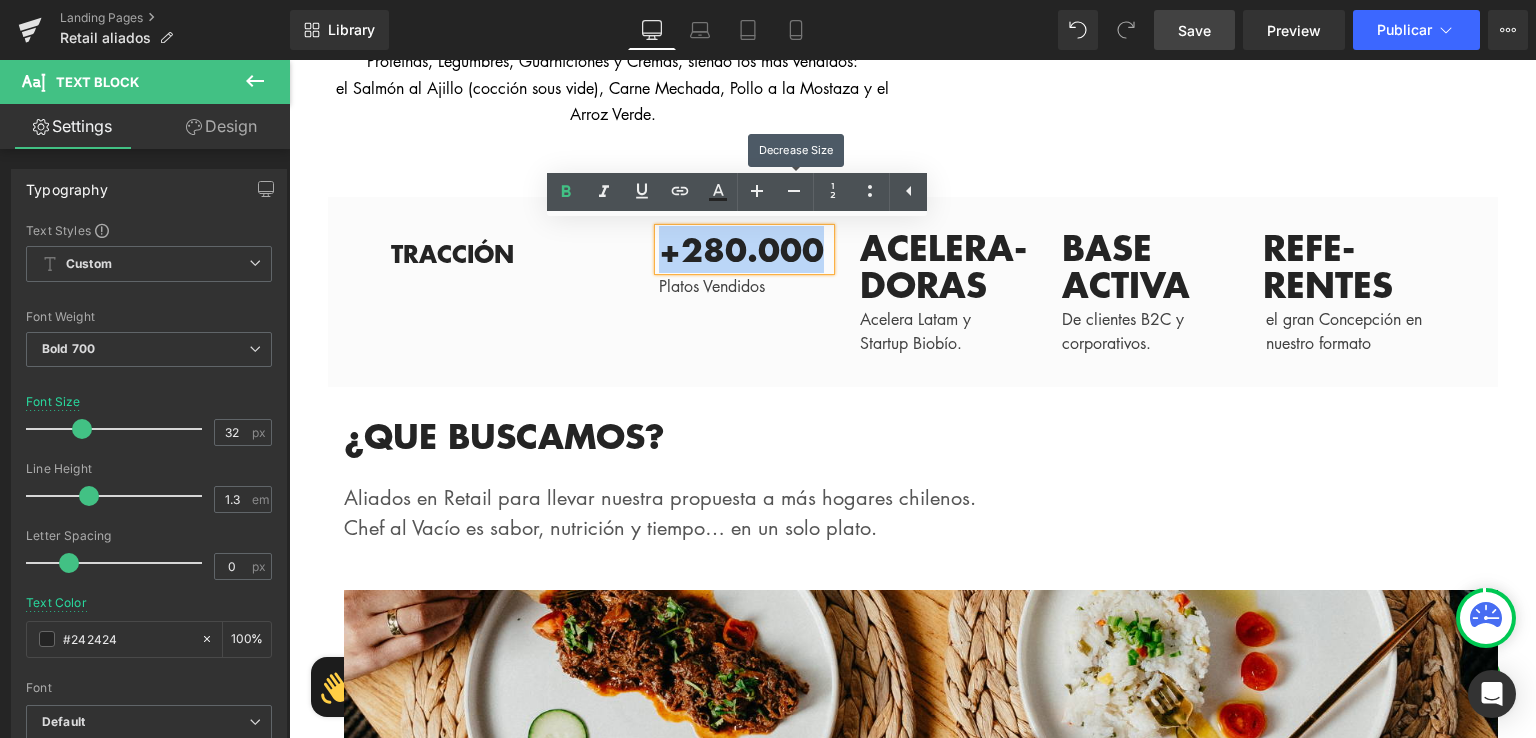 click on "Image         ¿QUE BUSCAMOS? Text Block         Aliados en Retail para llevar nuestra propuesta a más hogares chilenos. Chef al Vacío es sabor, nutrición y tiempo… en un solo plato. Text Block         Image         Row
Youtube   74px       Row" at bounding box center (913, 1070) 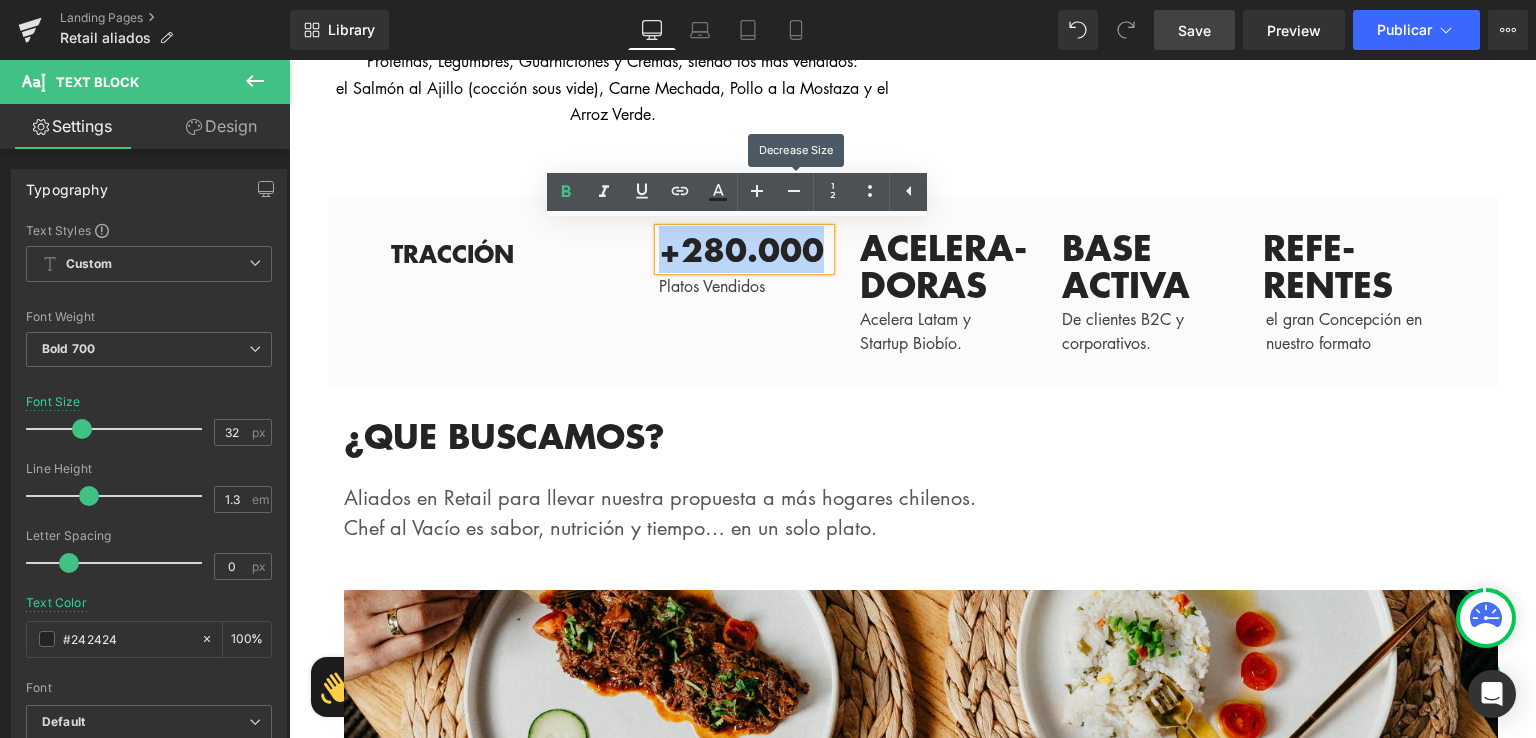 click at bounding box center [289, 60] 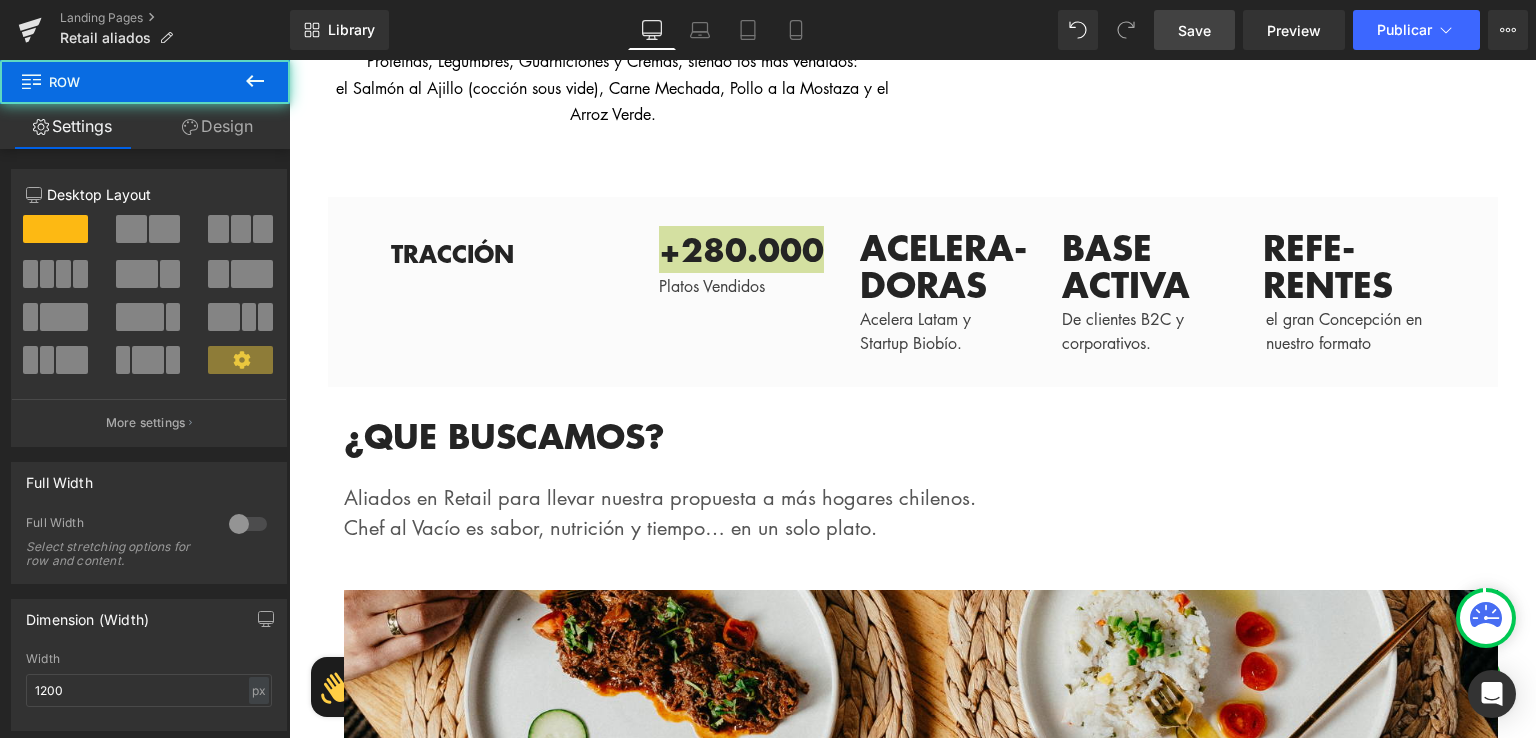 click on "Save" at bounding box center (1194, 30) 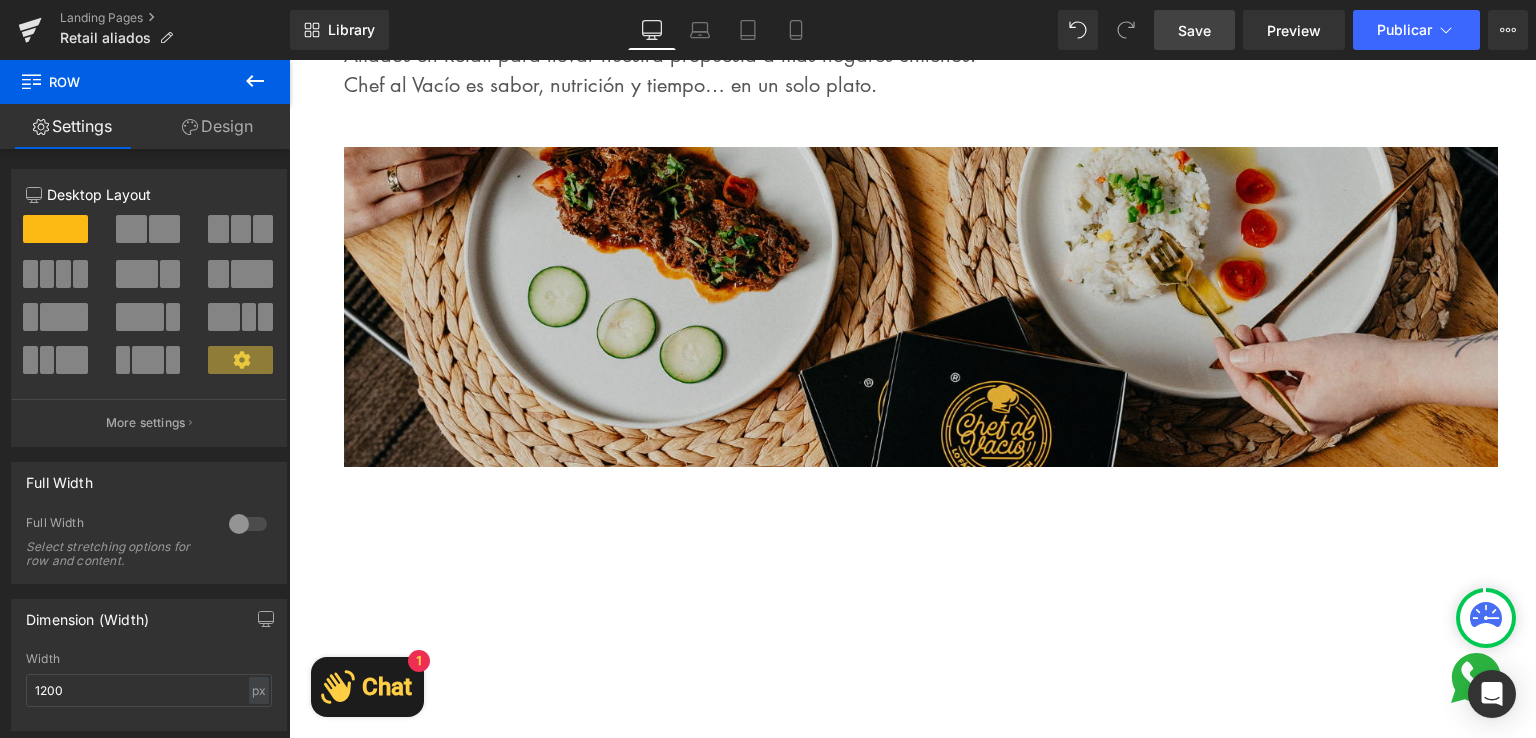 scroll, scrollTop: 3417, scrollLeft: 0, axis: vertical 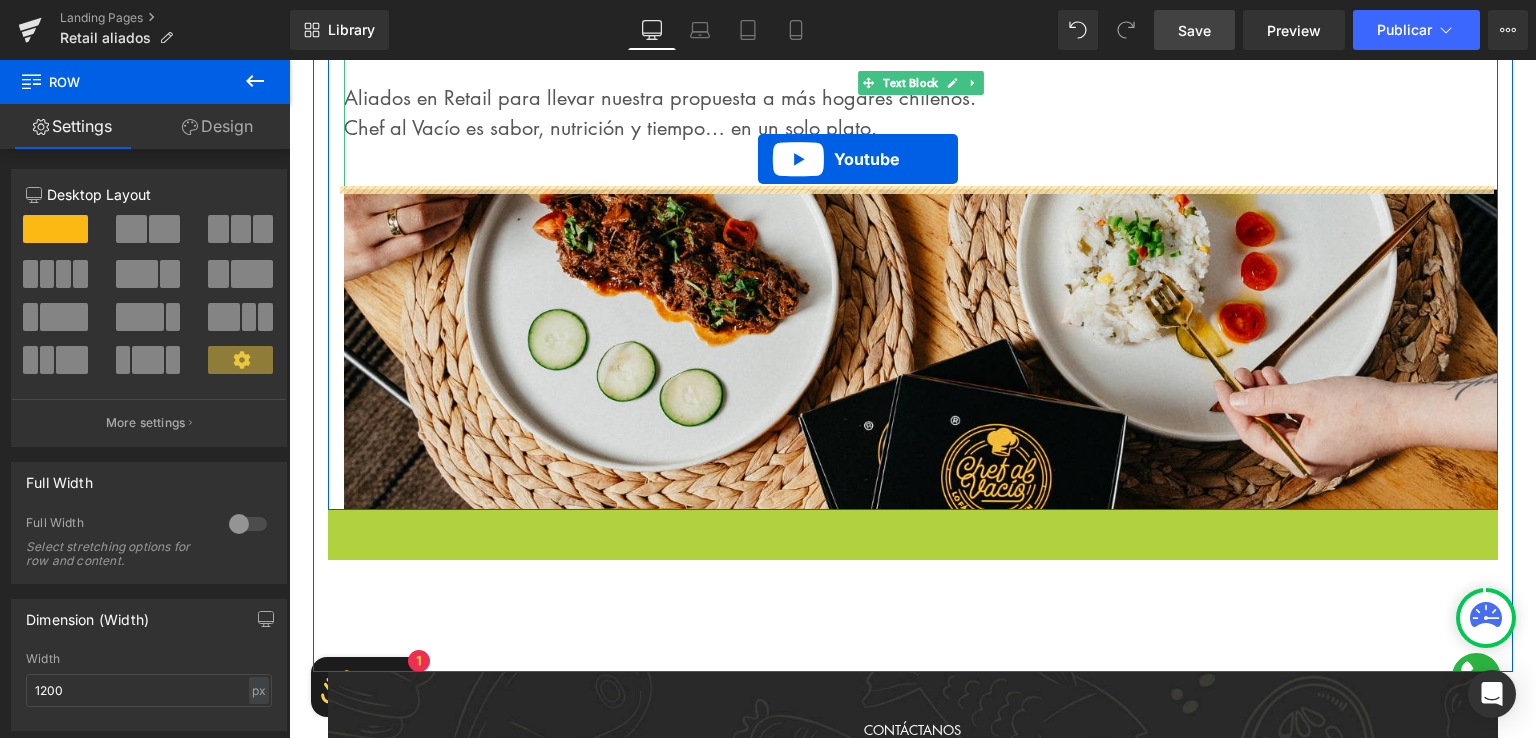 drag, startPoint x: 856, startPoint y: 527, endPoint x: 758, endPoint y: 159, distance: 380.8254 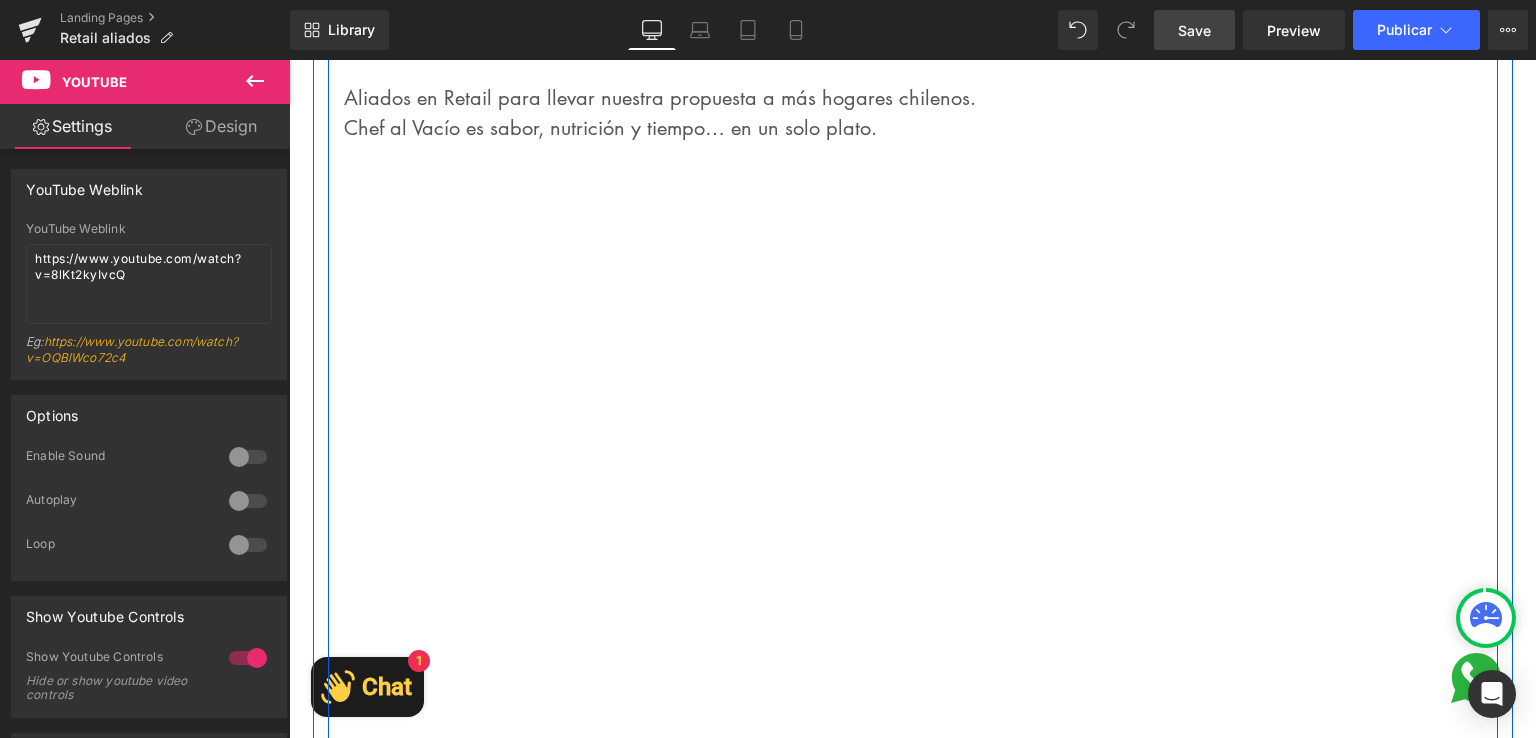 click on "Youtube   74px" at bounding box center [921, 551] 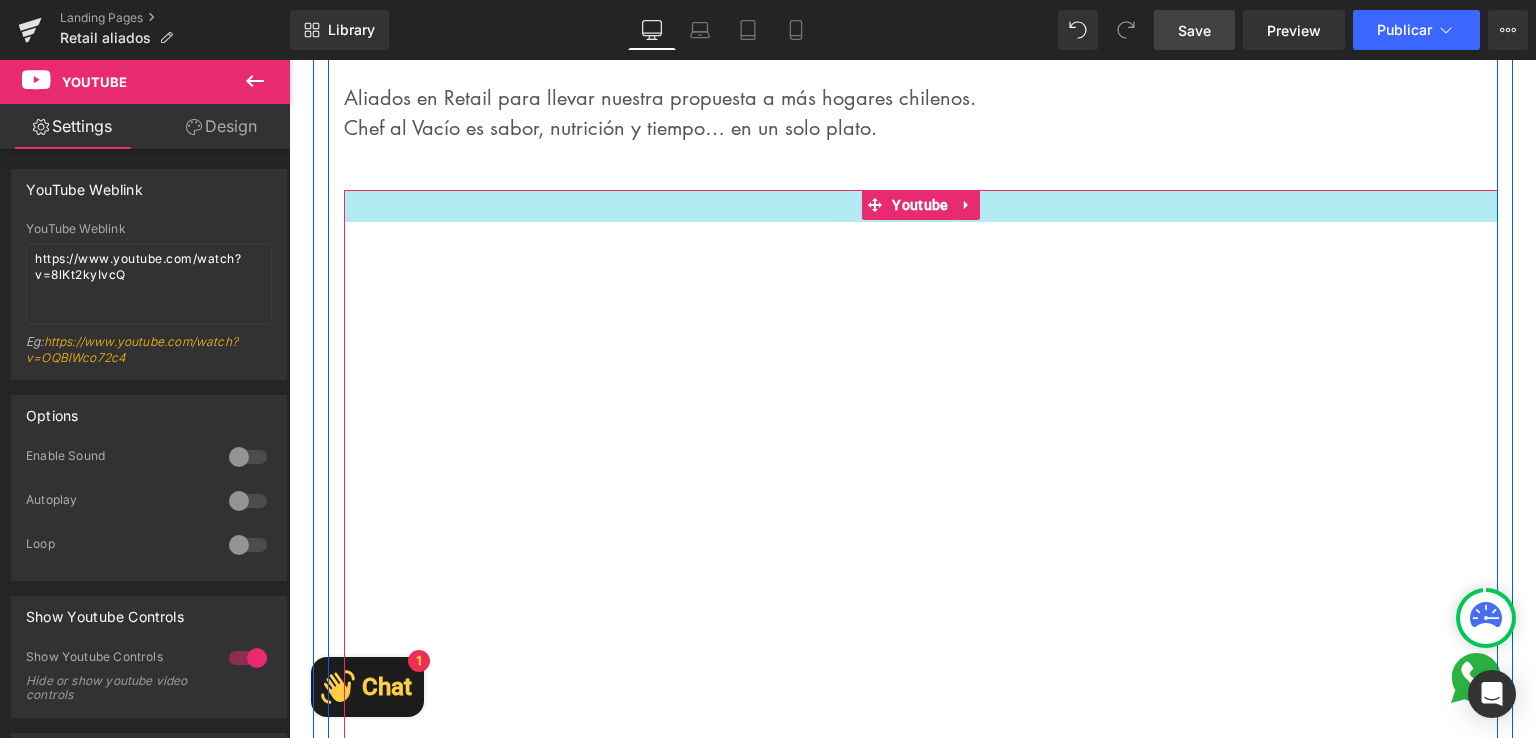 drag, startPoint x: 824, startPoint y: 144, endPoint x: 809, endPoint y: 189, distance: 47.434166 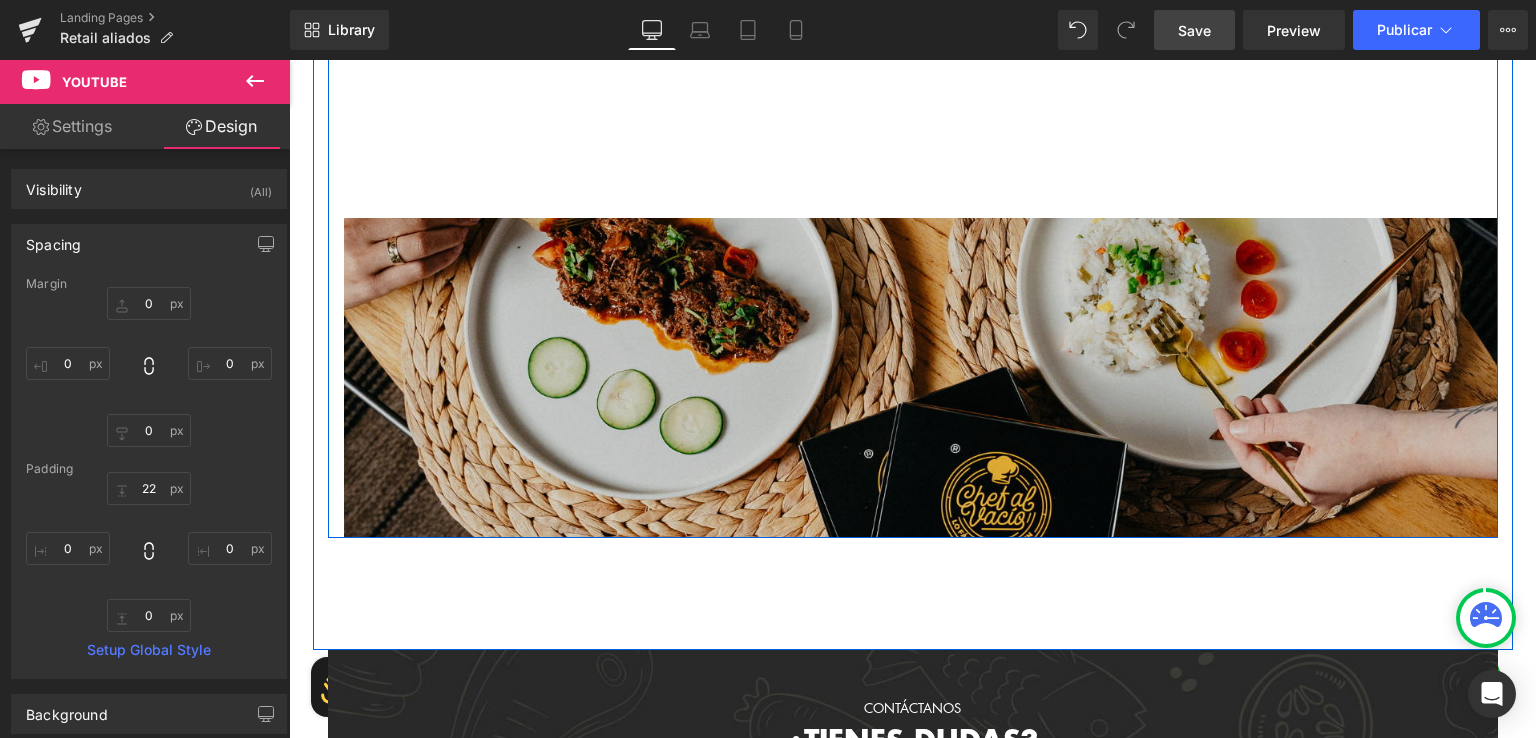 scroll, scrollTop: 4017, scrollLeft: 0, axis: vertical 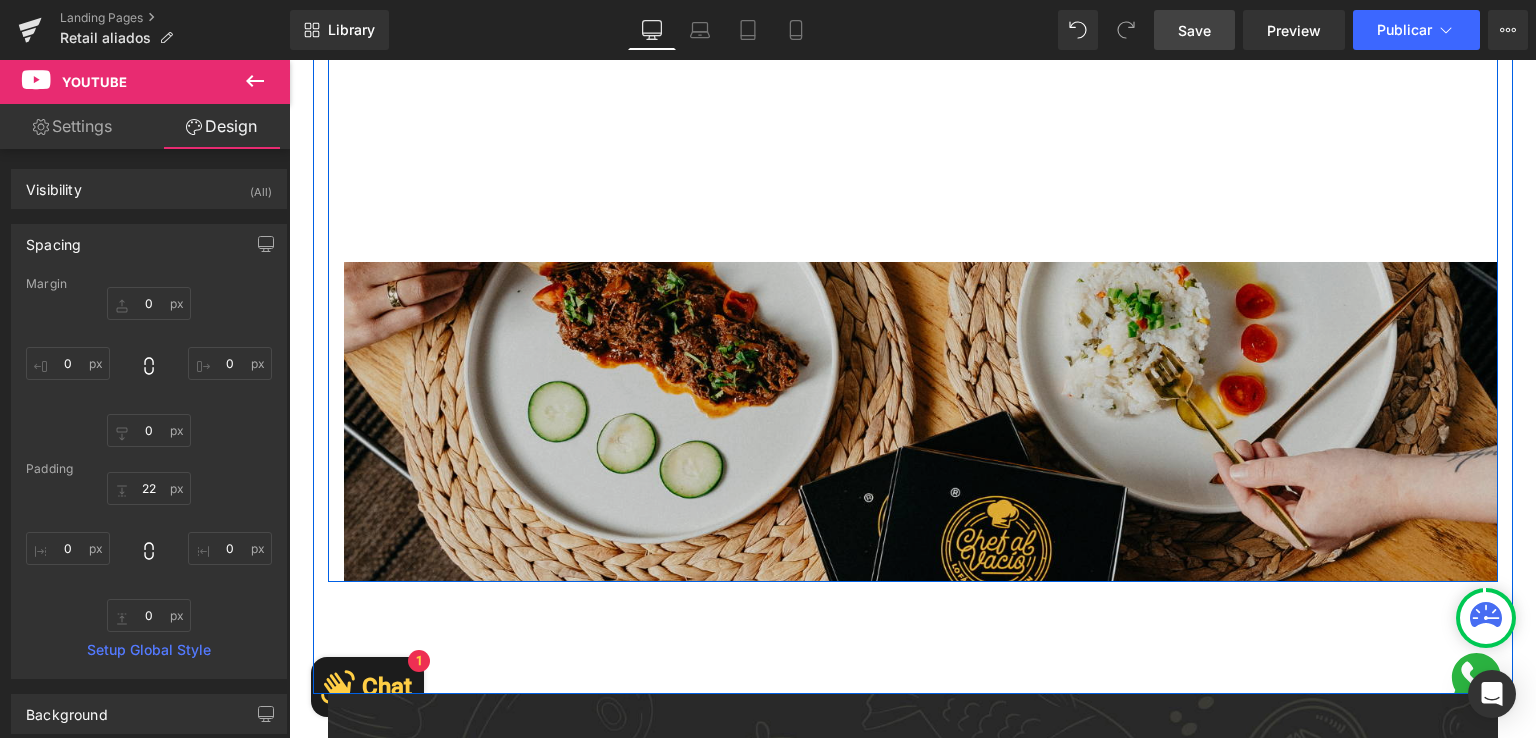 click at bounding box center (921, 422) 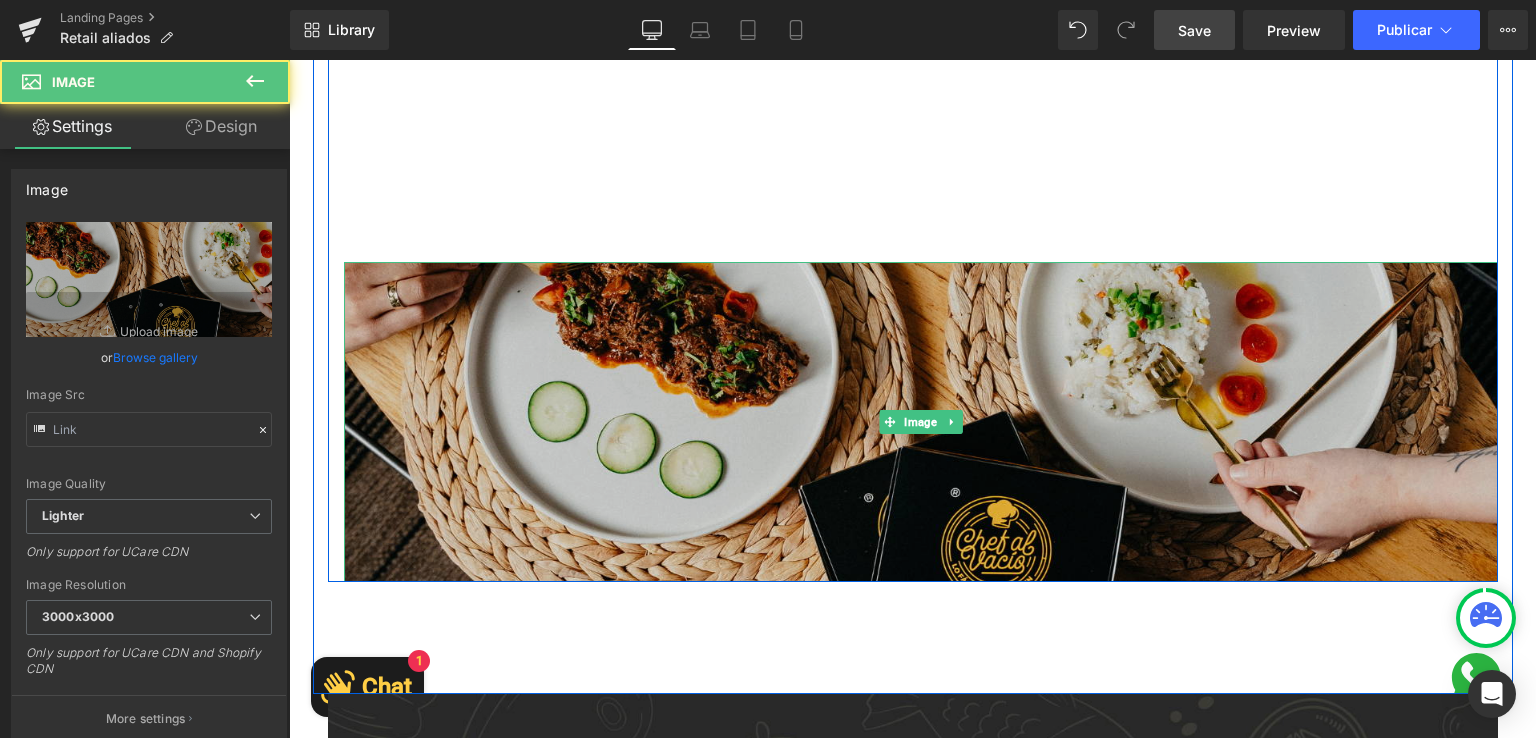 type on "https://ucarecdn.com/b14ea8f0-1245-4351-99bb-2e7425818416/-/format/auto/-/preview/3000x3000/-/quality/lighter/foto1%20chav%20_4_.png" 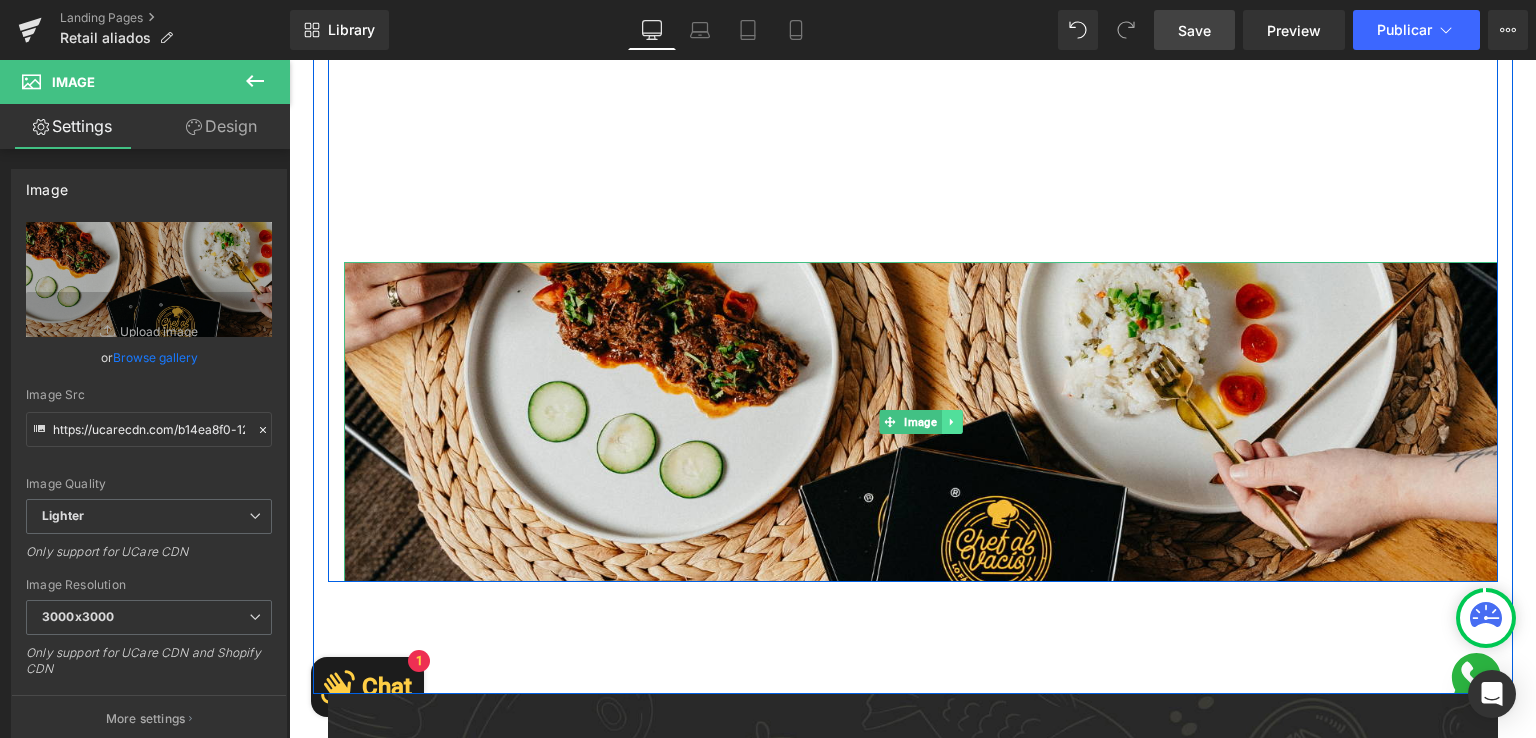 click 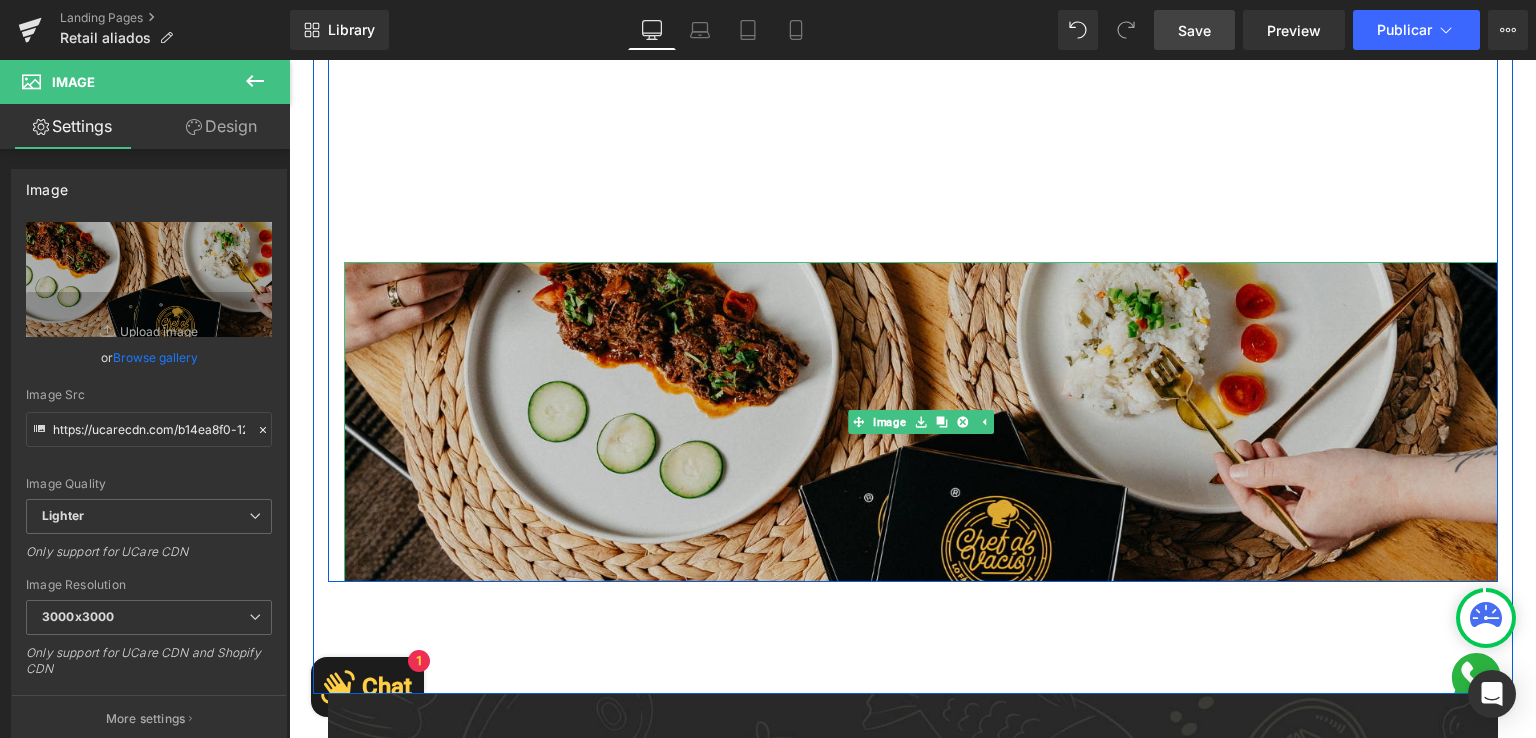 click 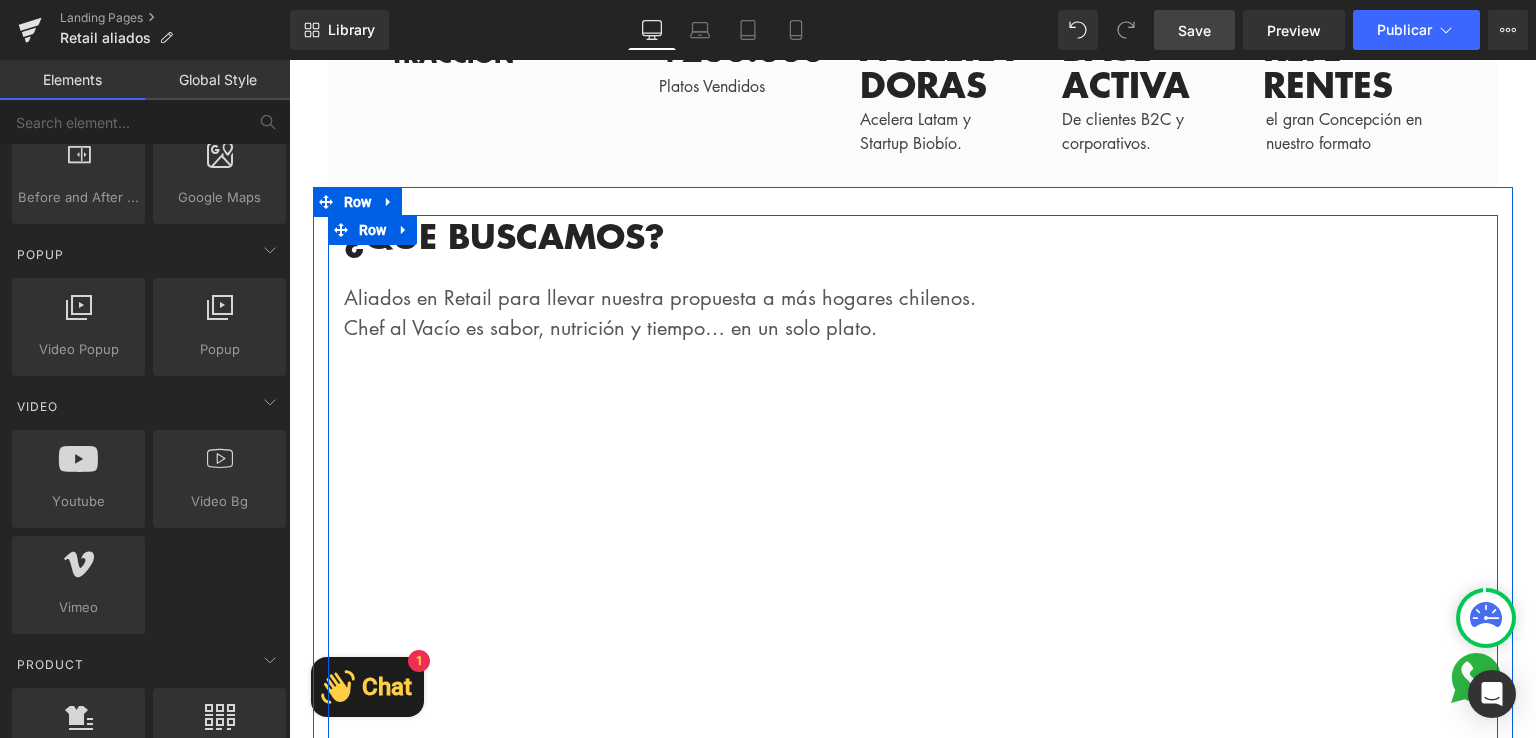 scroll, scrollTop: 3517, scrollLeft: 0, axis: vertical 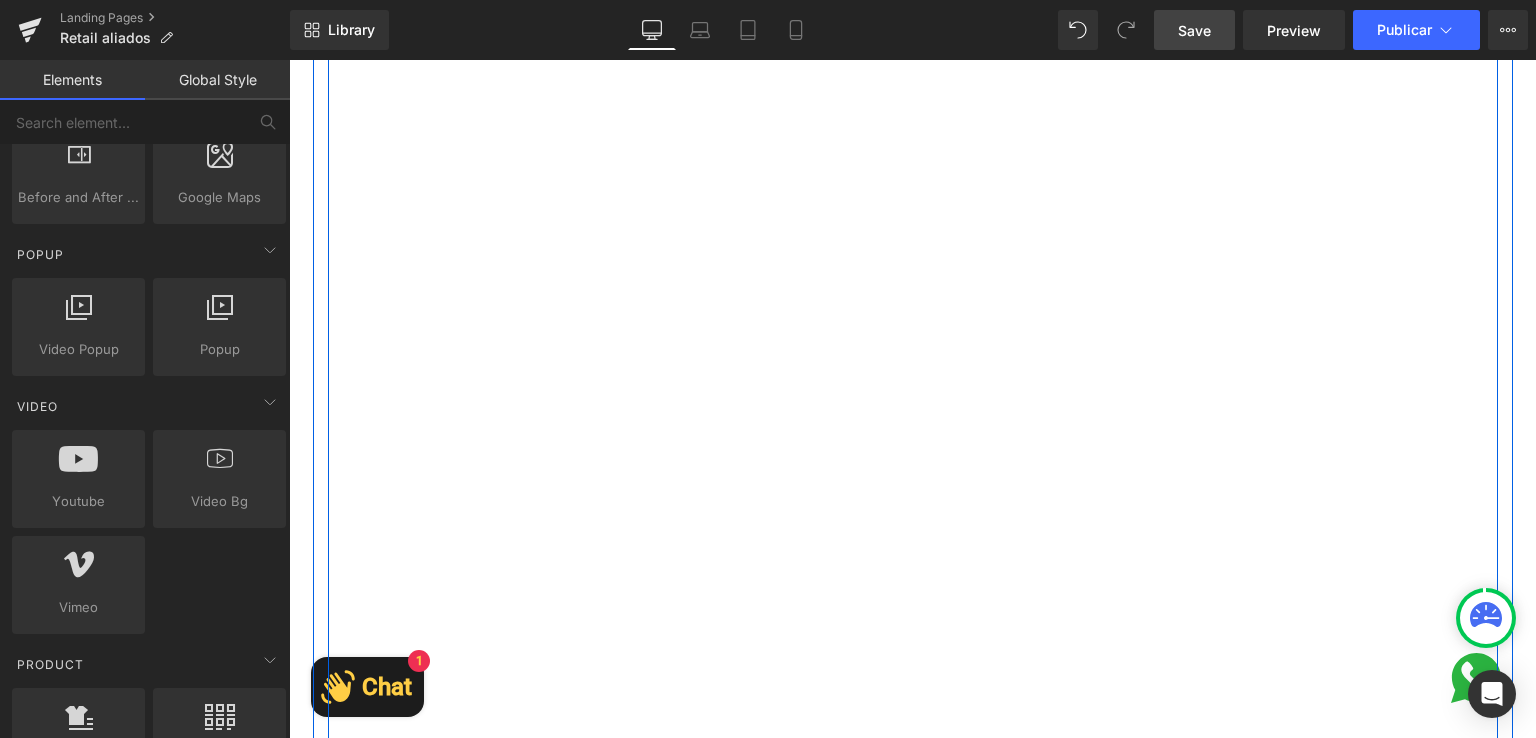click on "Save" at bounding box center (1194, 30) 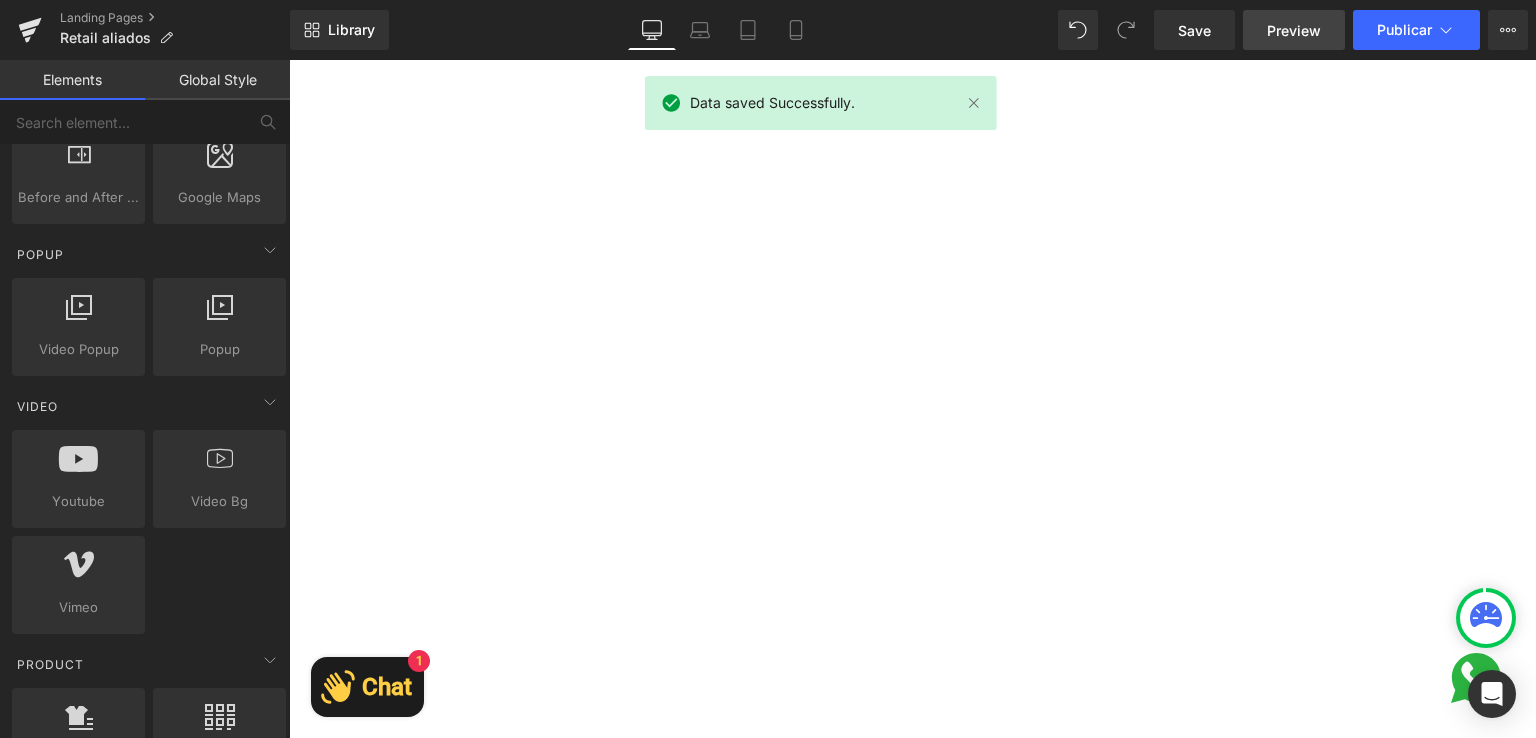 click on "Preview" at bounding box center (1294, 30) 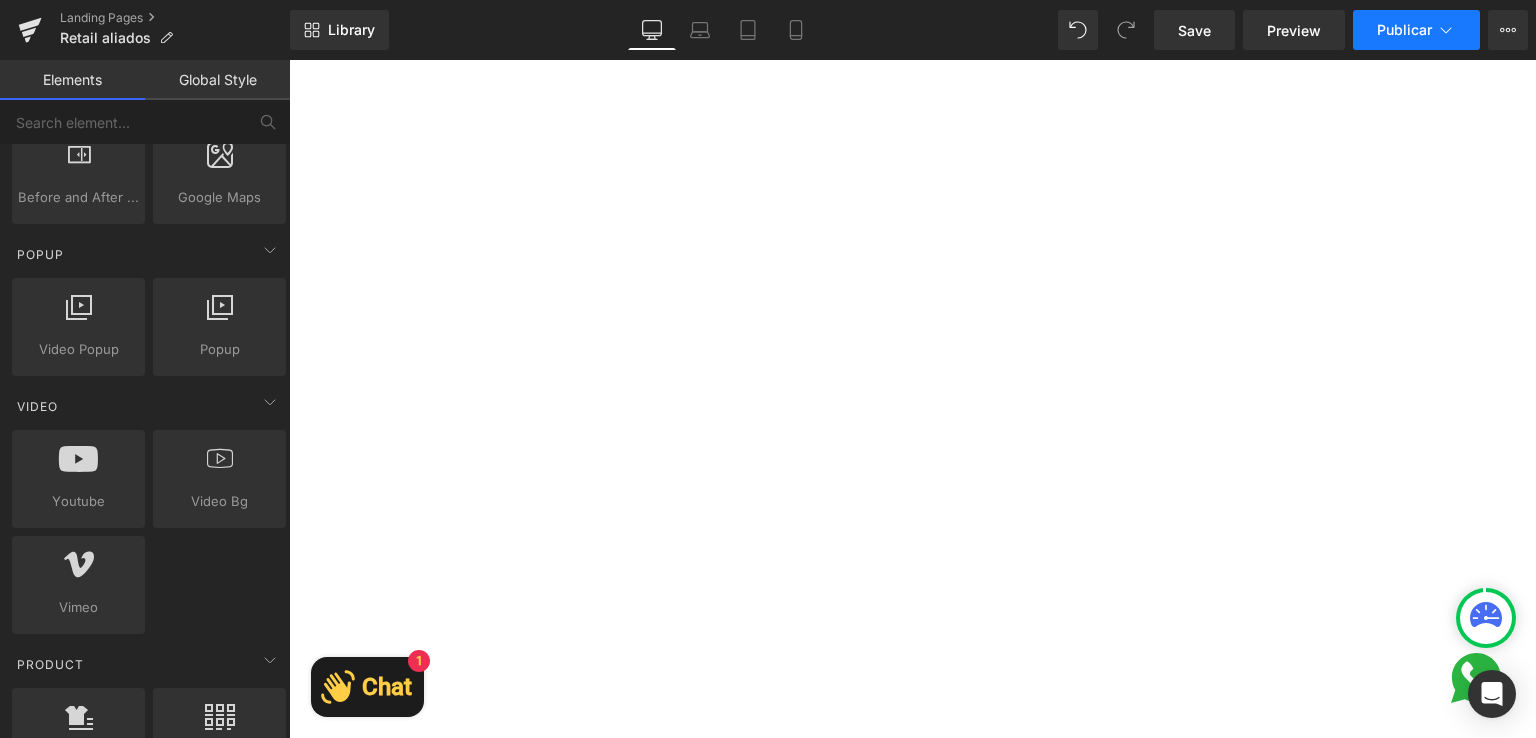click on "Publicar" at bounding box center (1404, 29) 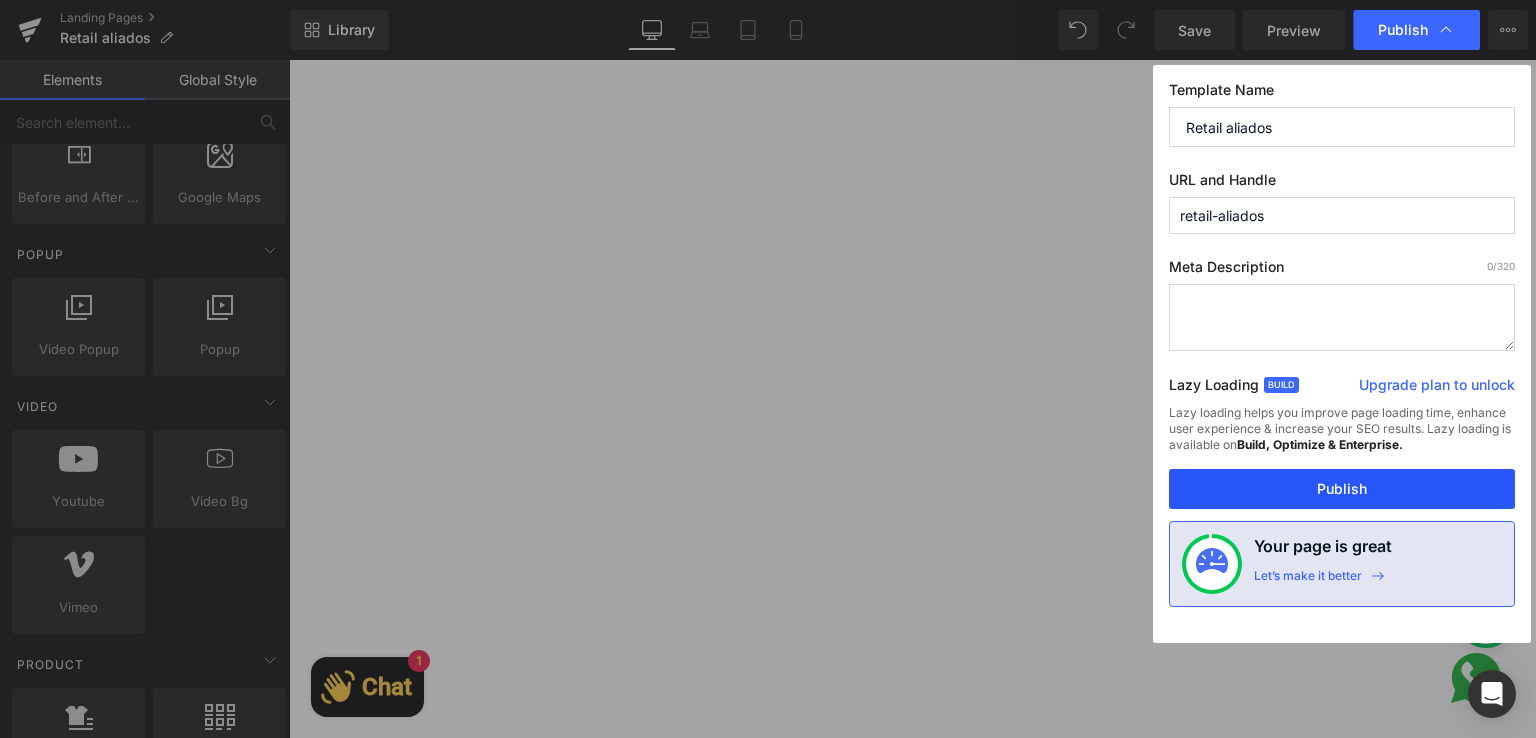 click on "Publish" at bounding box center [1342, 489] 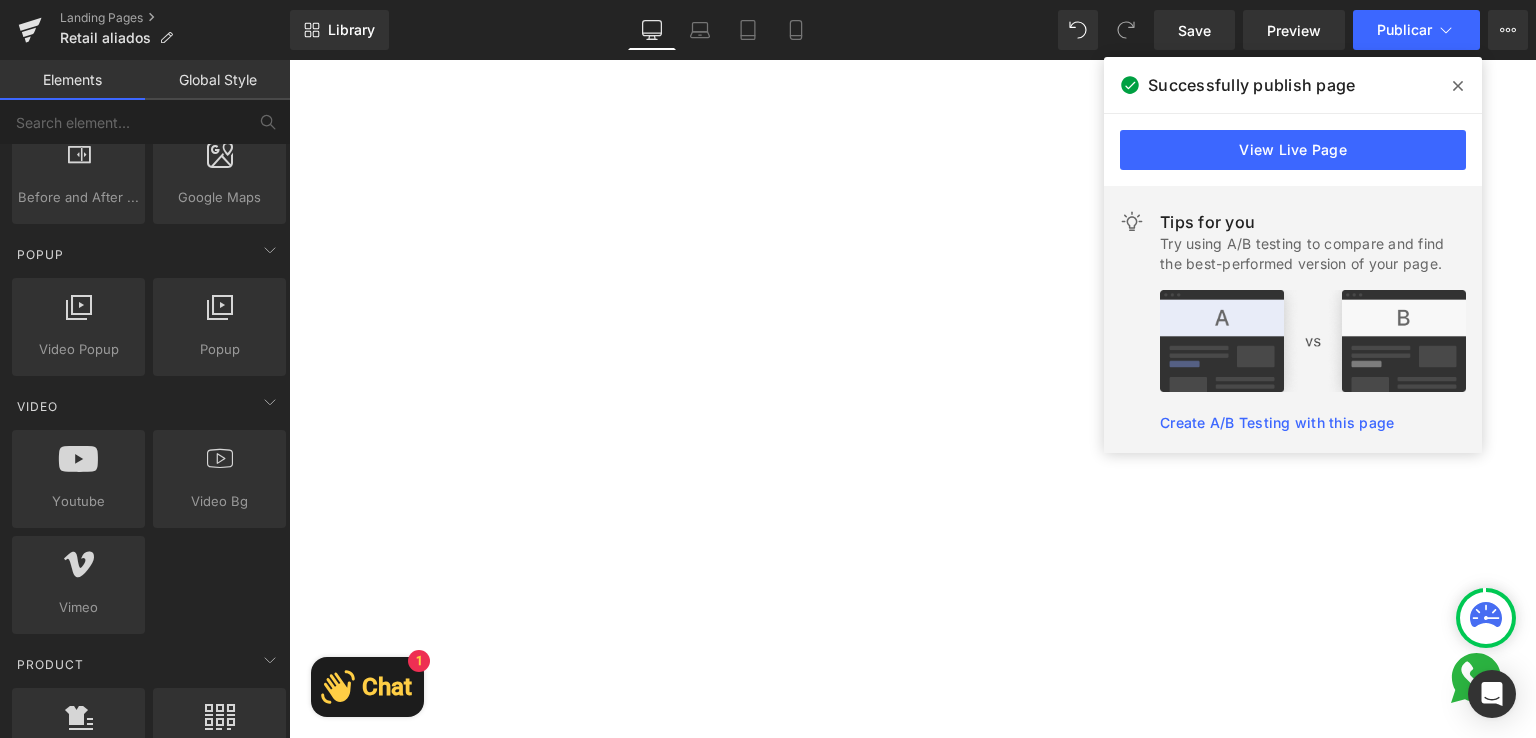 click 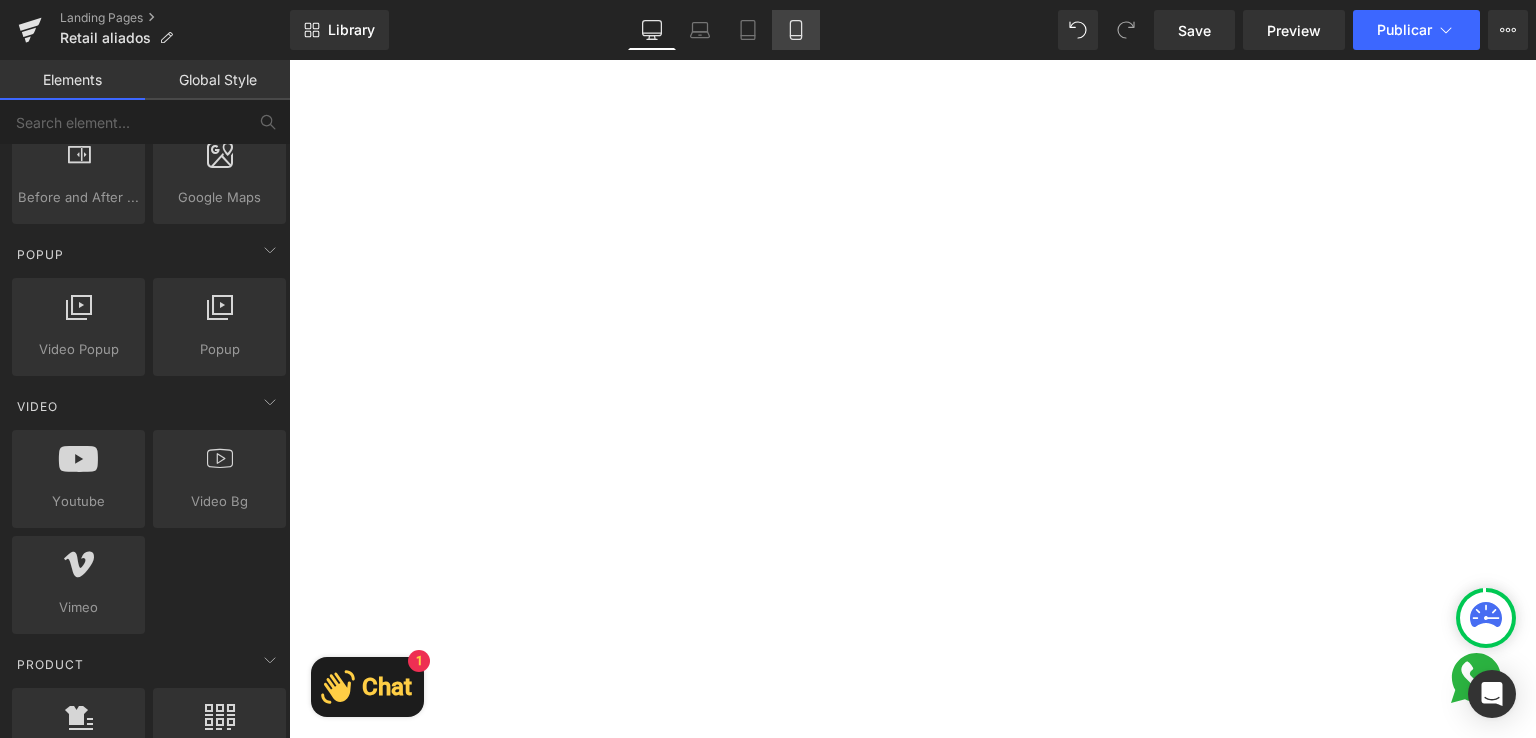 click on "Mobile" at bounding box center (796, 30) 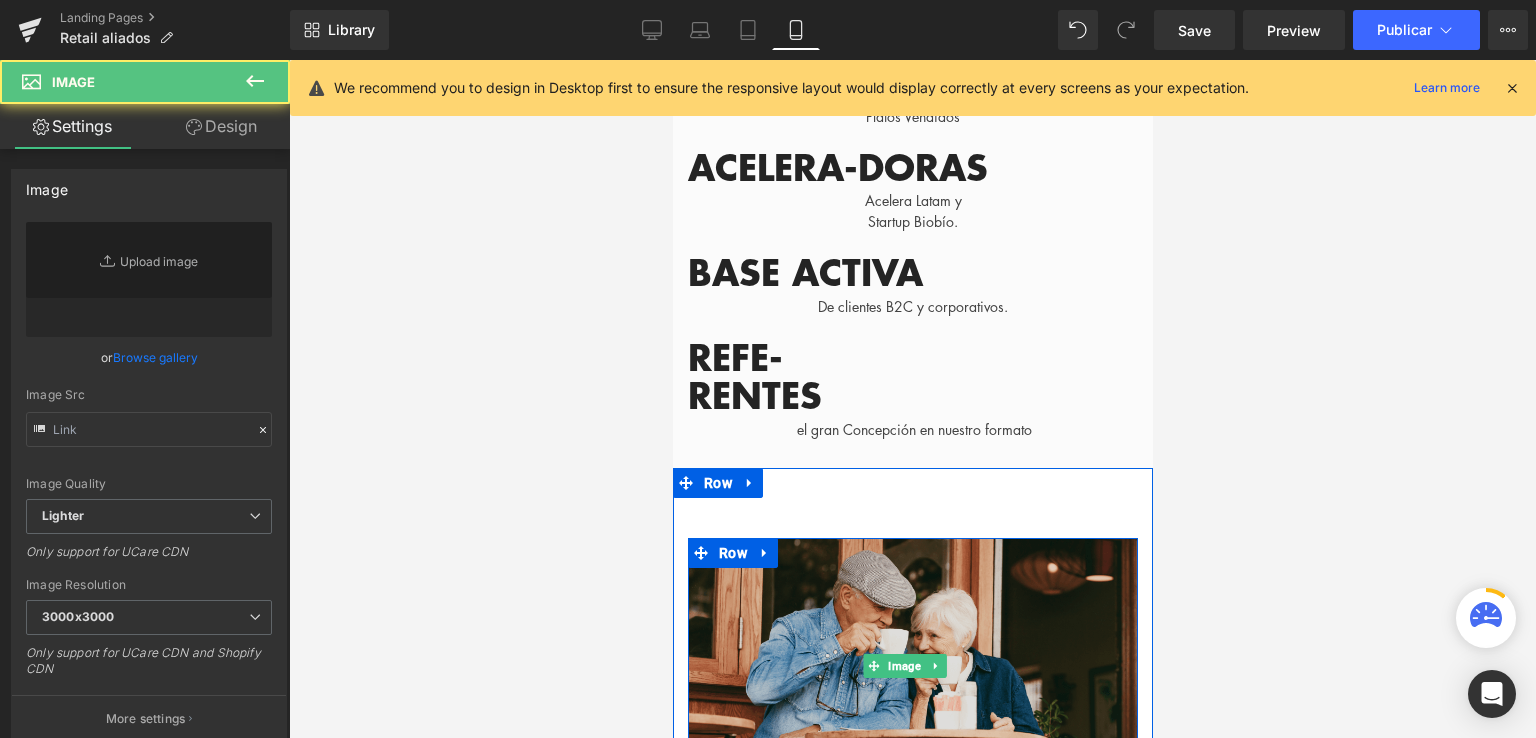 click at bounding box center [912, 666] 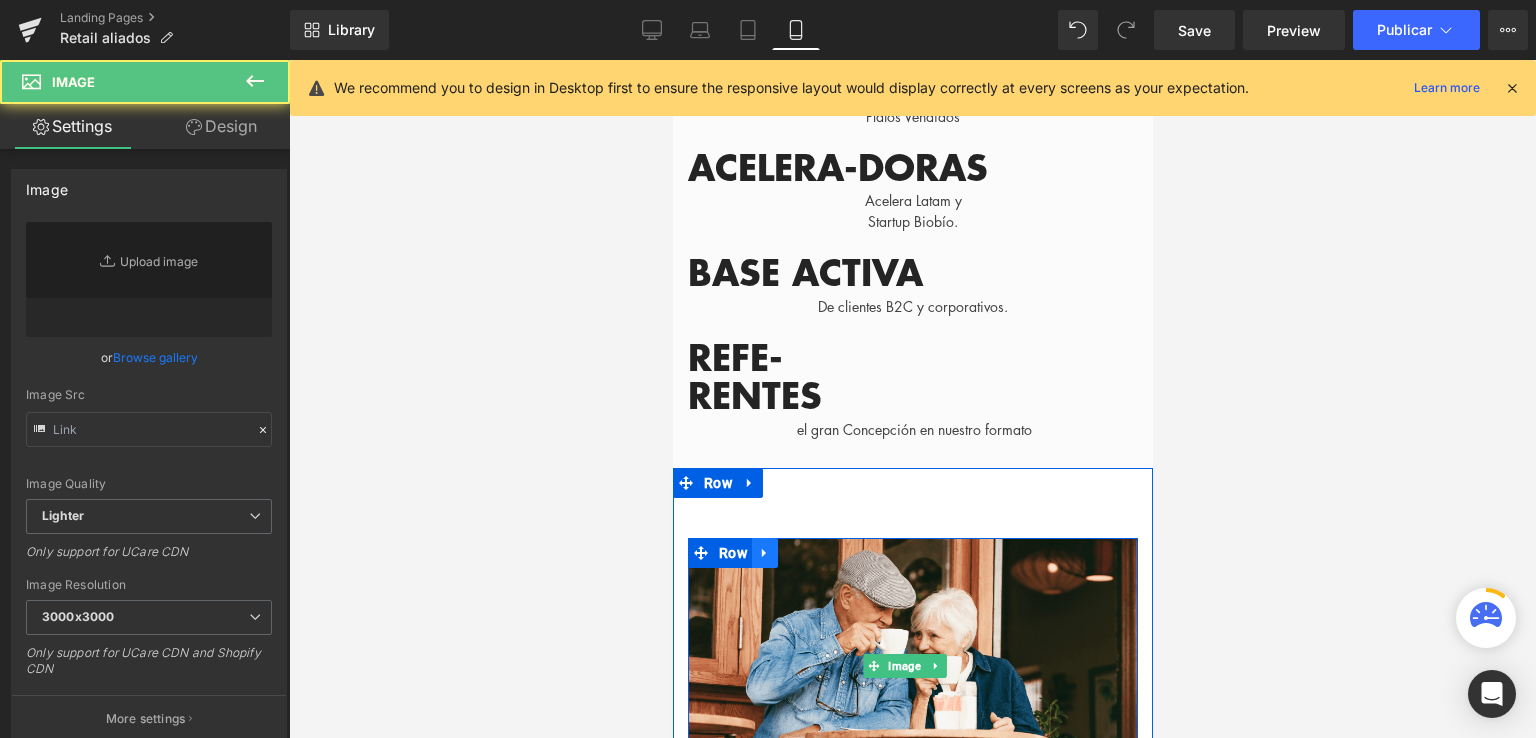 scroll, scrollTop: 3832, scrollLeft: 0, axis: vertical 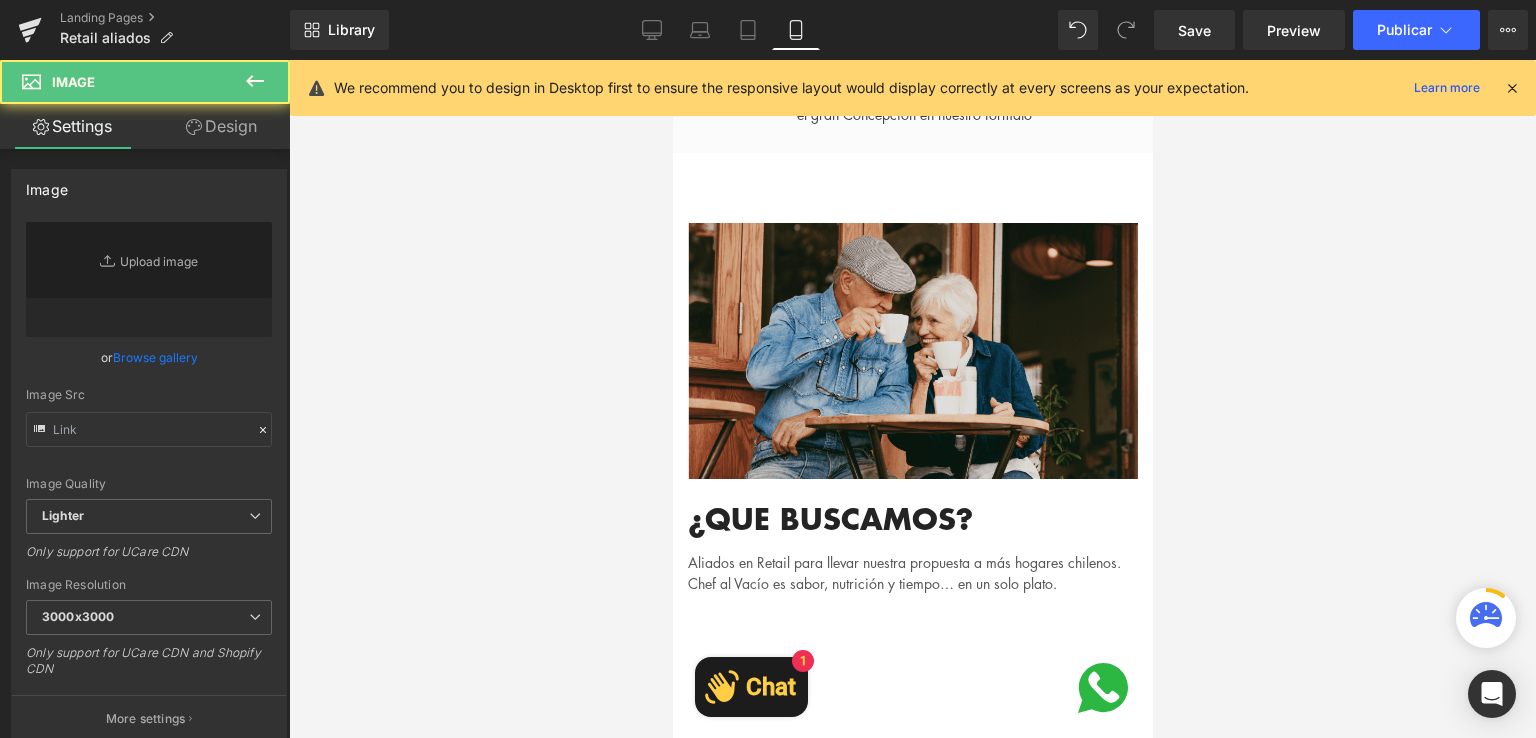 type on "https://ucarecdn.com/2db4c5a6-59f4-44f6-8a3b-7e33b7387314/-/format/auto/-/preview/3000x3000/-/quality/lighter/im13.png" 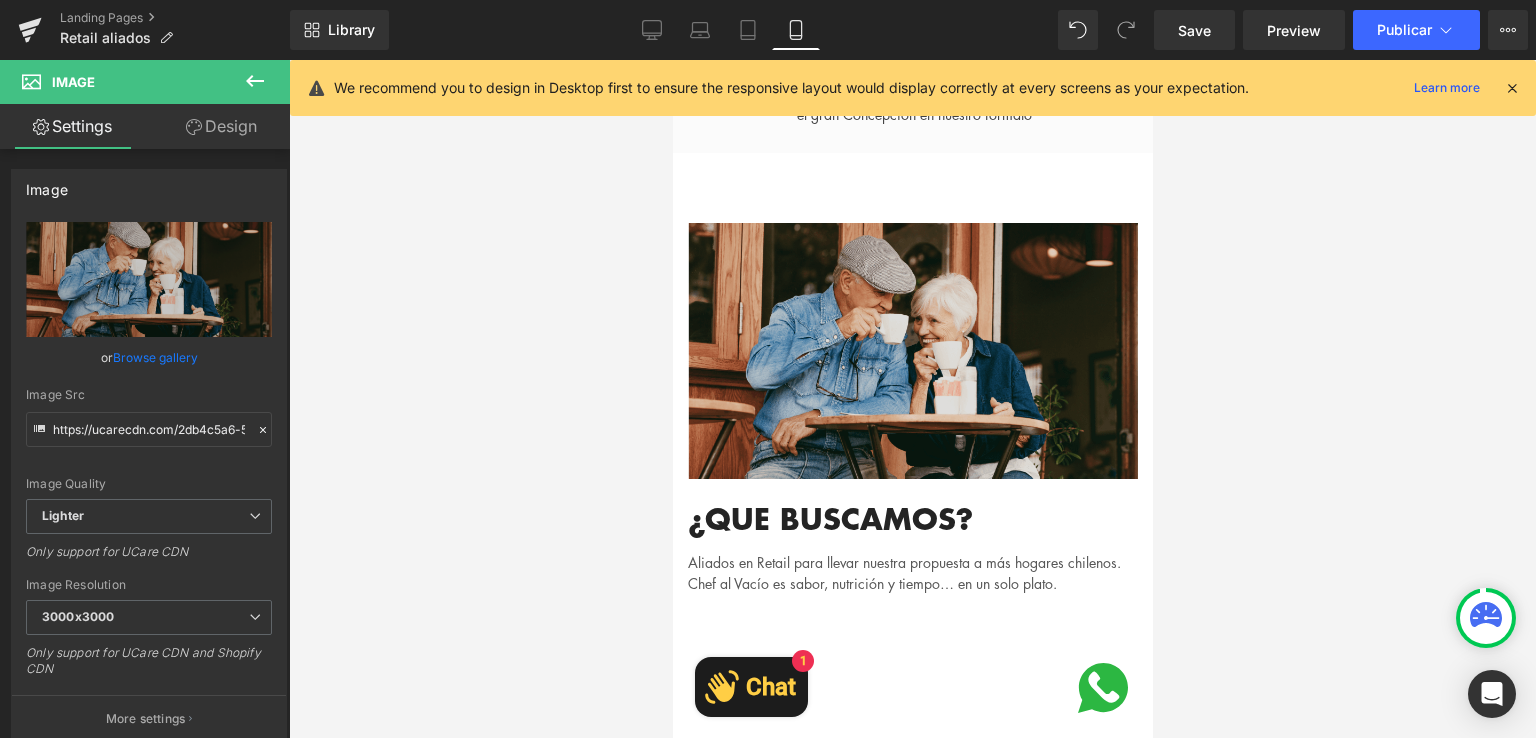 click on "Image" at bounding box center [912, 351] 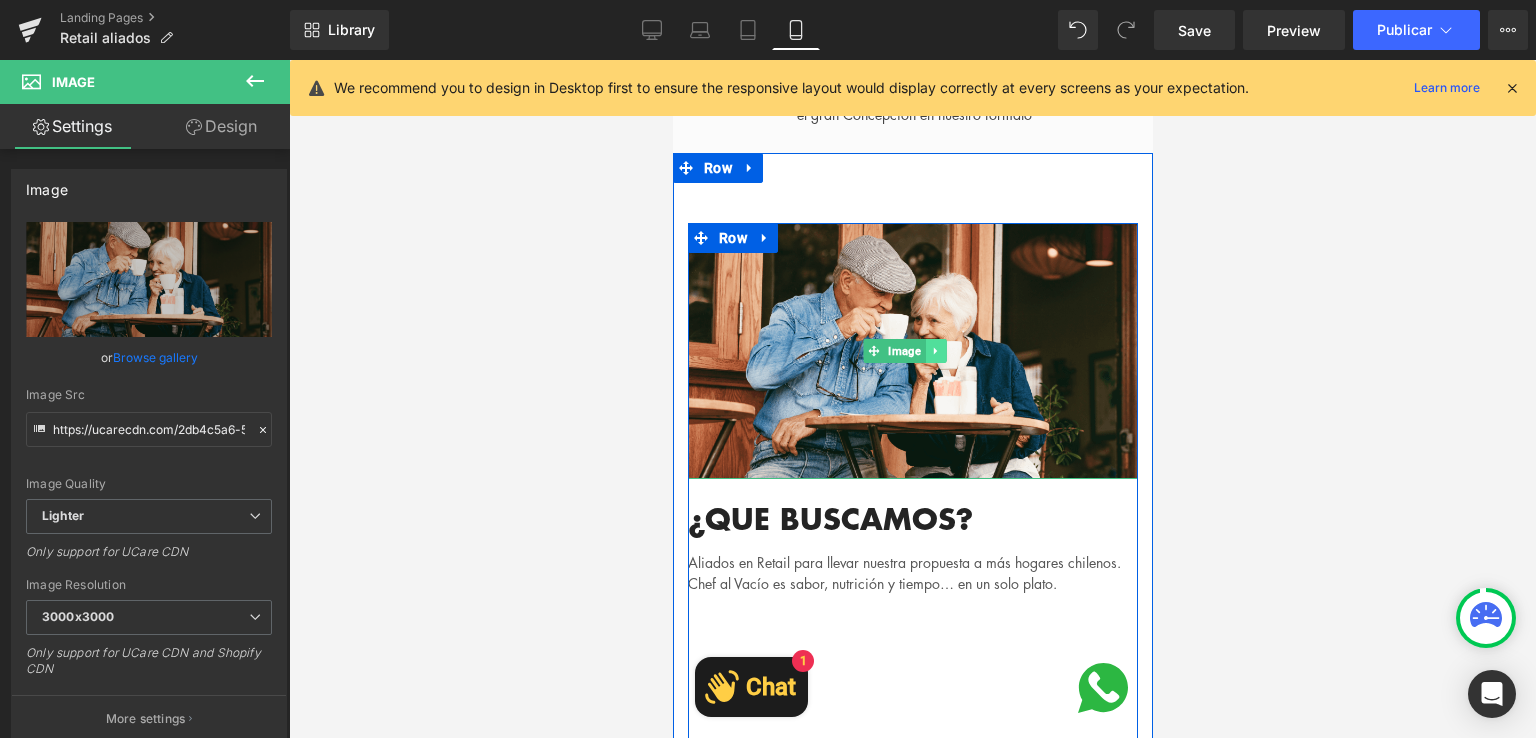 click at bounding box center (935, 351) 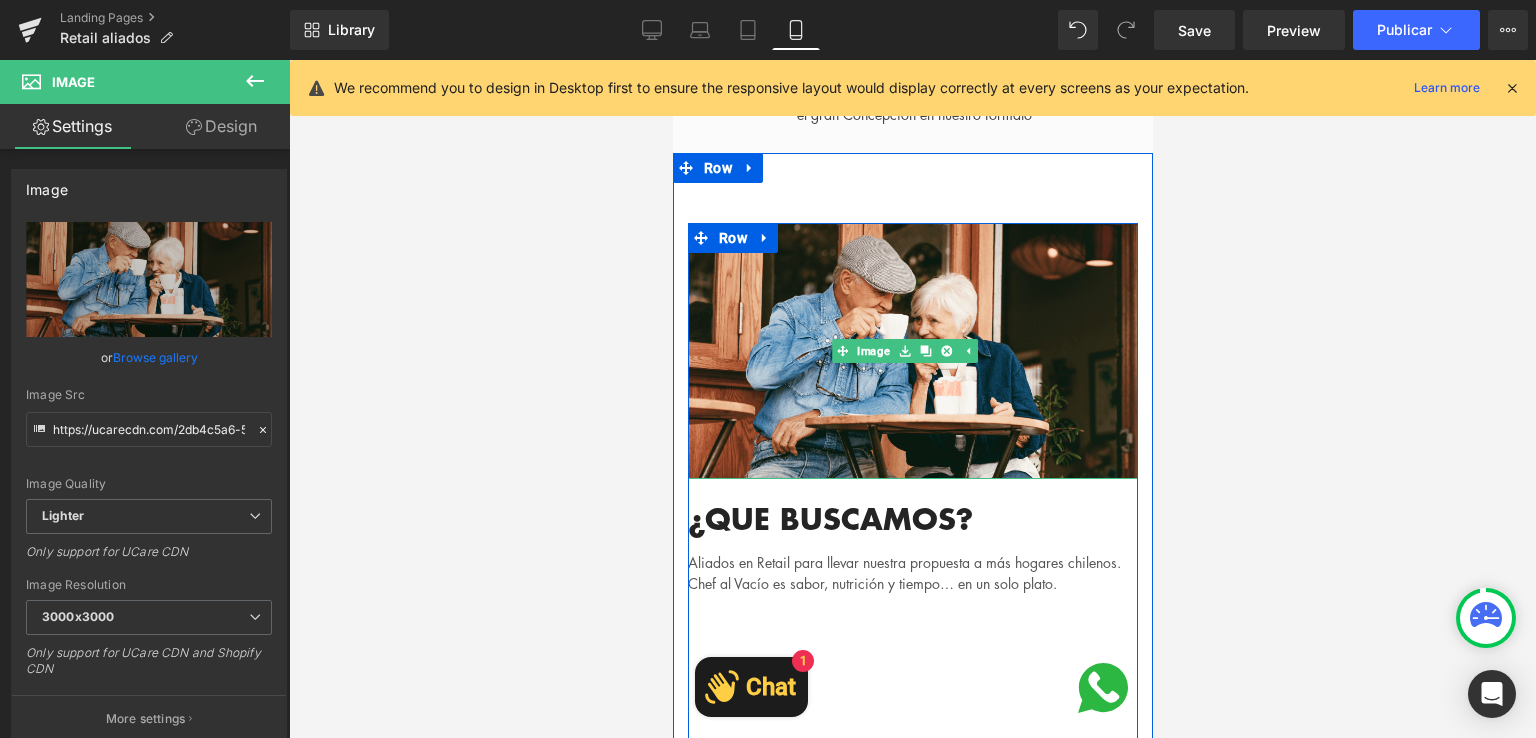 click at bounding box center [945, 351] 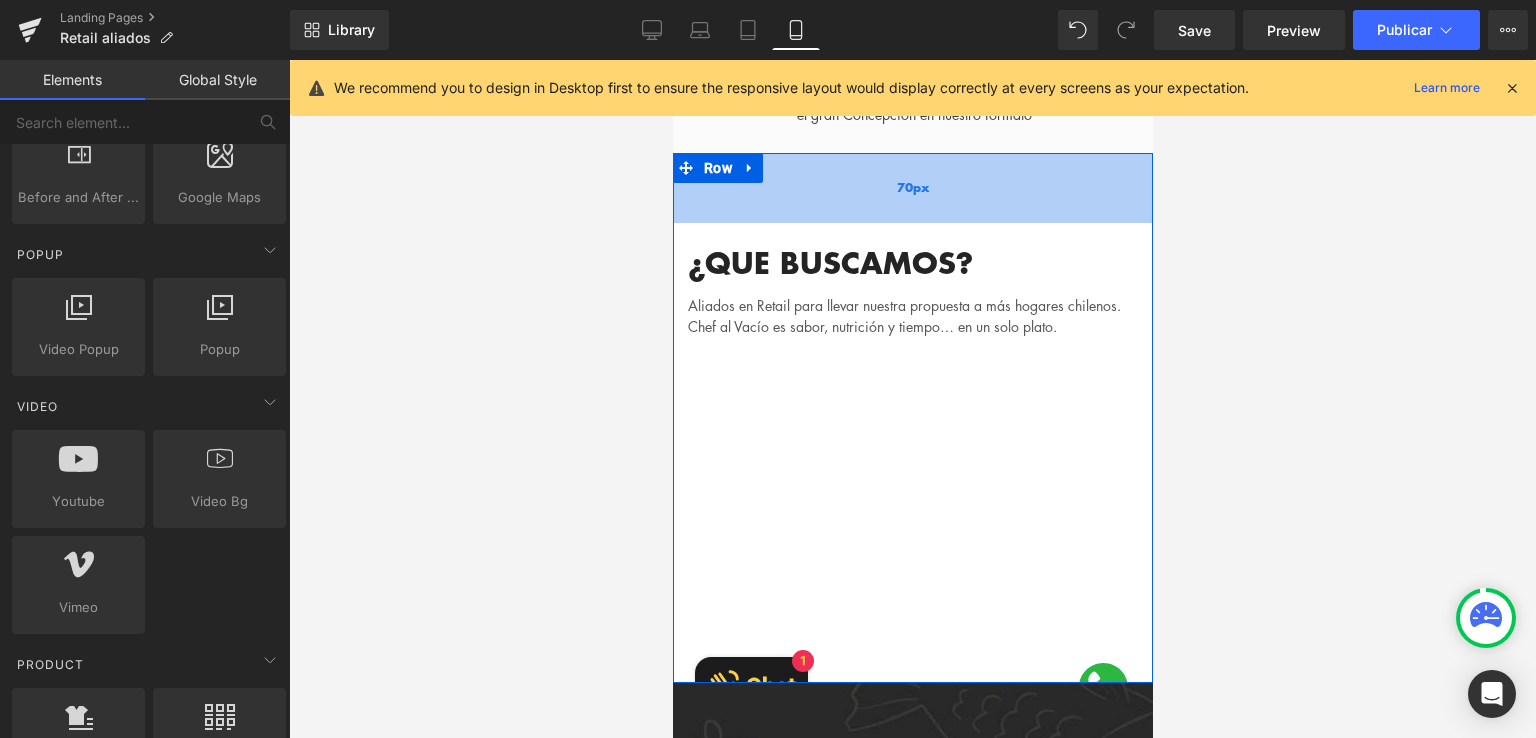 click on "70px" at bounding box center (912, 188) 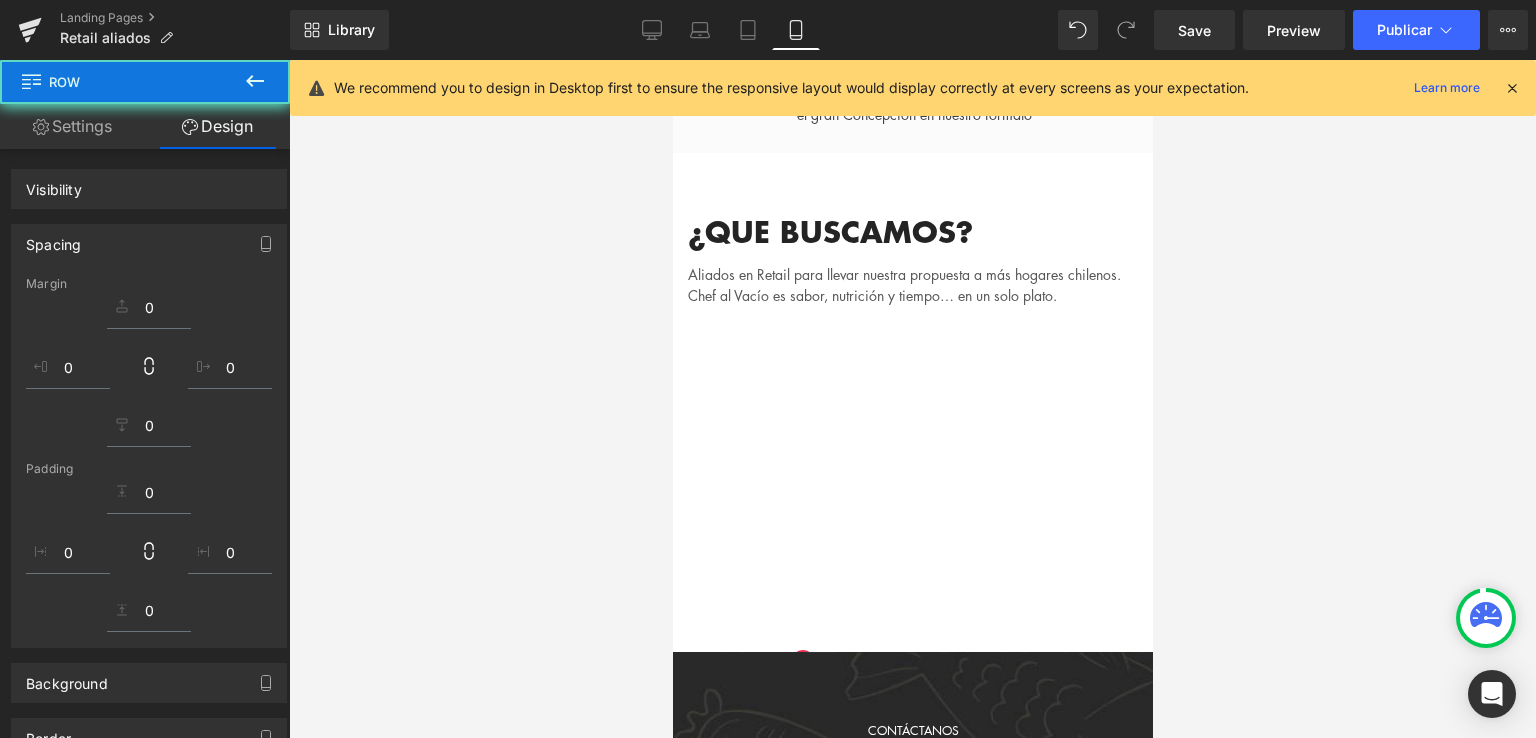 click on "Aliados en Retail para llevar nuestra propuesta a más hogares chilenos. Chef al Vacío es sabor, nutrición y tiempo… en un solo plato." at bounding box center (912, 278) 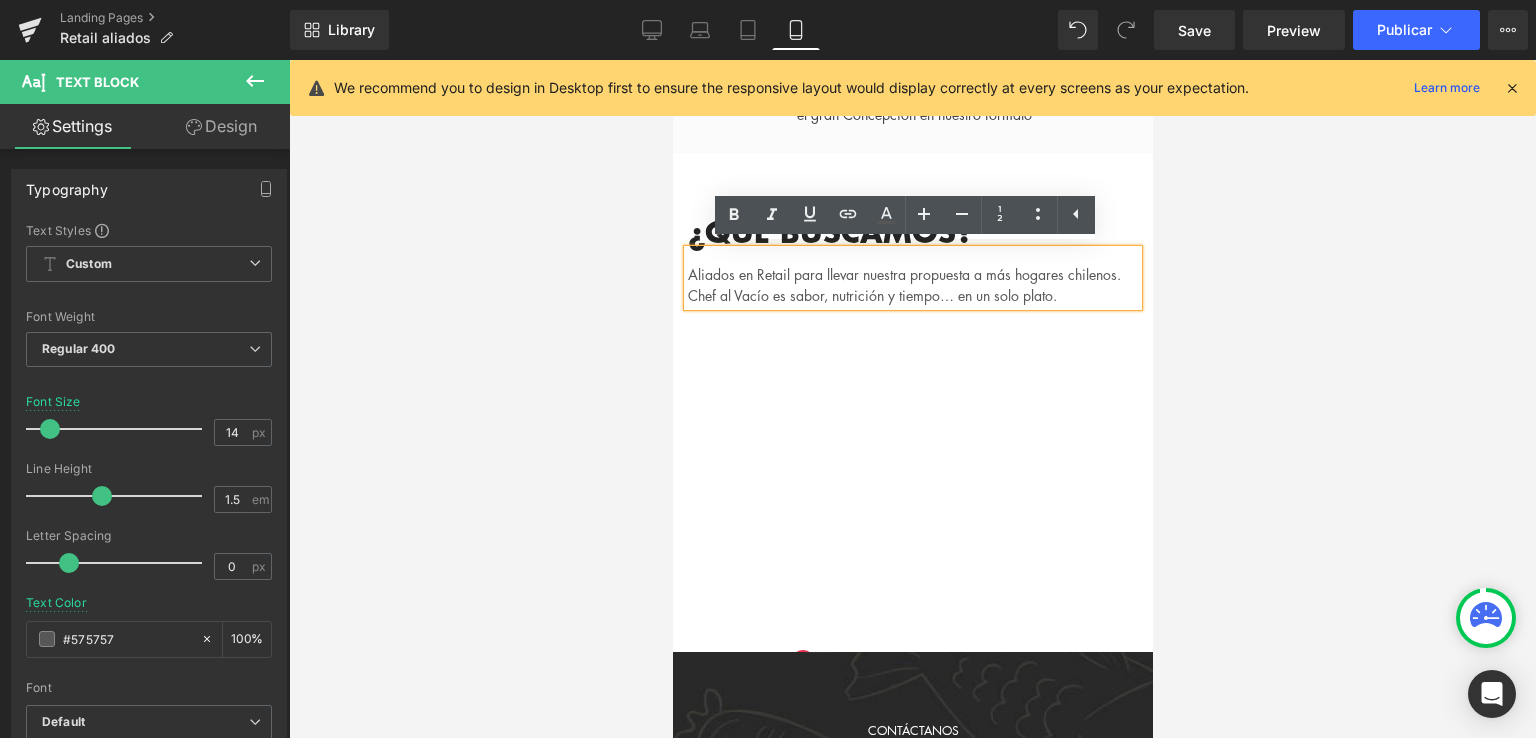 click at bounding box center (912, 399) 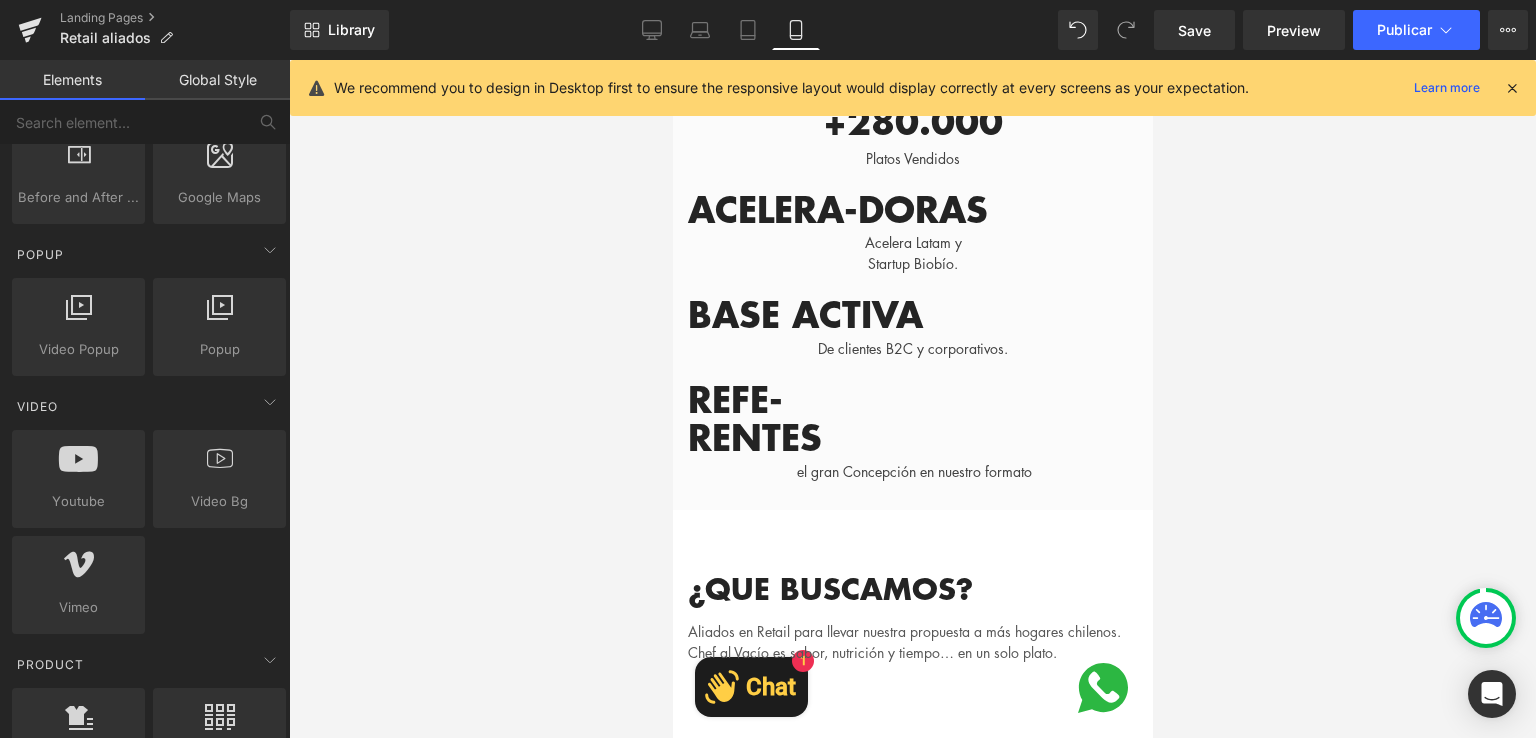 scroll, scrollTop: 3523, scrollLeft: 0, axis: vertical 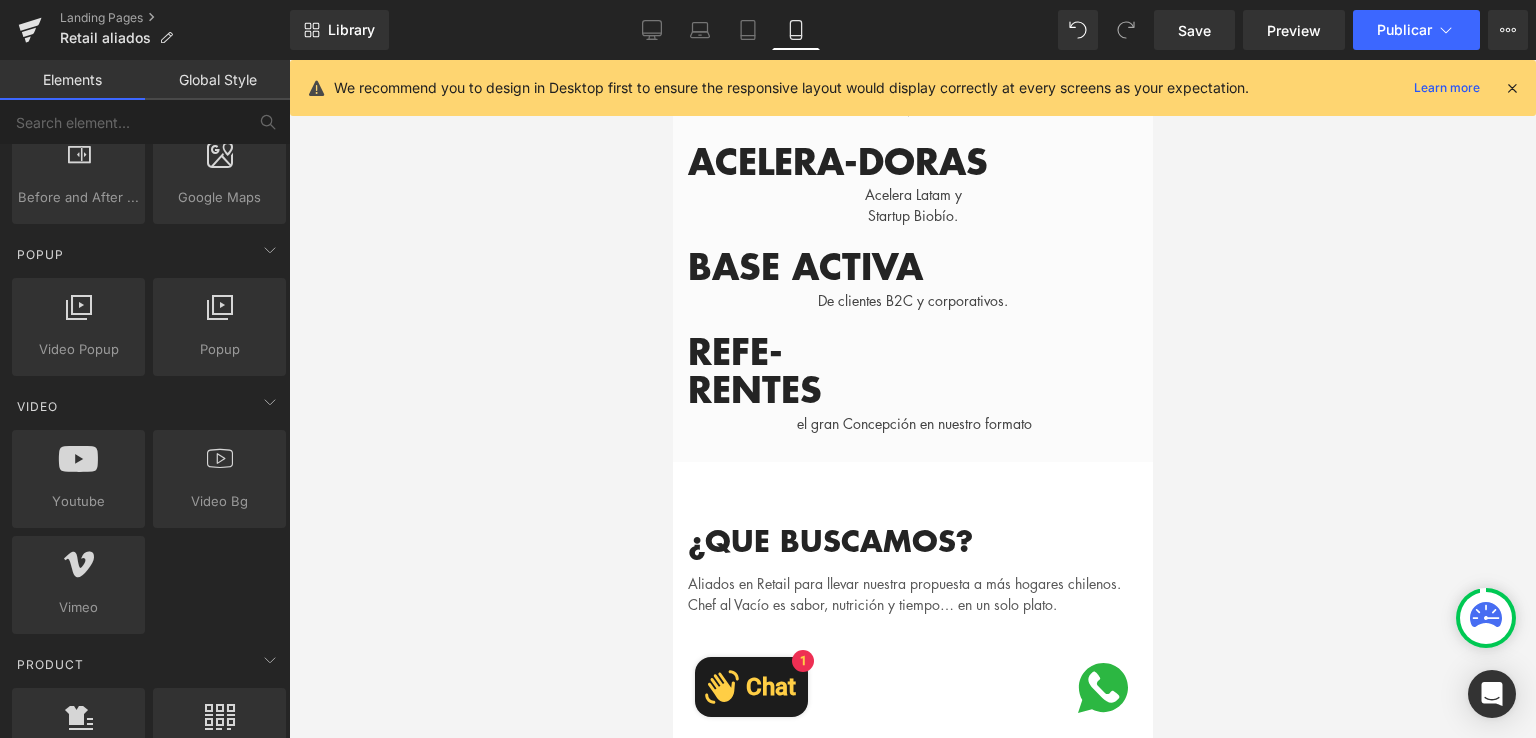 click on "el gran Concepción en nuestro formato" at bounding box center (913, 423) 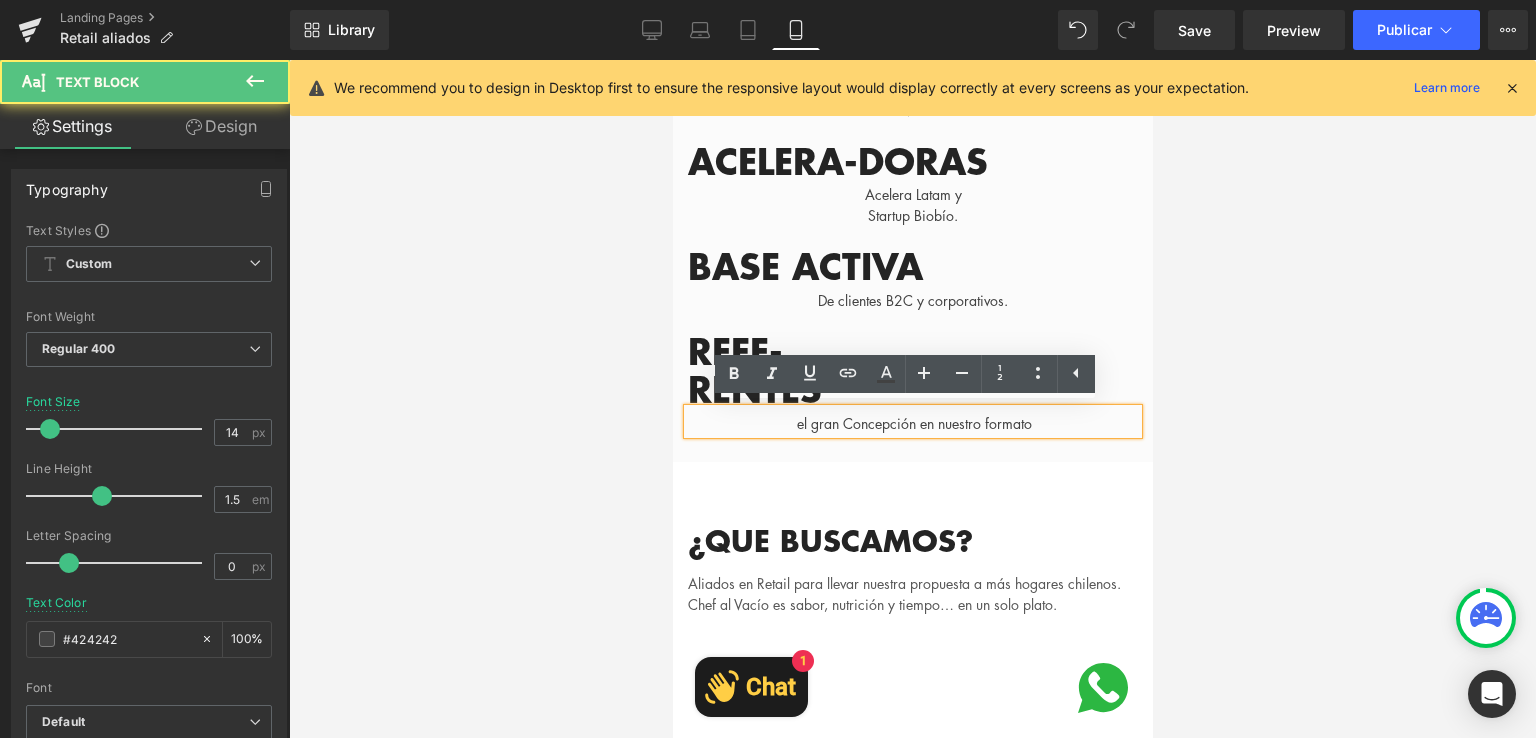 click on "REN TES" at bounding box center [912, 389] 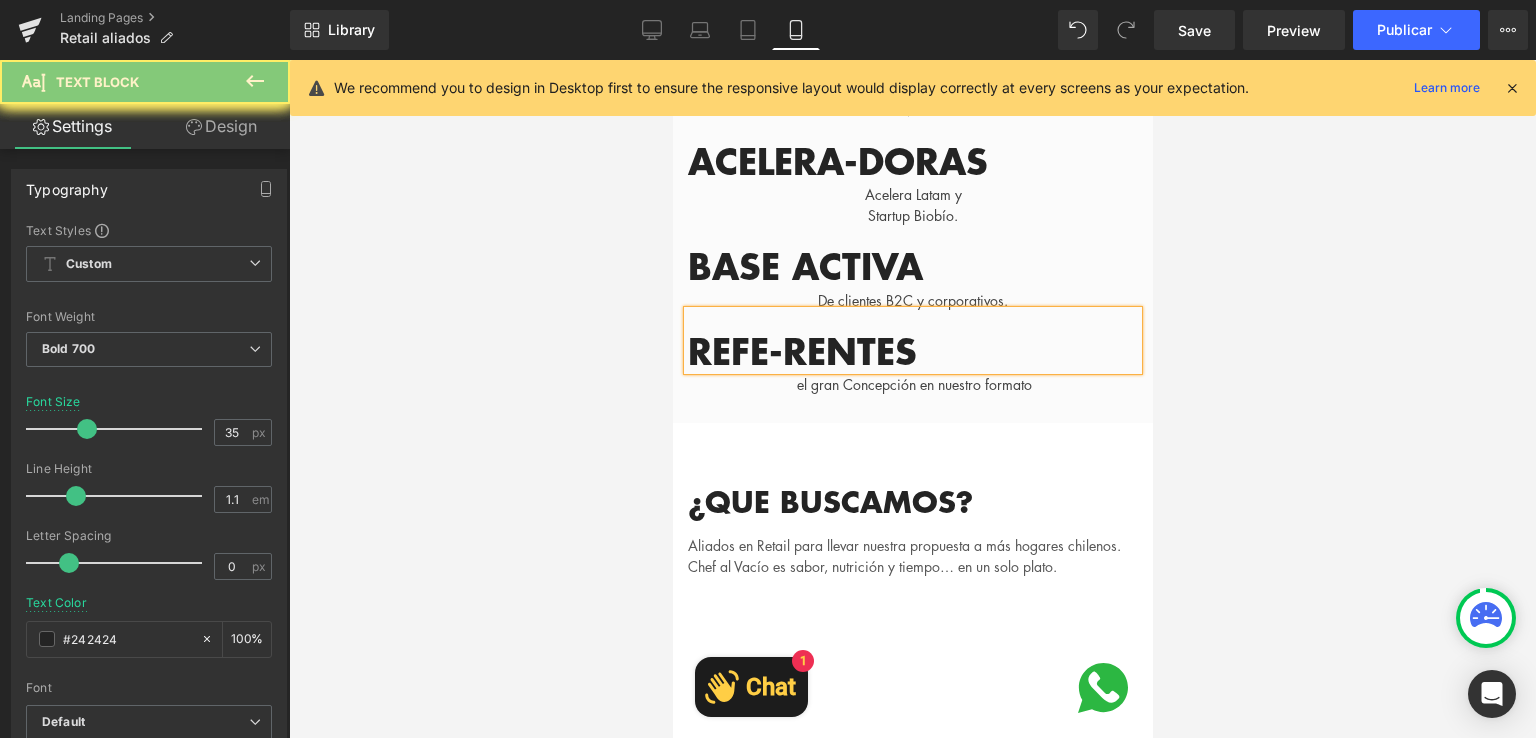 type 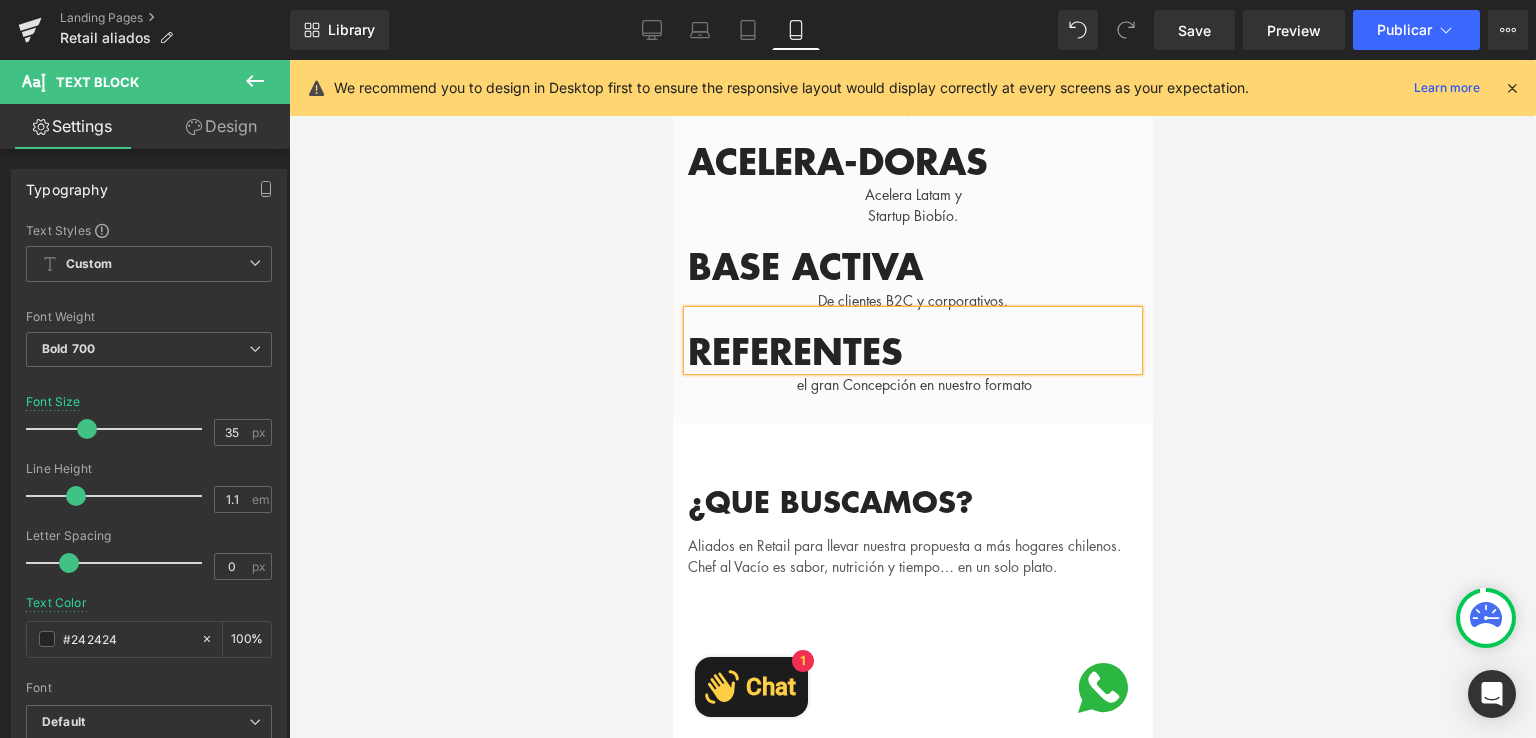 click on "REN" at bounding box center [805, 350] 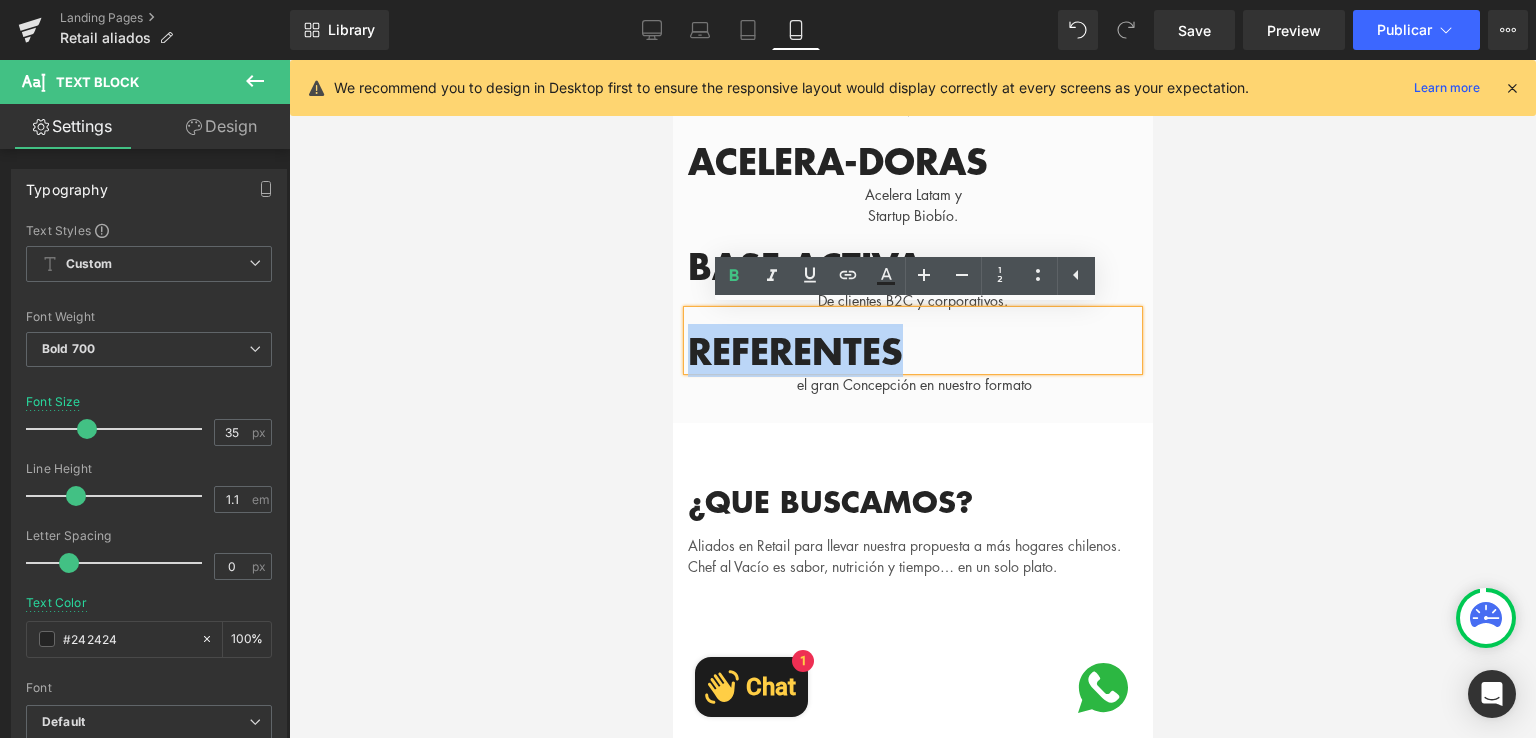 click on "el gran Concepción en nuestro formato" at bounding box center [913, 384] 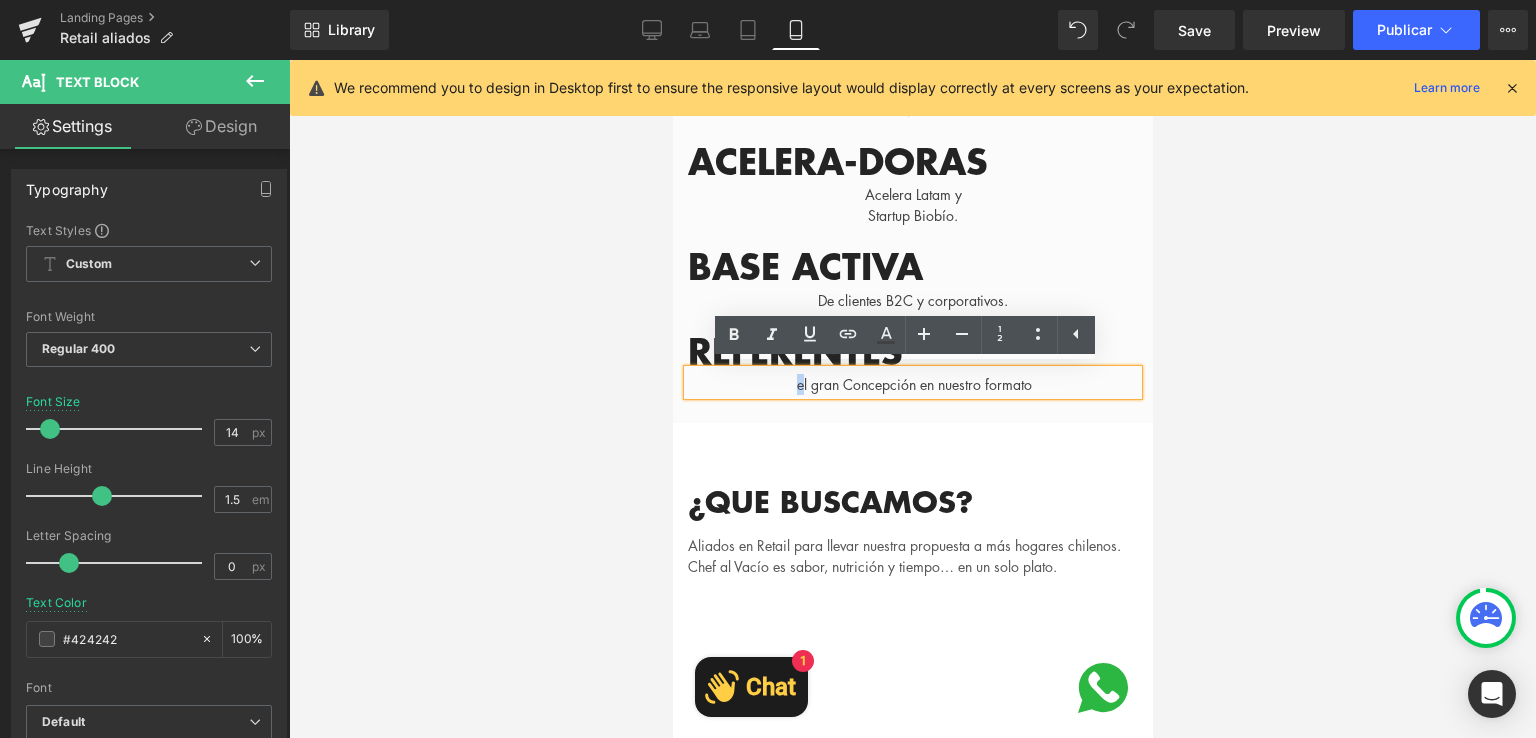 drag, startPoint x: 797, startPoint y: 381, endPoint x: 1870, endPoint y: 462, distance: 1076.053 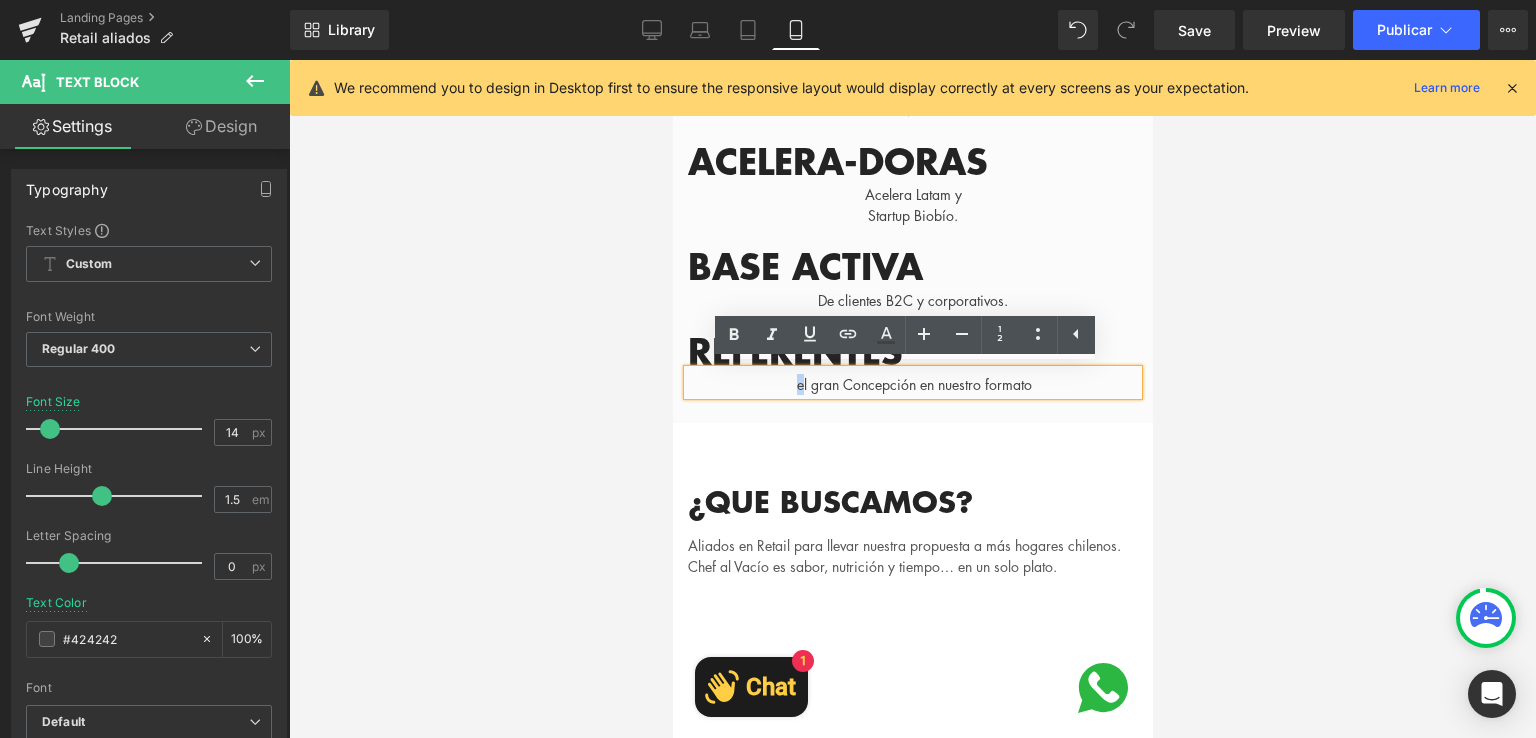 click on "el gran Concepción en nuestro formato" at bounding box center (913, 384) 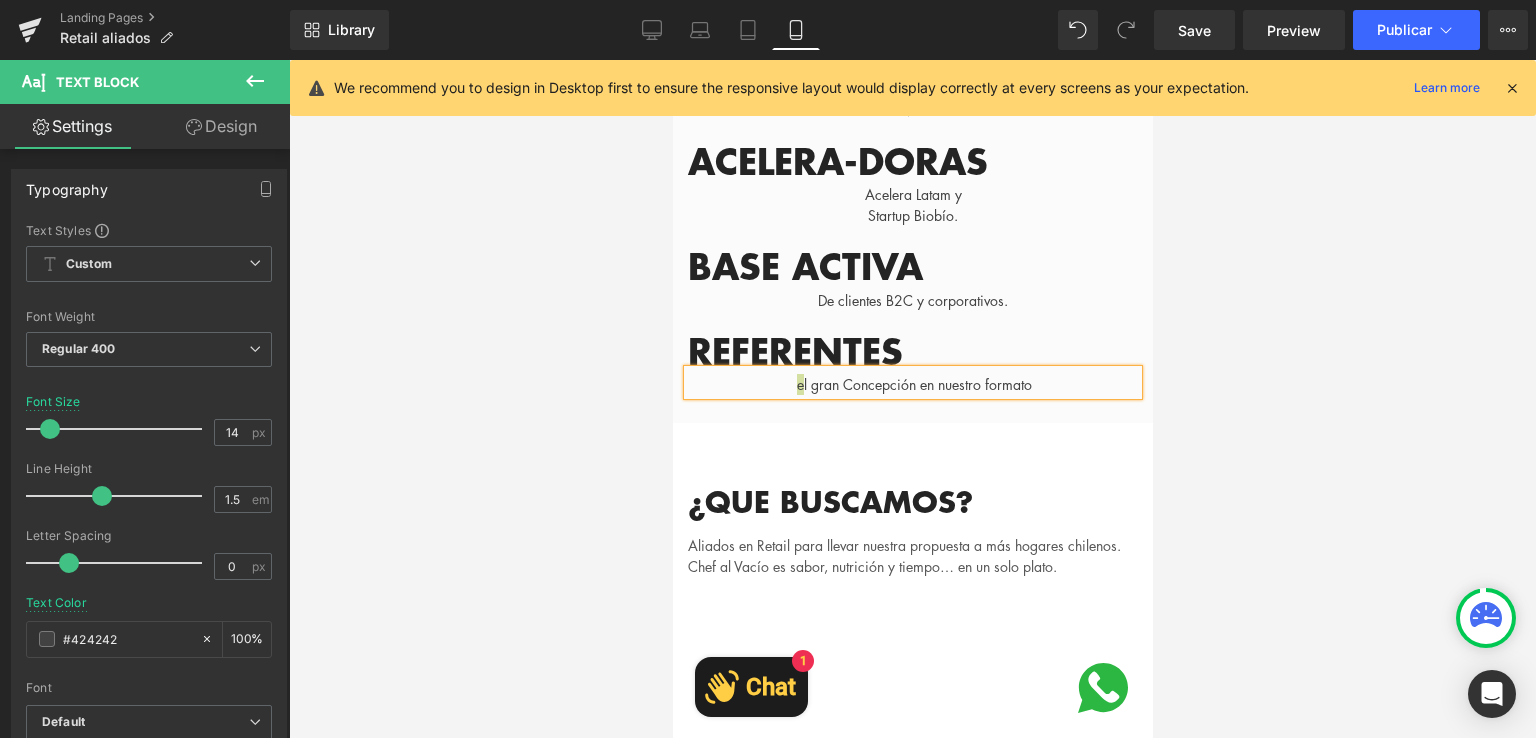click at bounding box center [912, 399] 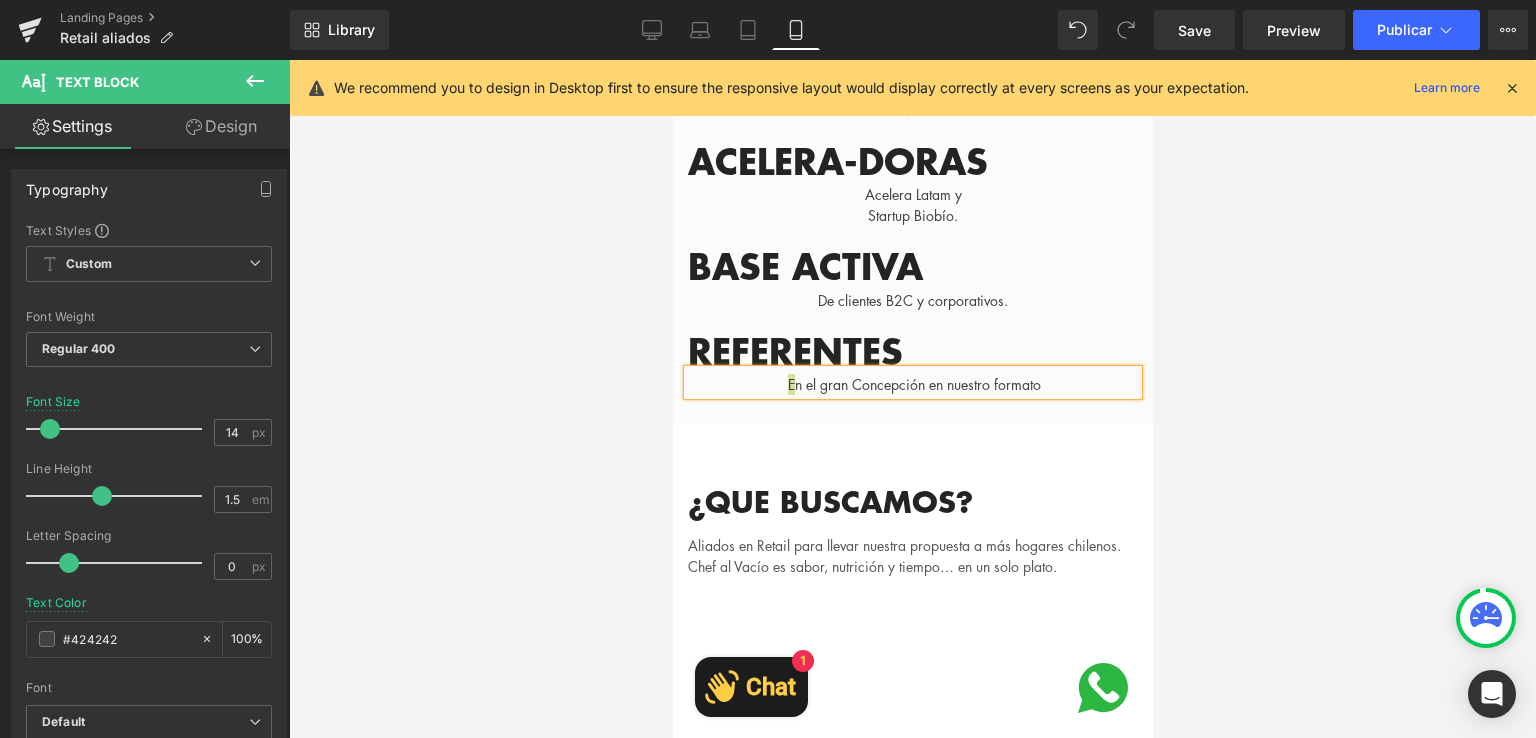 type 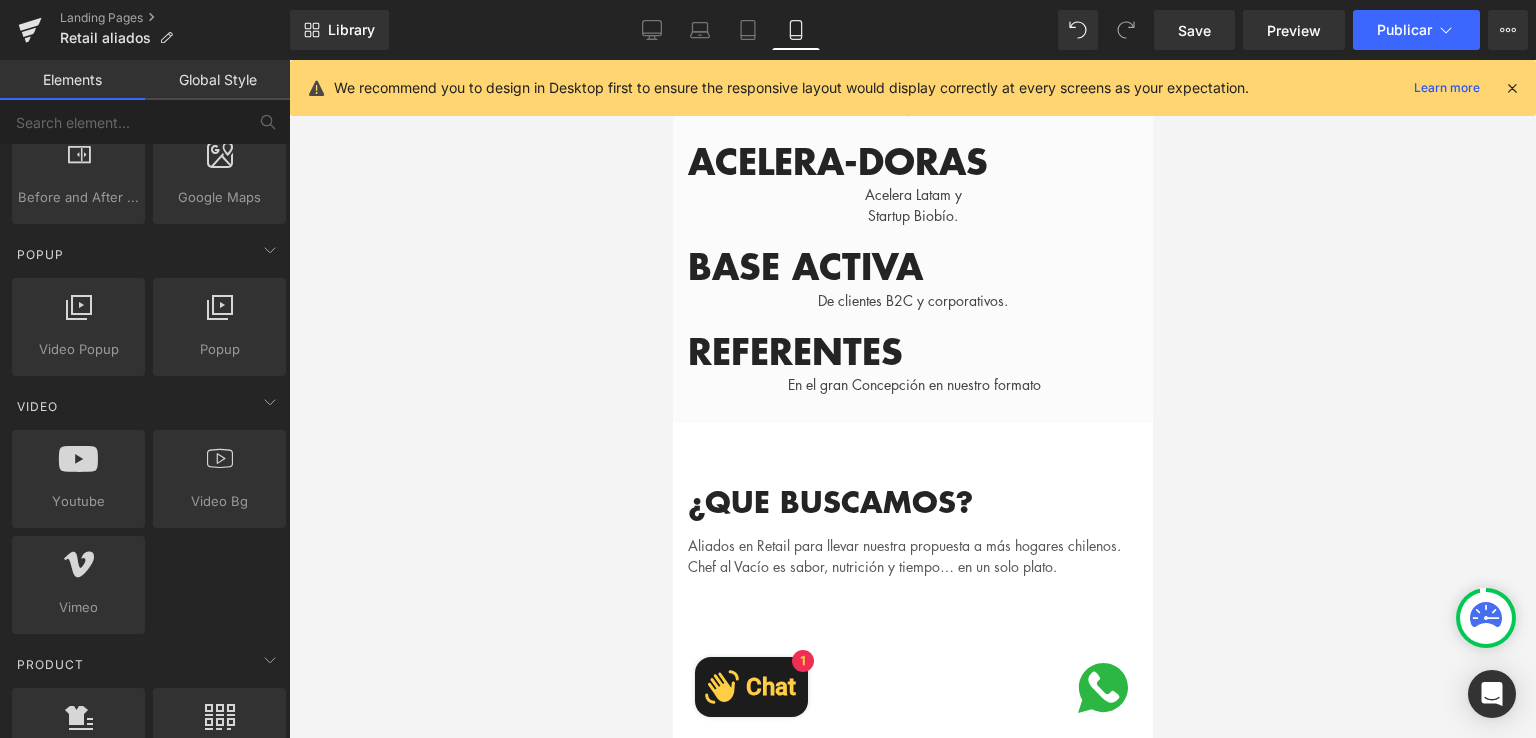 click on "En el gran Concepción en nuestro formato" at bounding box center [913, 384] 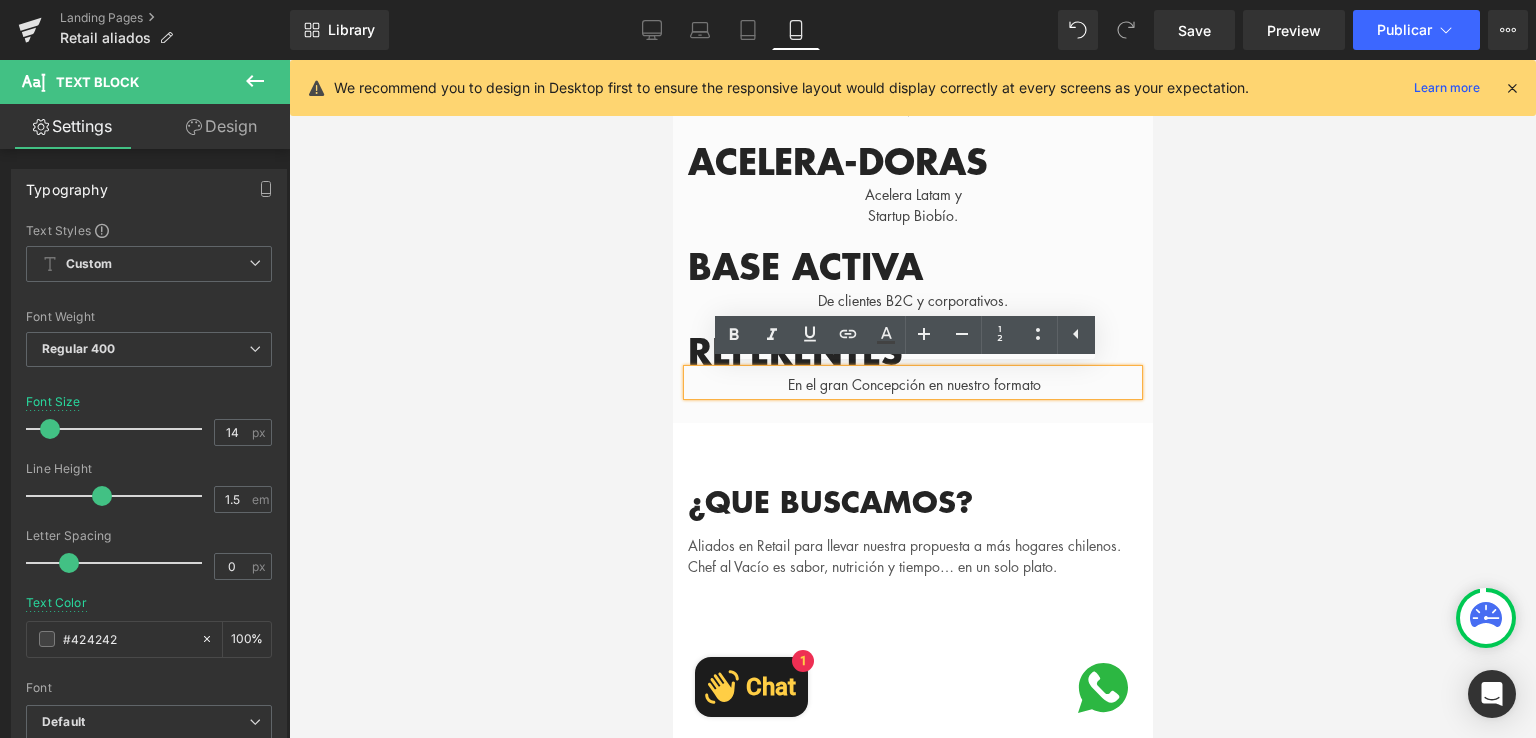 click at bounding box center [720, 206] 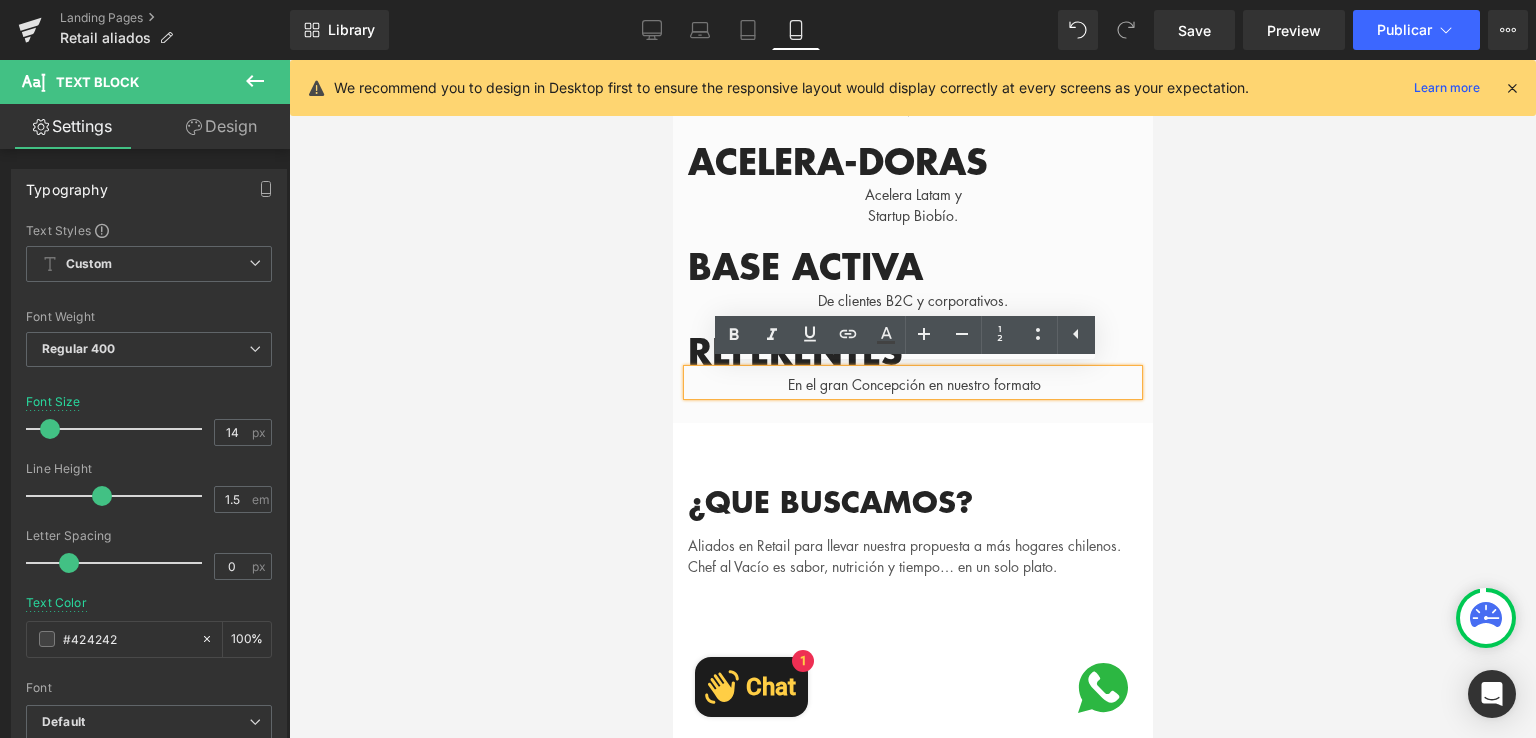 click on "Startup Biobío." at bounding box center (912, 215) 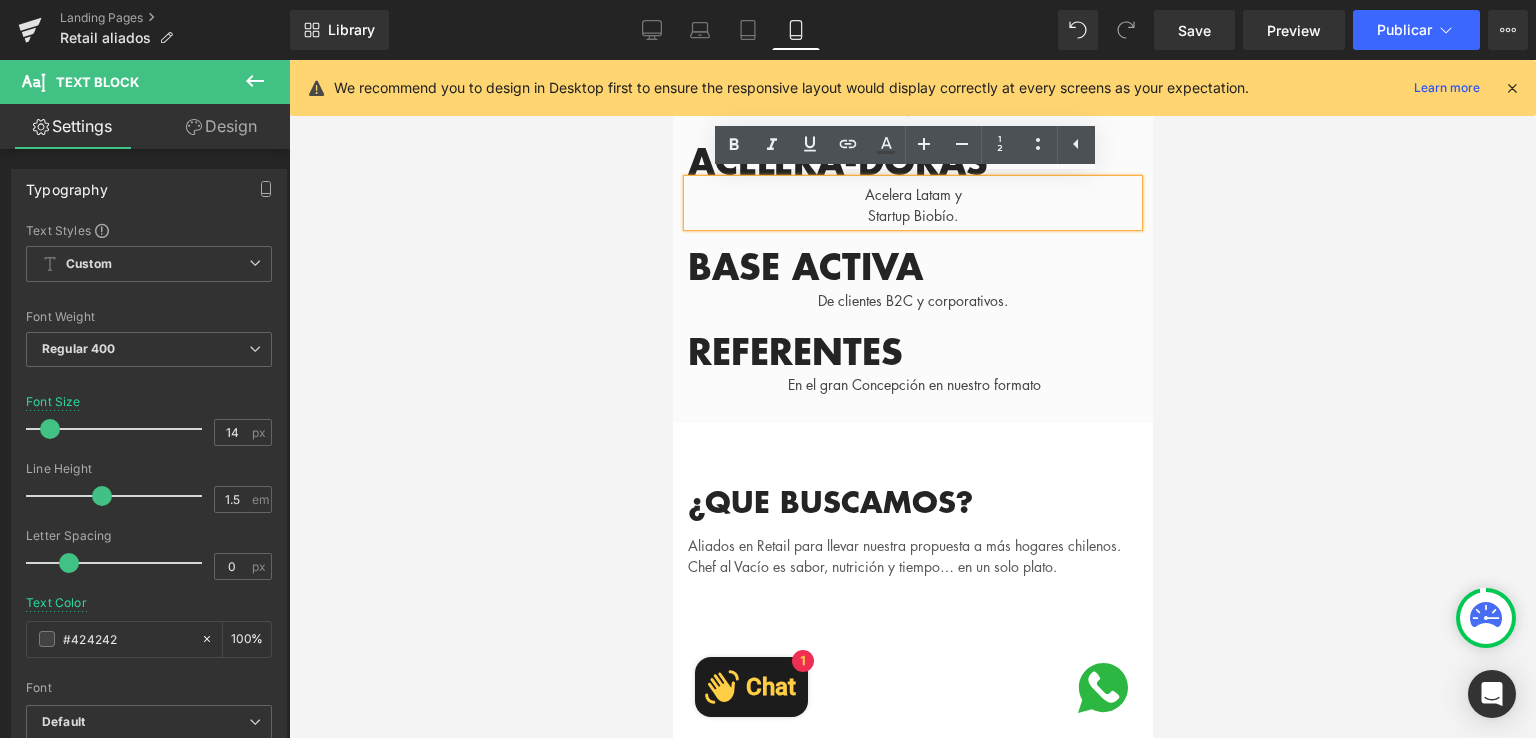 click on "Startup Biobío." at bounding box center (912, 215) 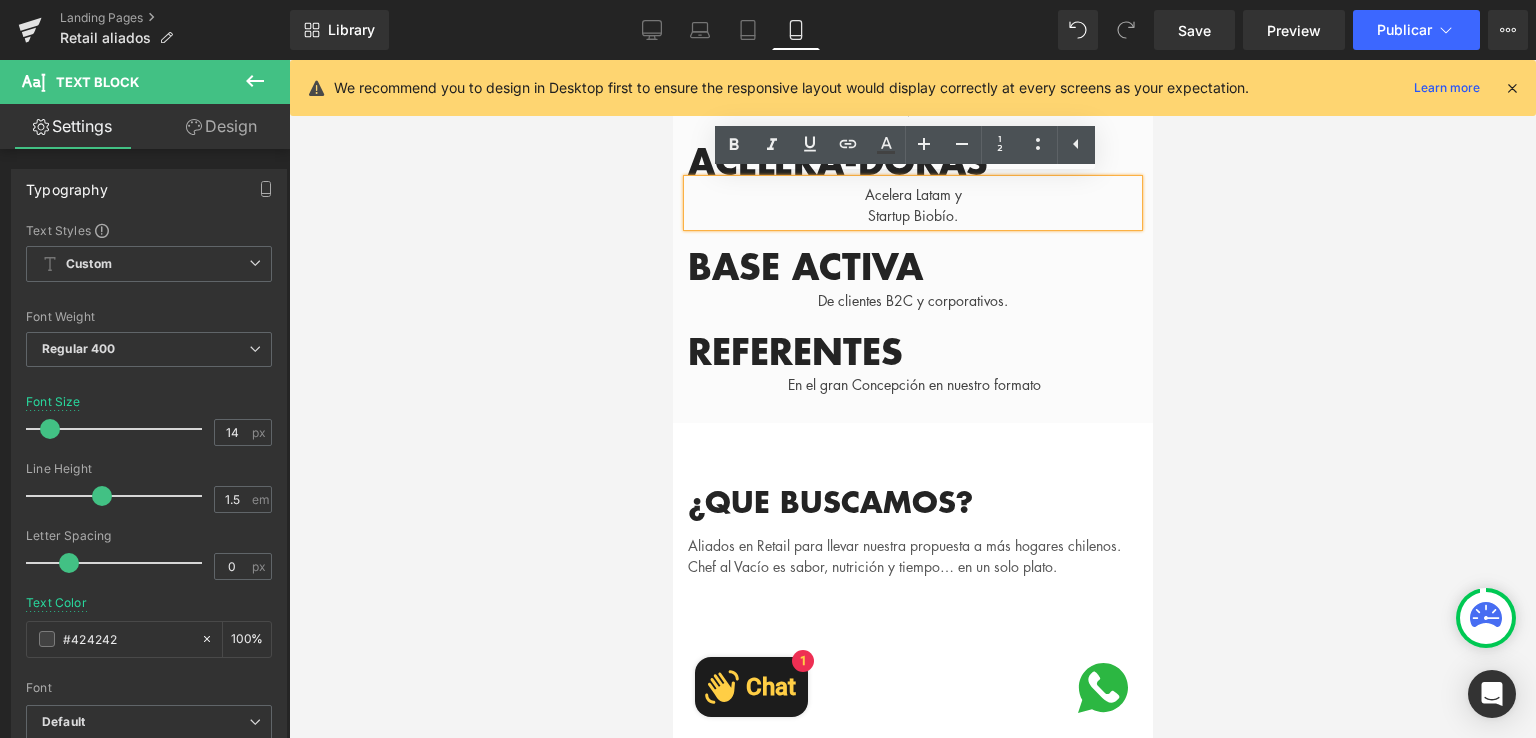 type 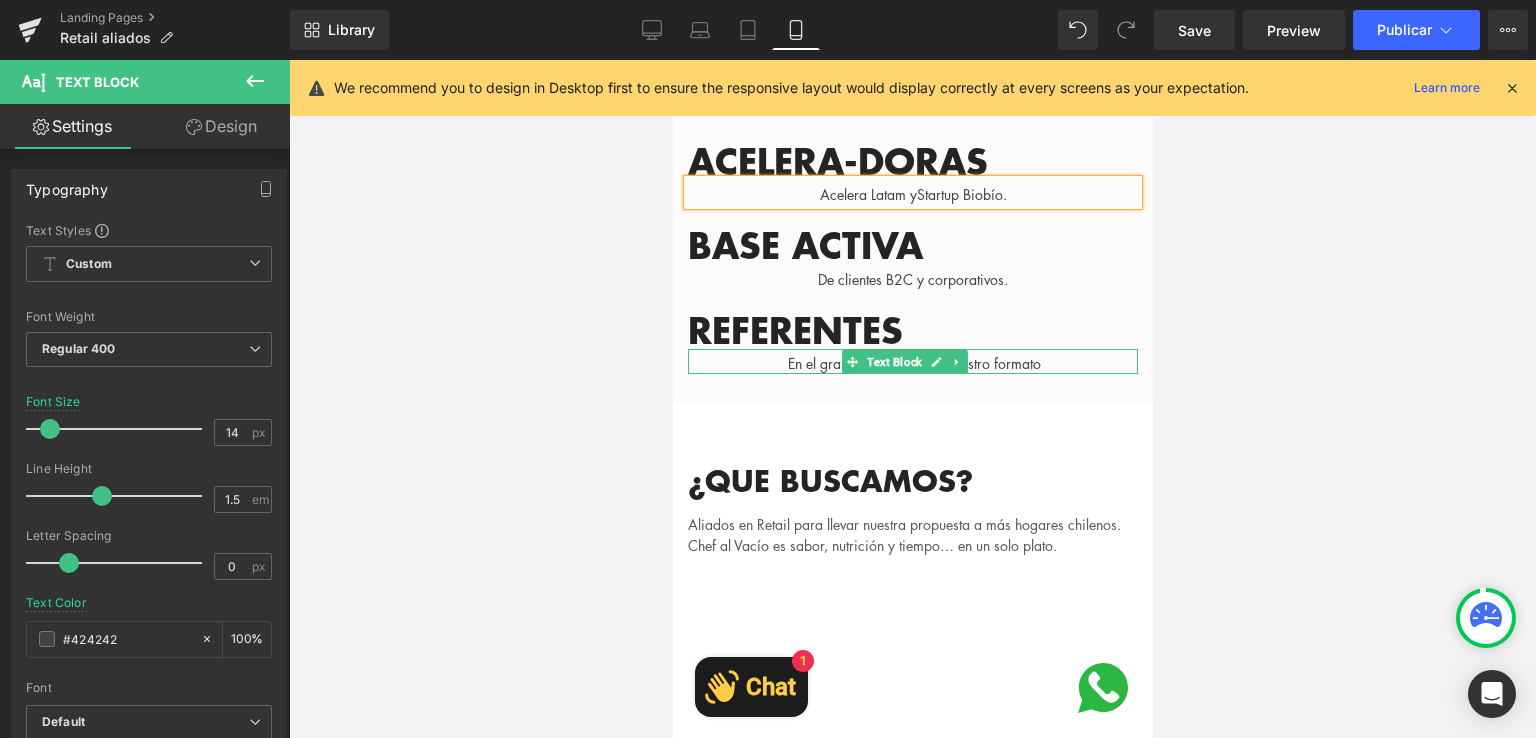 drag, startPoint x: 799, startPoint y: 362, endPoint x: 837, endPoint y: 368, distance: 38.470768 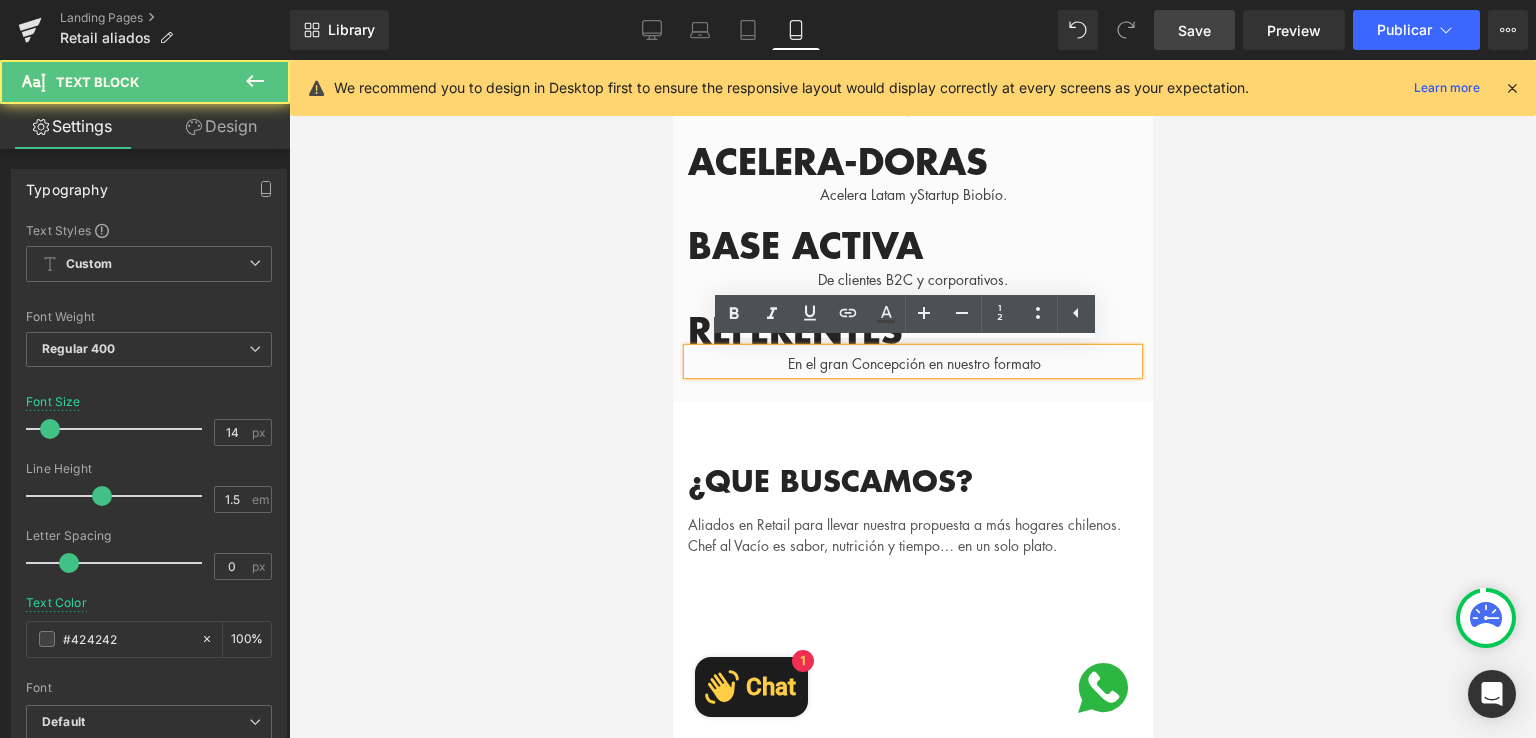 click at bounding box center (912, 399) 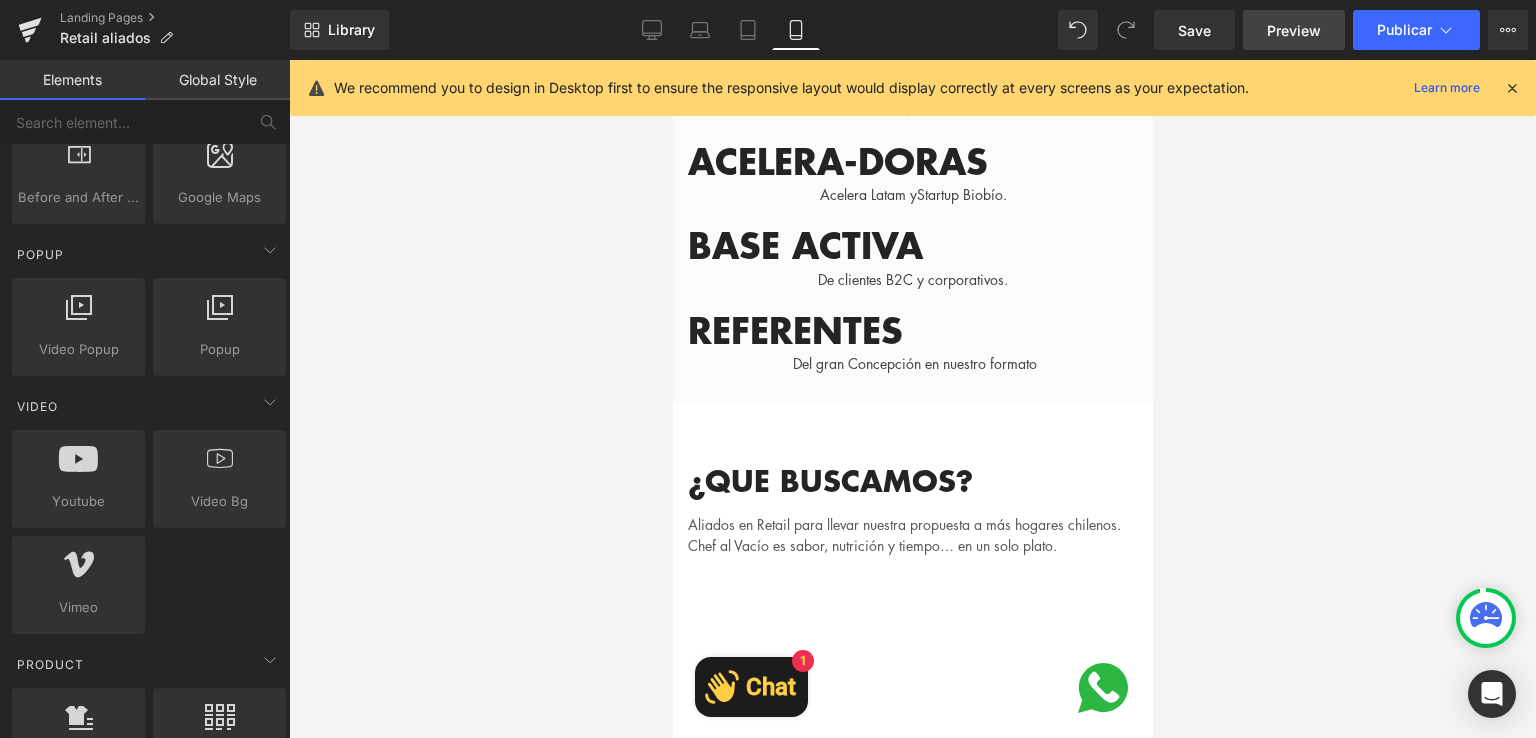 click on "Preview" at bounding box center (1294, 30) 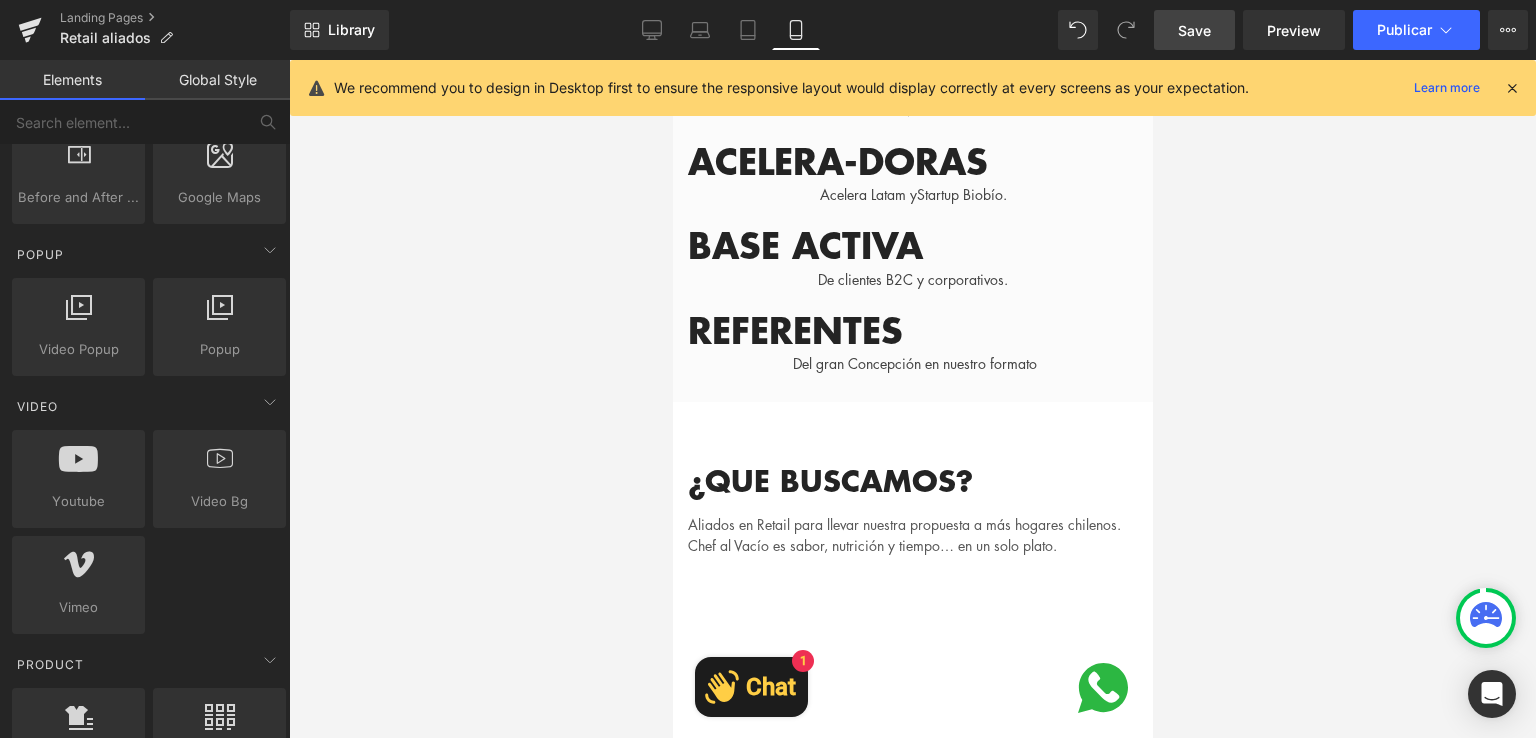 click on "Save" at bounding box center (1194, 30) 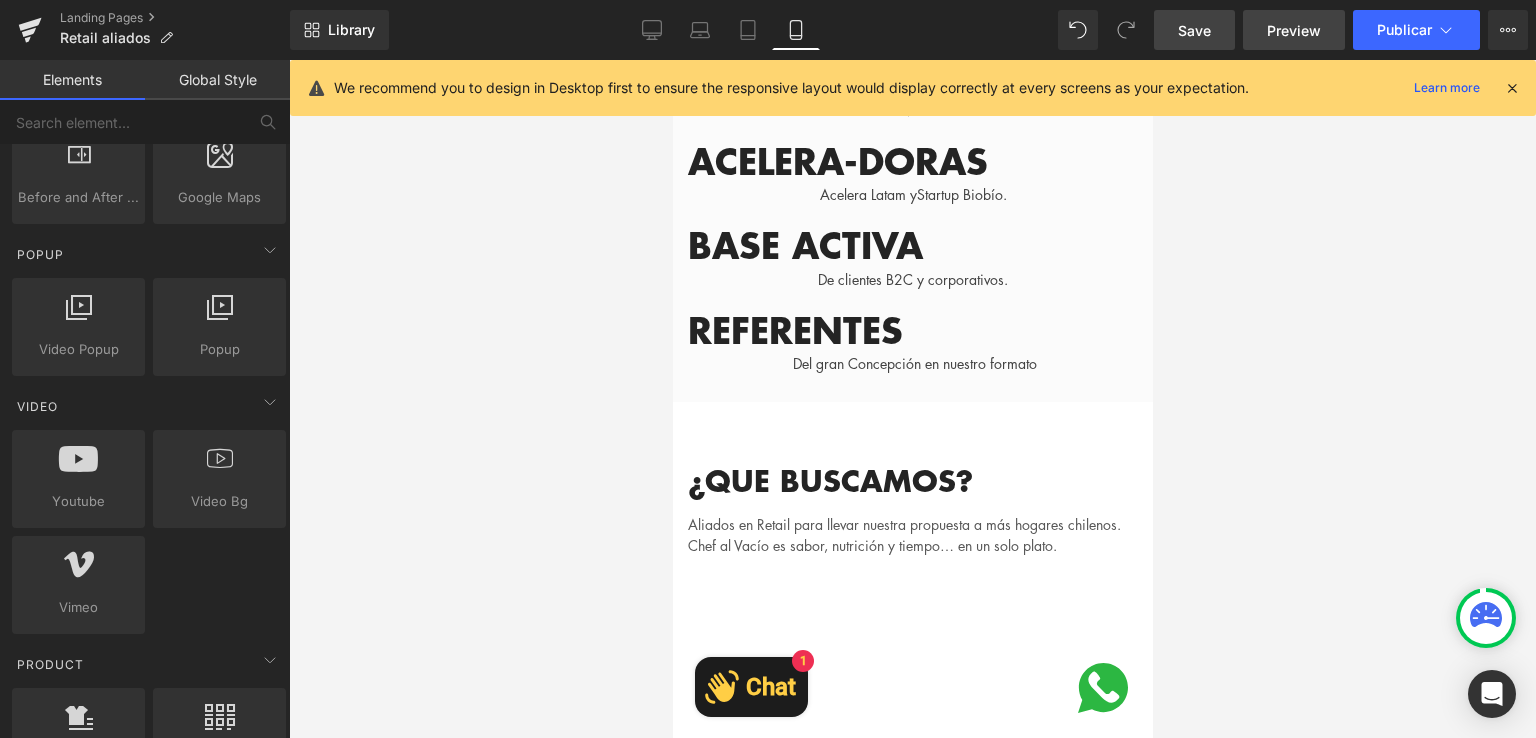 click on "Preview" at bounding box center (1294, 30) 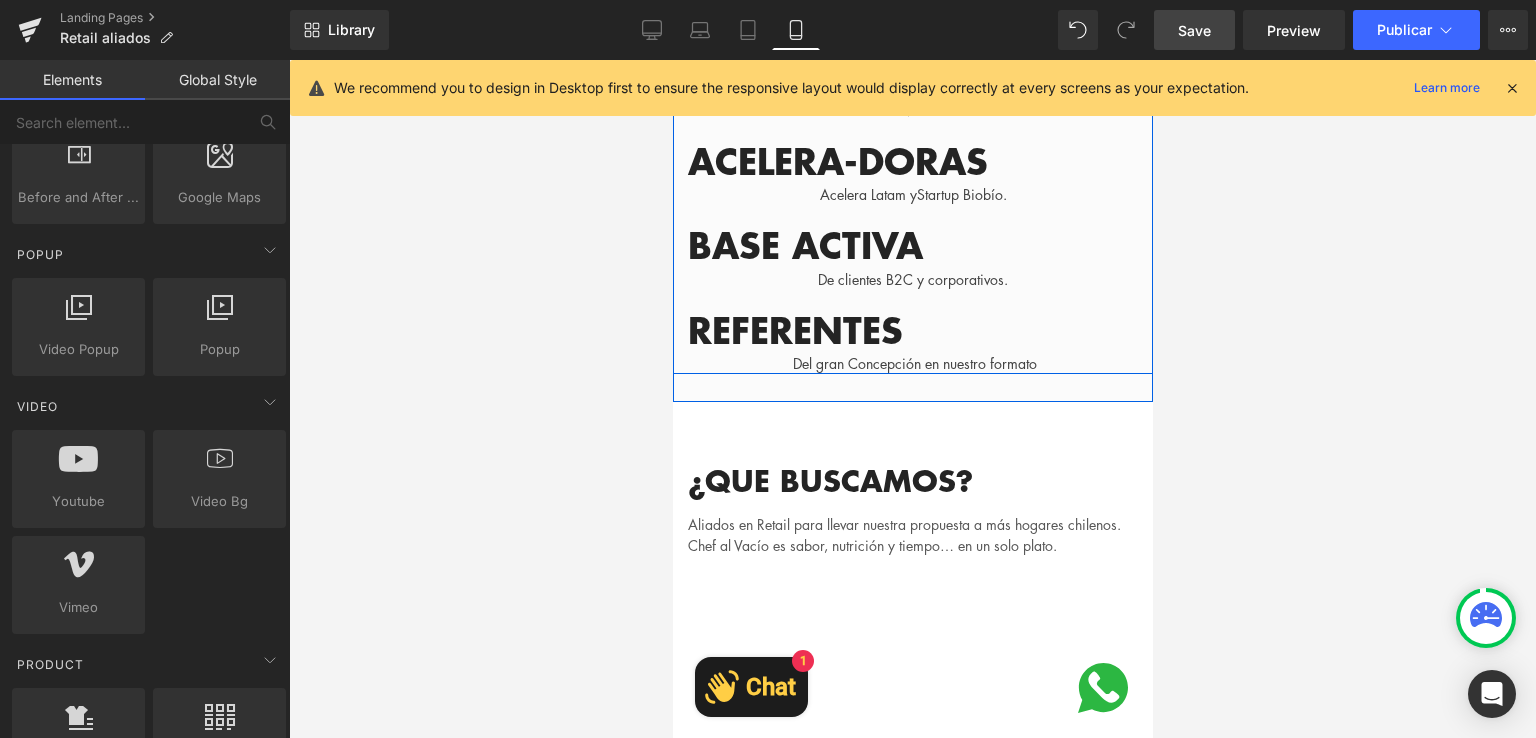 click on "ACELERA-DORAS" at bounding box center (837, 160) 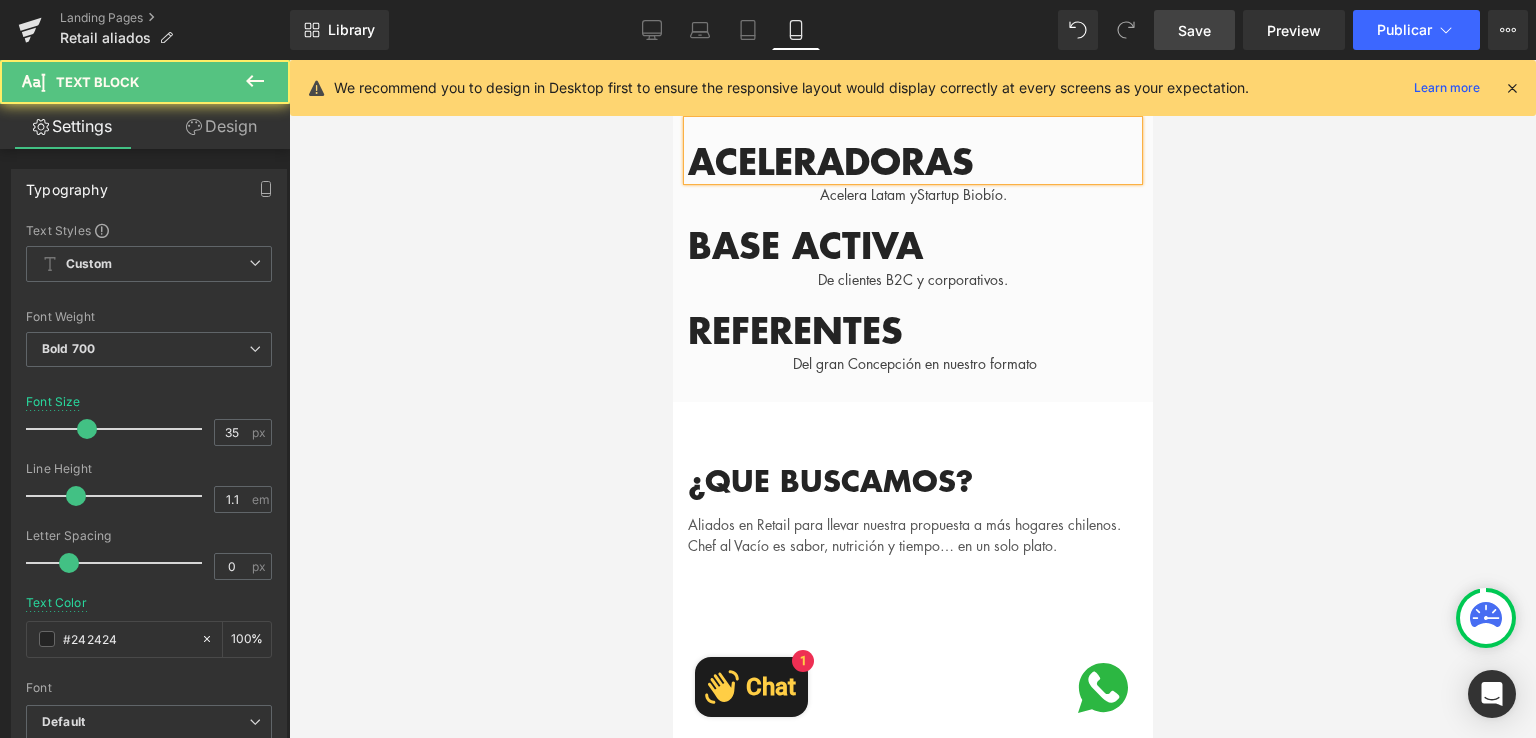 type 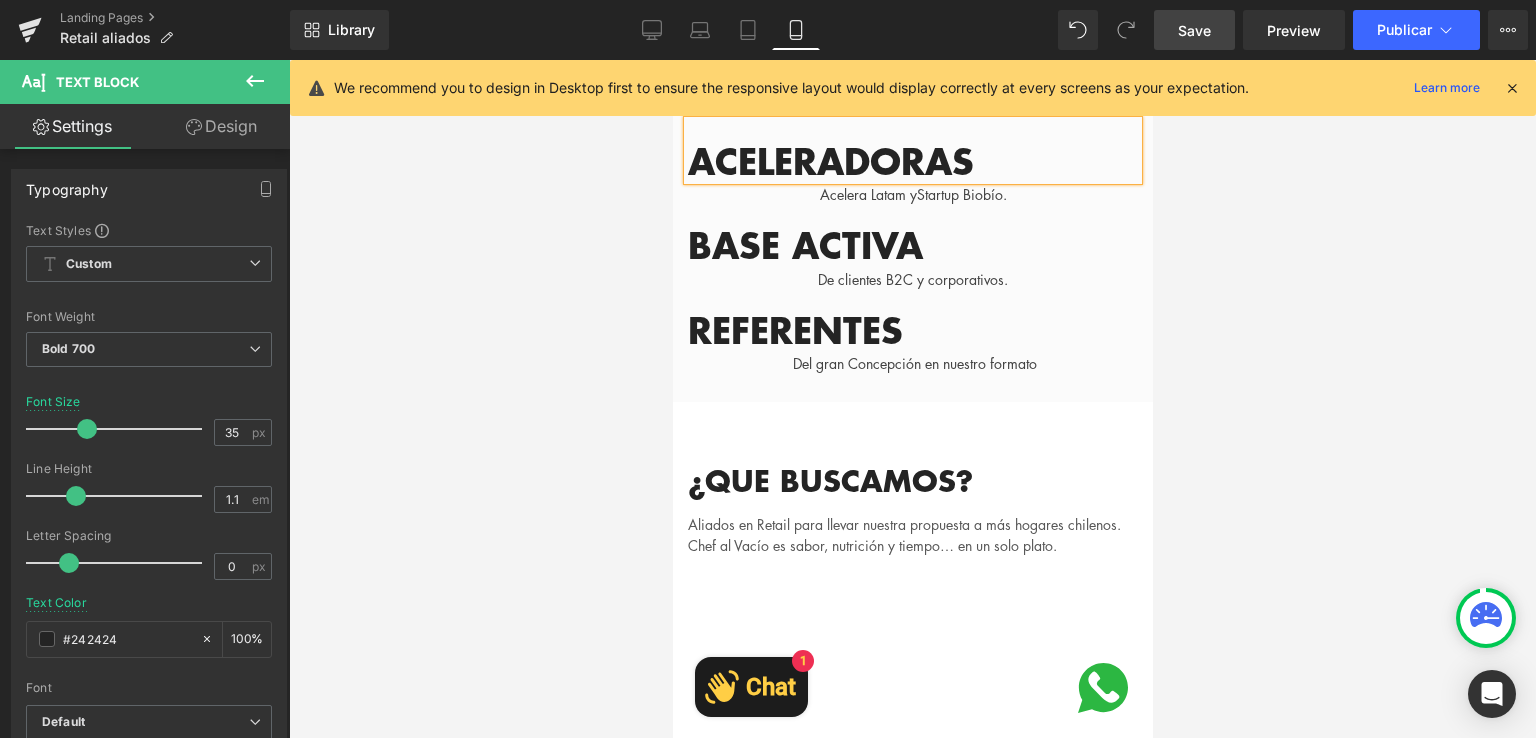 click at bounding box center [912, 399] 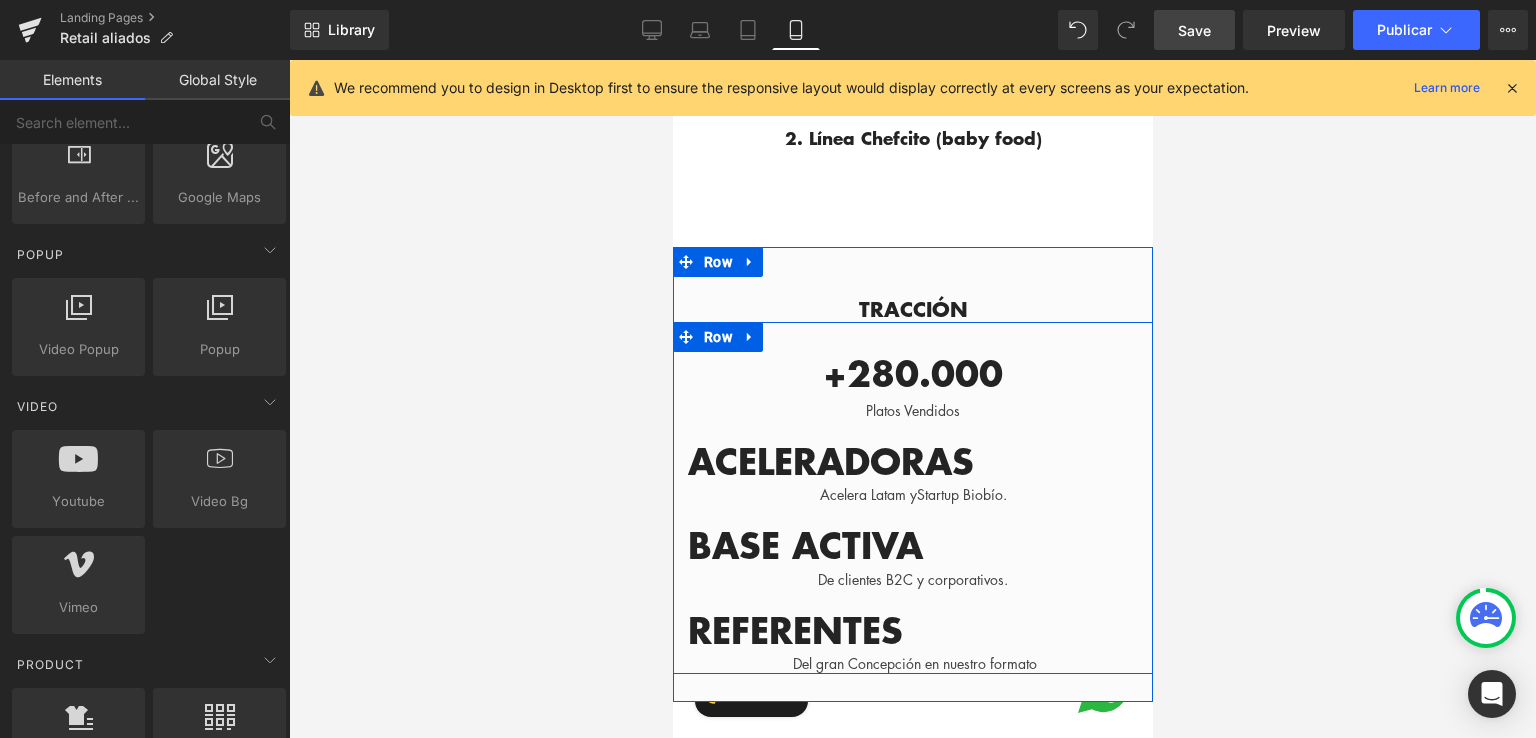 scroll, scrollTop: 3523, scrollLeft: 0, axis: vertical 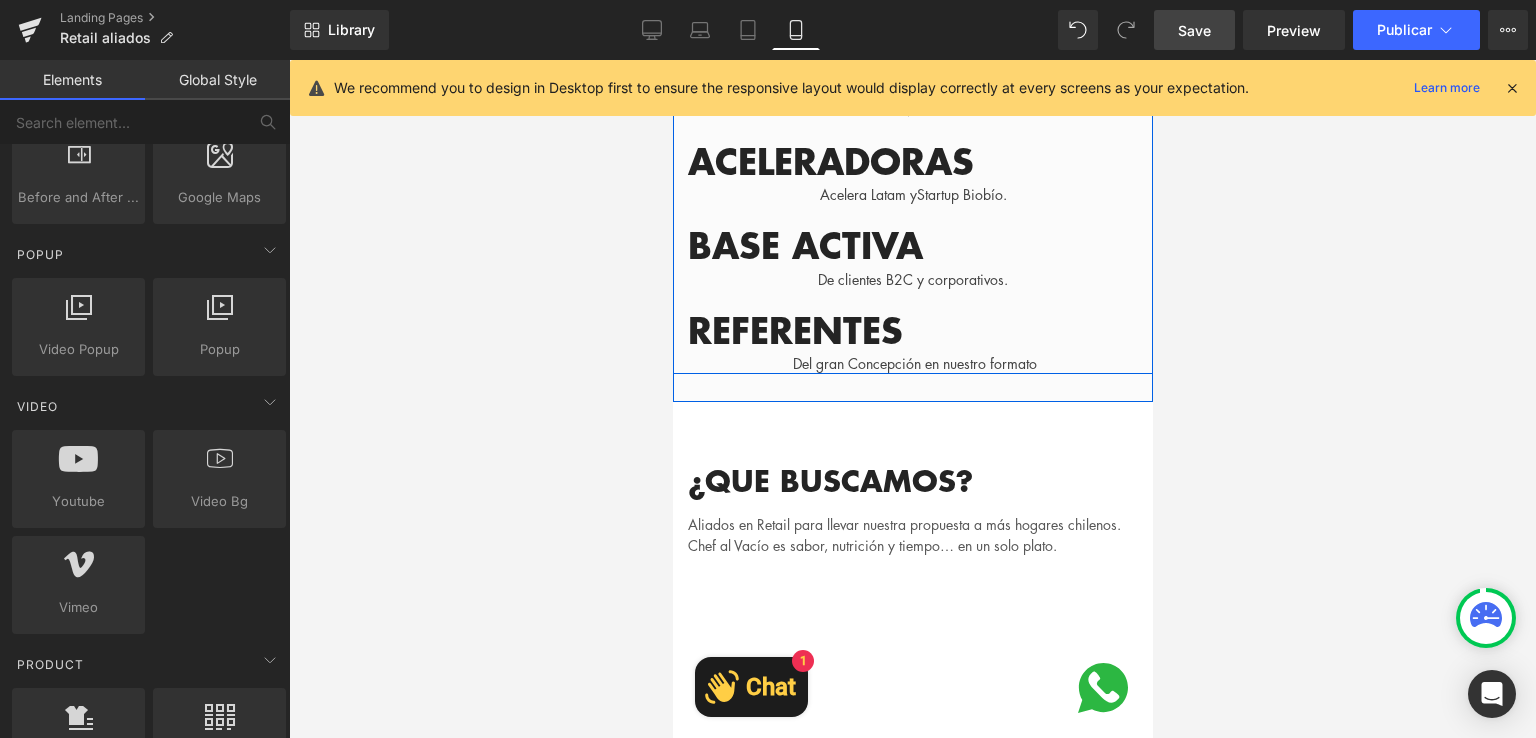 click on "ACELERADORAS Text Block" at bounding box center [912, 151] 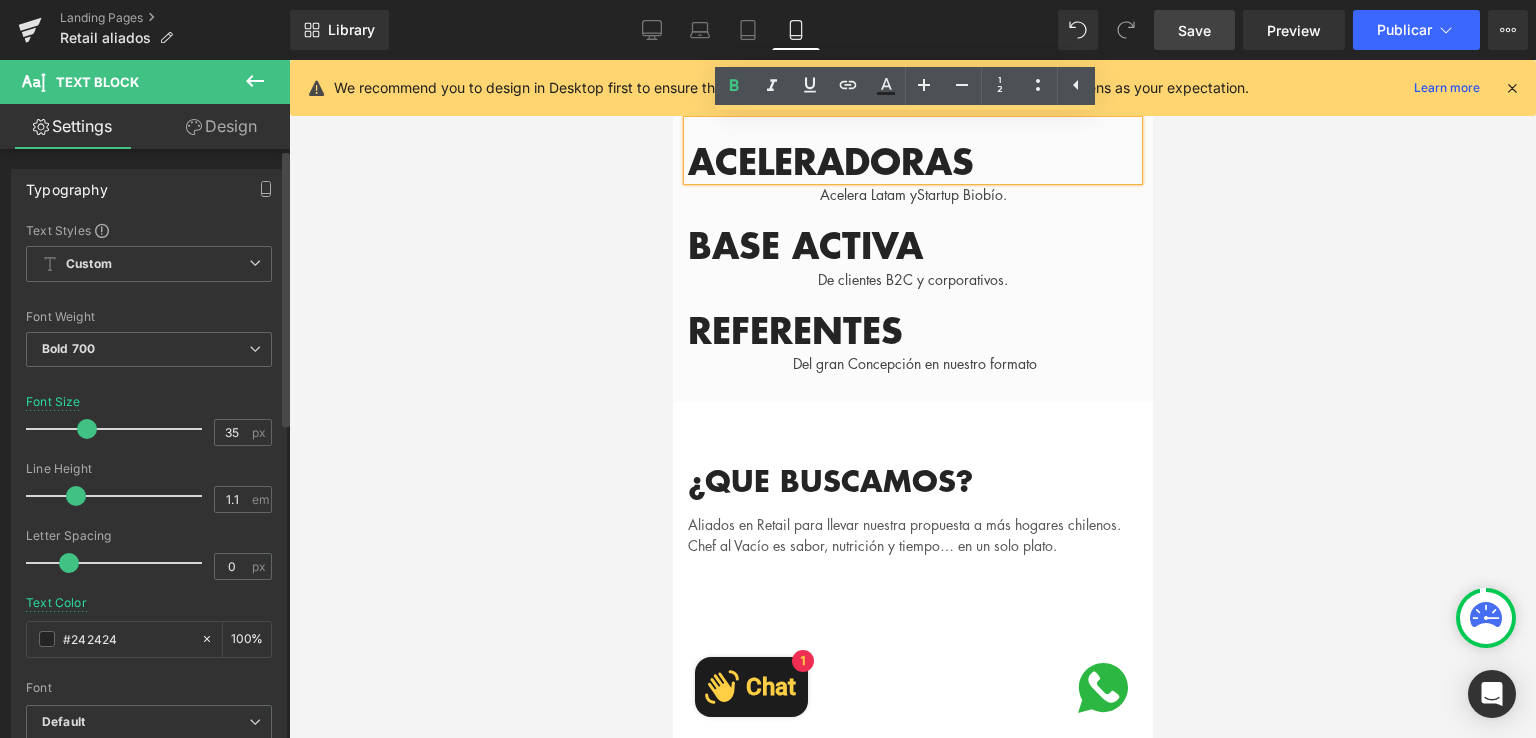 click at bounding box center (119, 1108) 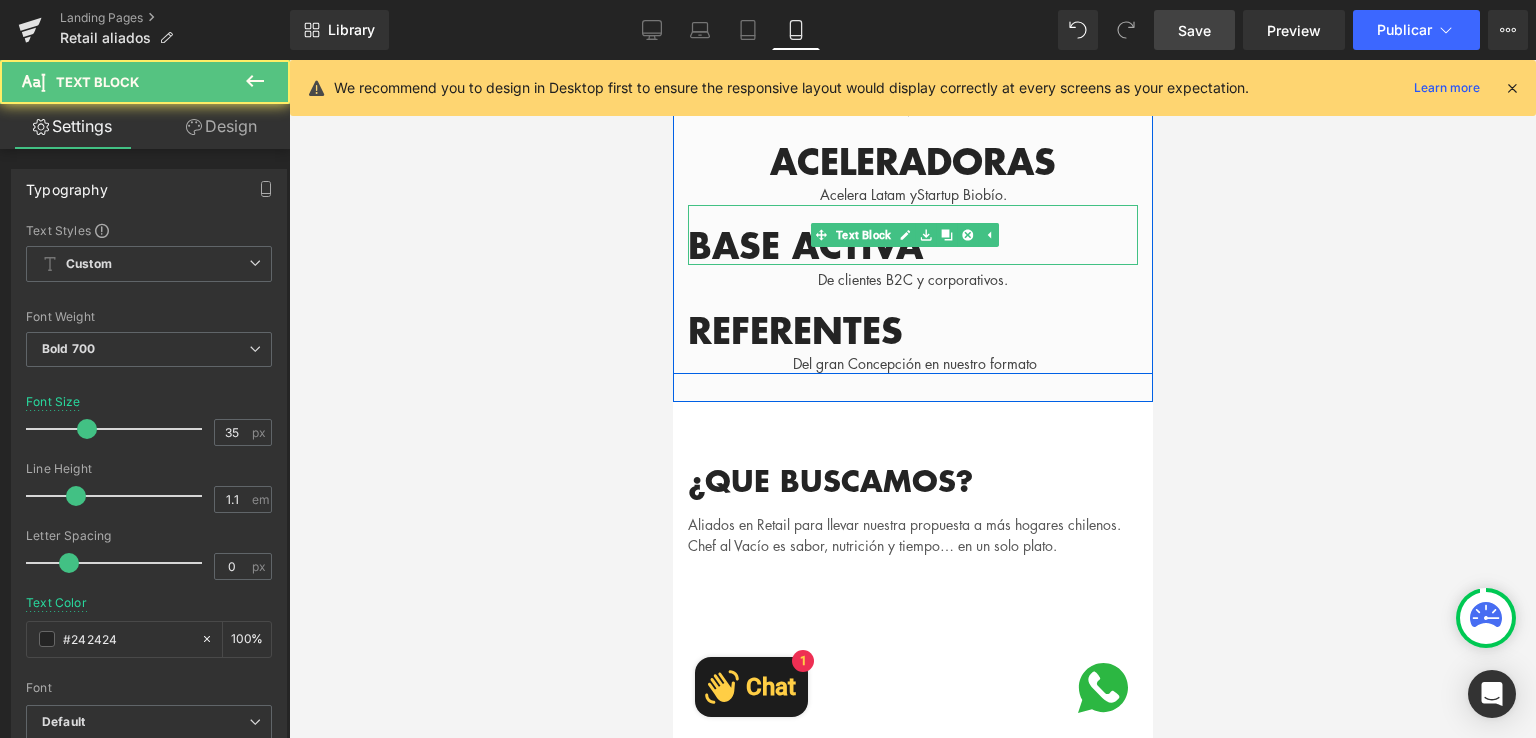 drag, startPoint x: 853, startPoint y: 245, endPoint x: 820, endPoint y: 486, distance: 243.24884 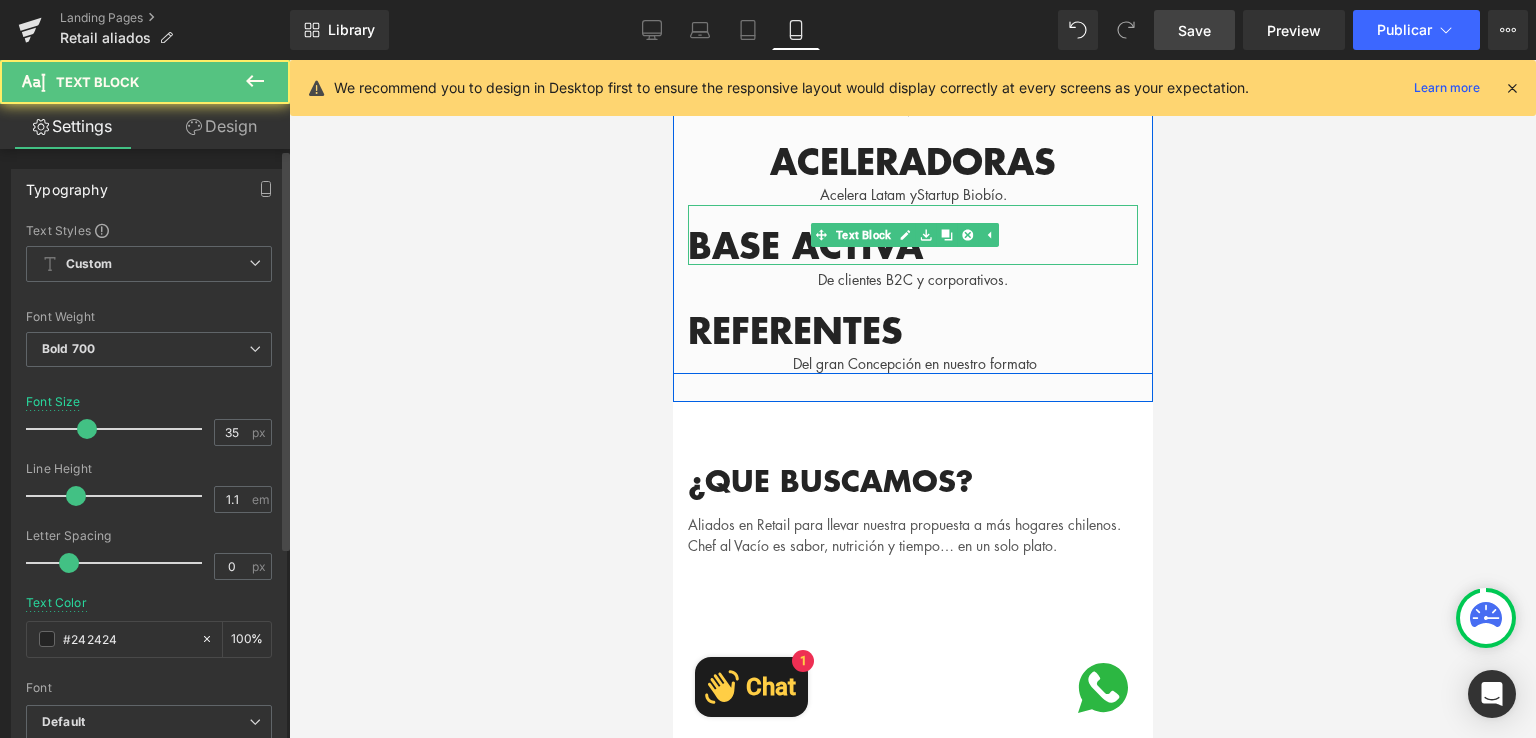 click at bounding box center (119, 429) 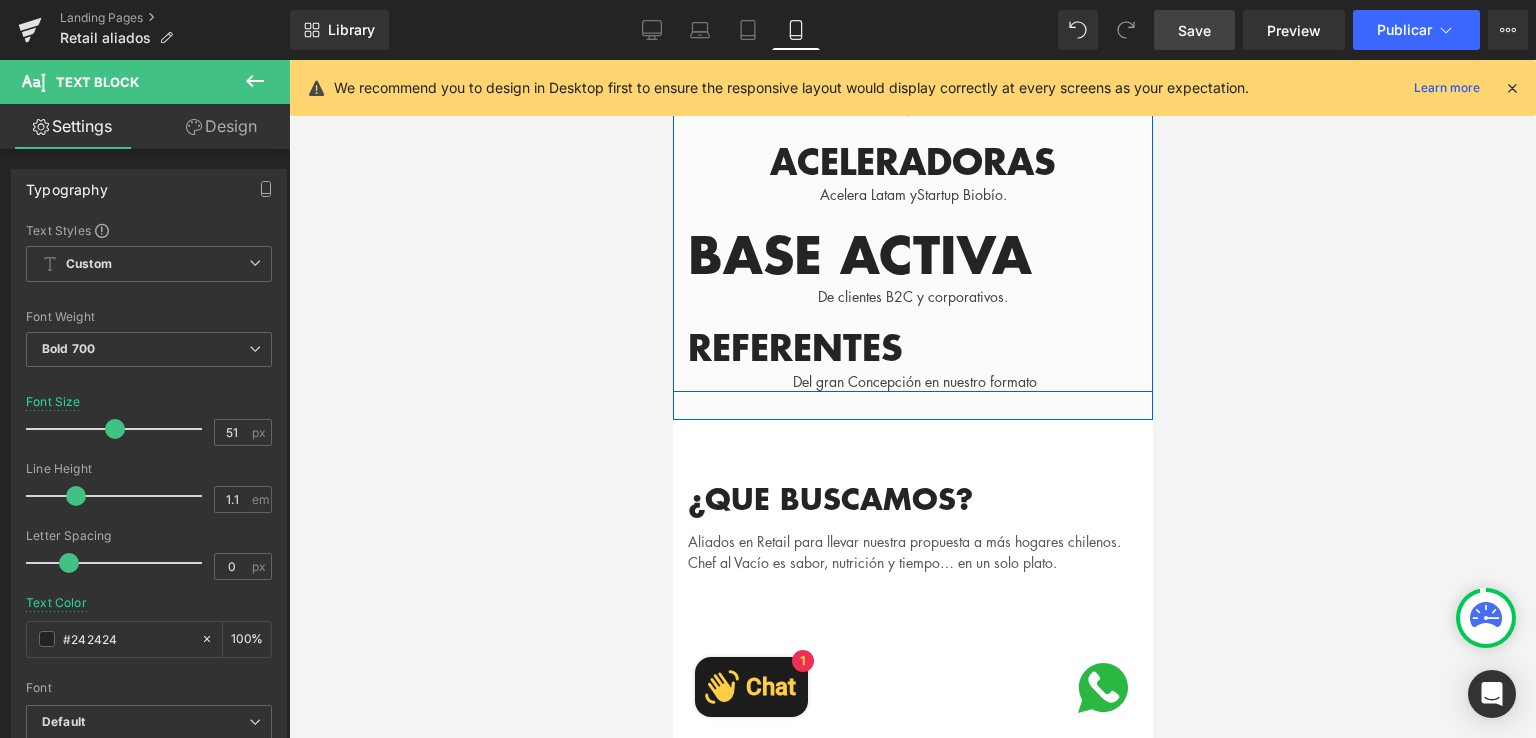 scroll, scrollTop: 672, scrollLeft: 0, axis: vertical 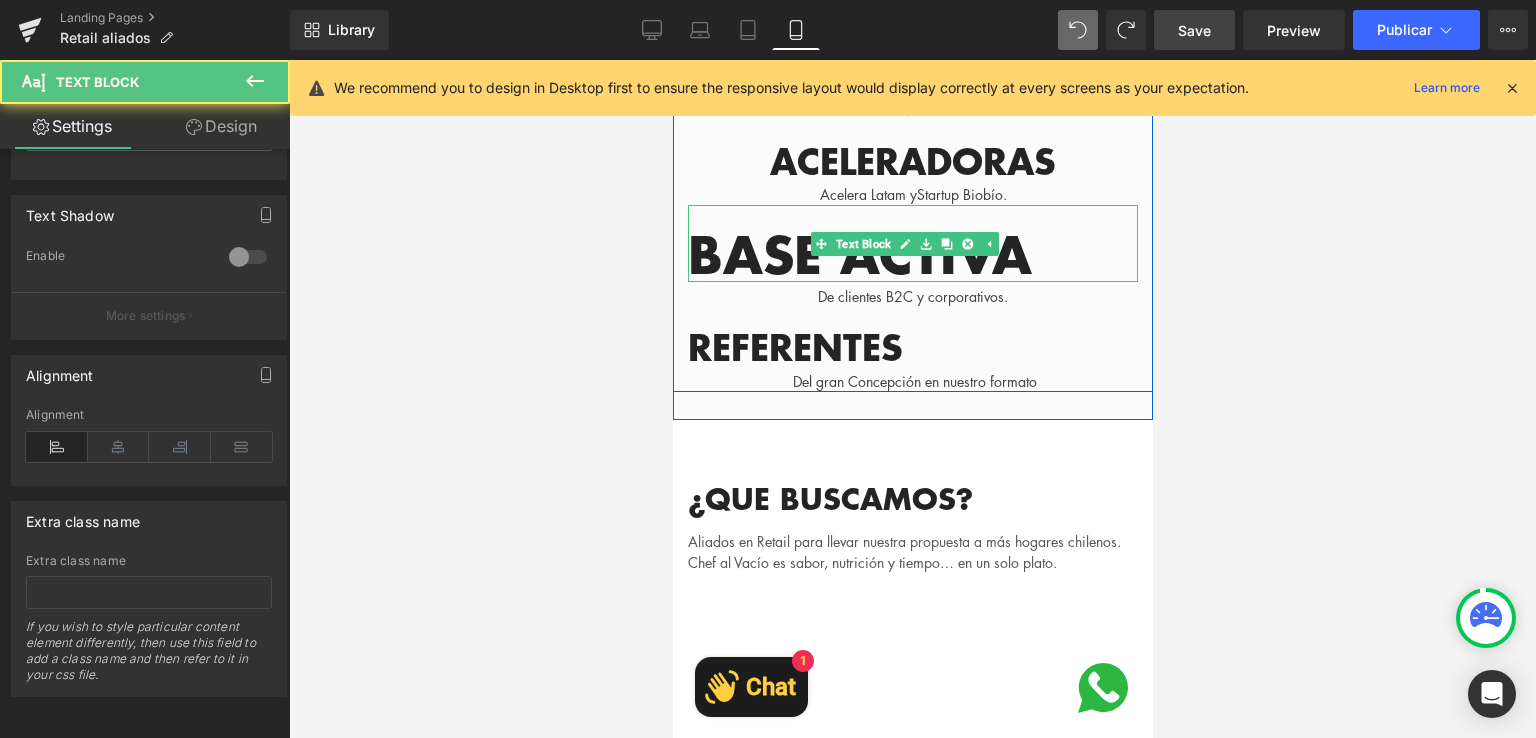 drag, startPoint x: 703, startPoint y: 262, endPoint x: 939, endPoint y: 205, distance: 242.78592 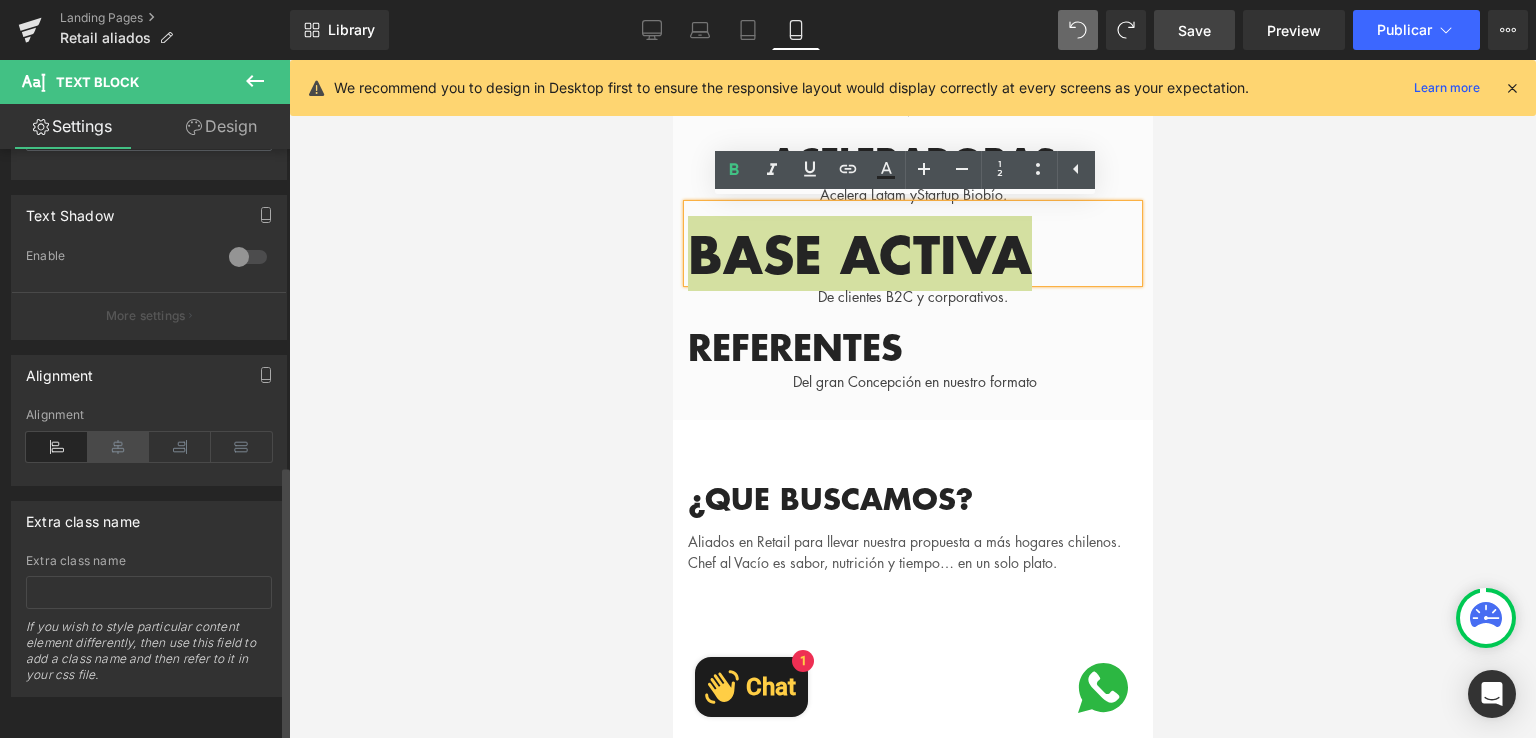 click at bounding box center [119, 447] 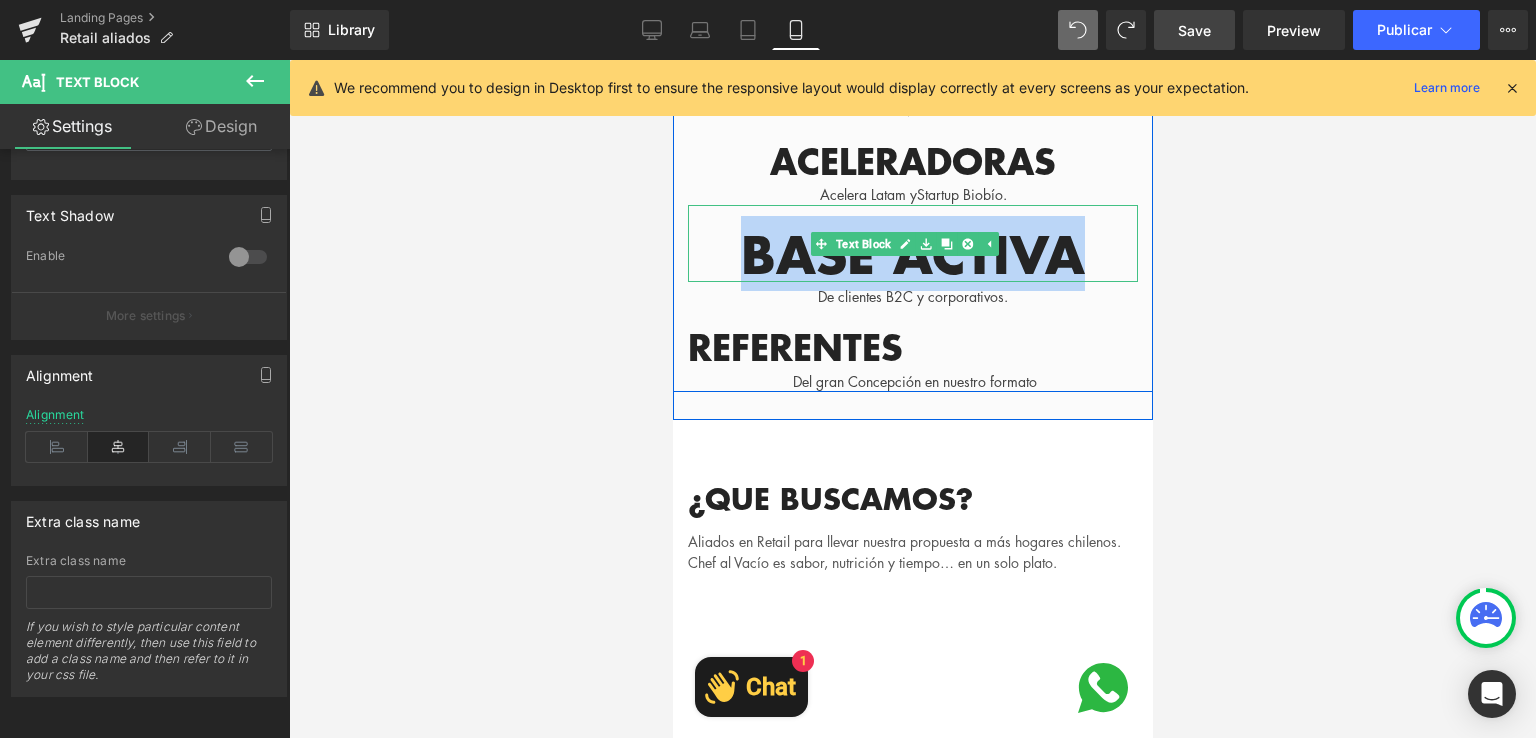 click on "BASE ACTIVA" at bounding box center [912, 254] 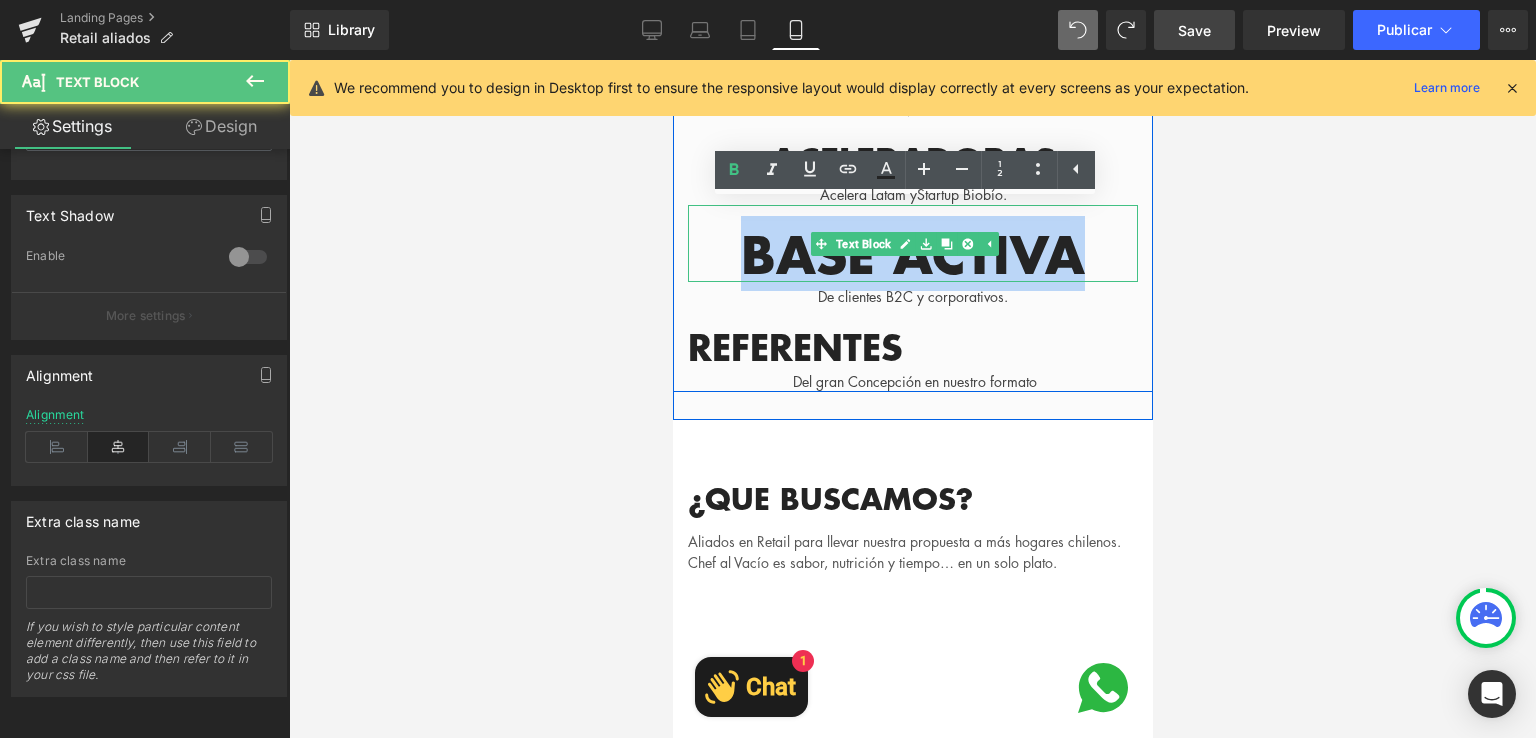 click on "BASE ACTIVA" at bounding box center (912, 254) 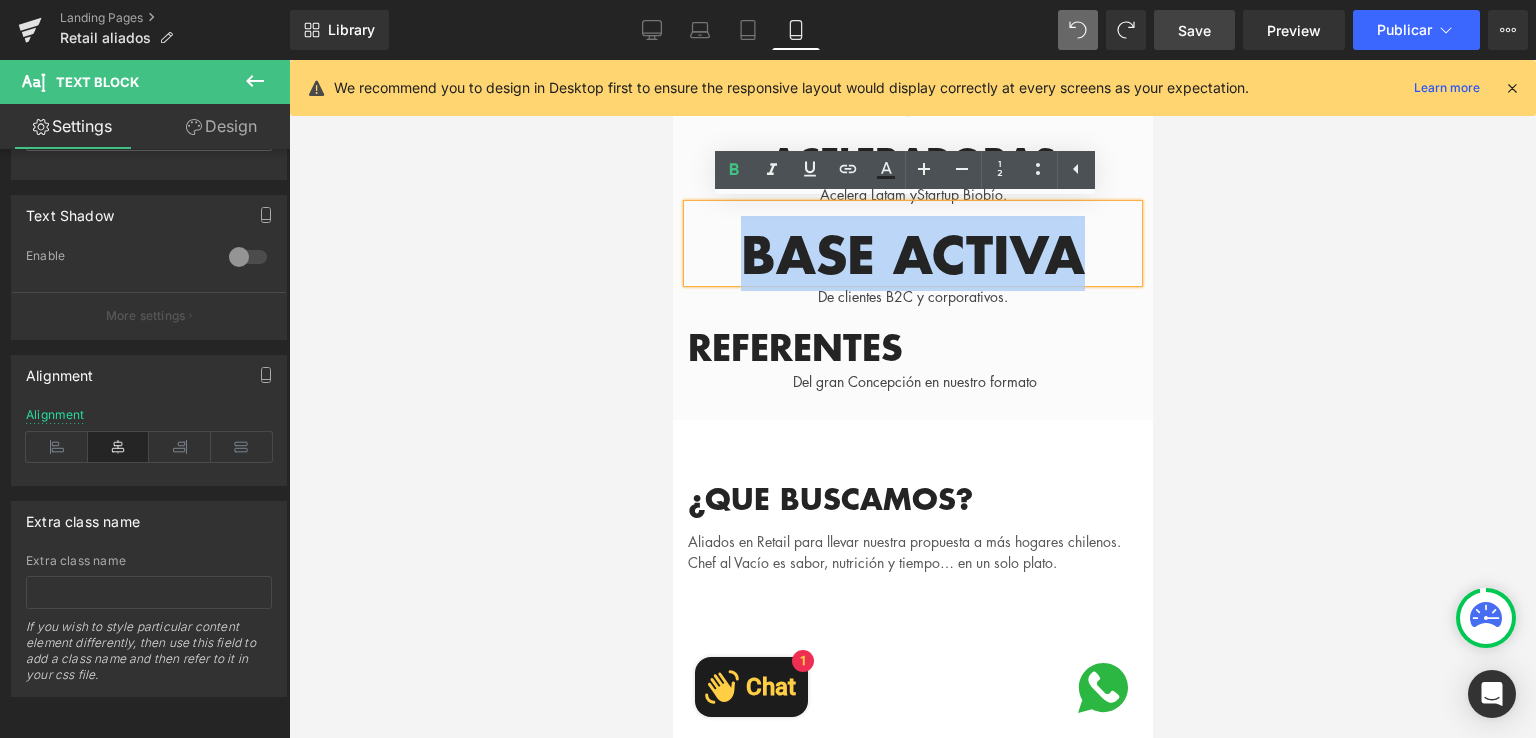 click on "BASE ACTIVA" at bounding box center (912, 254) 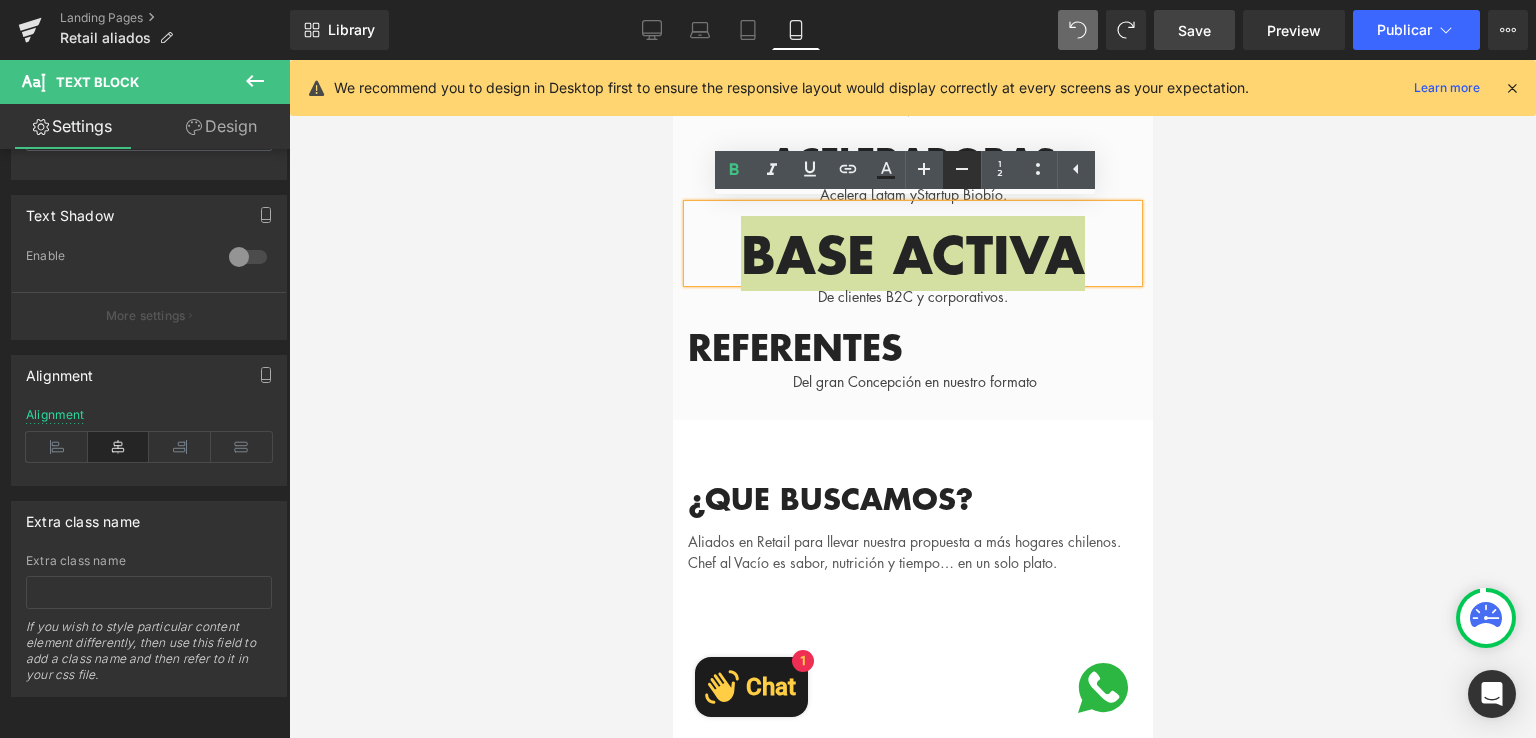 click 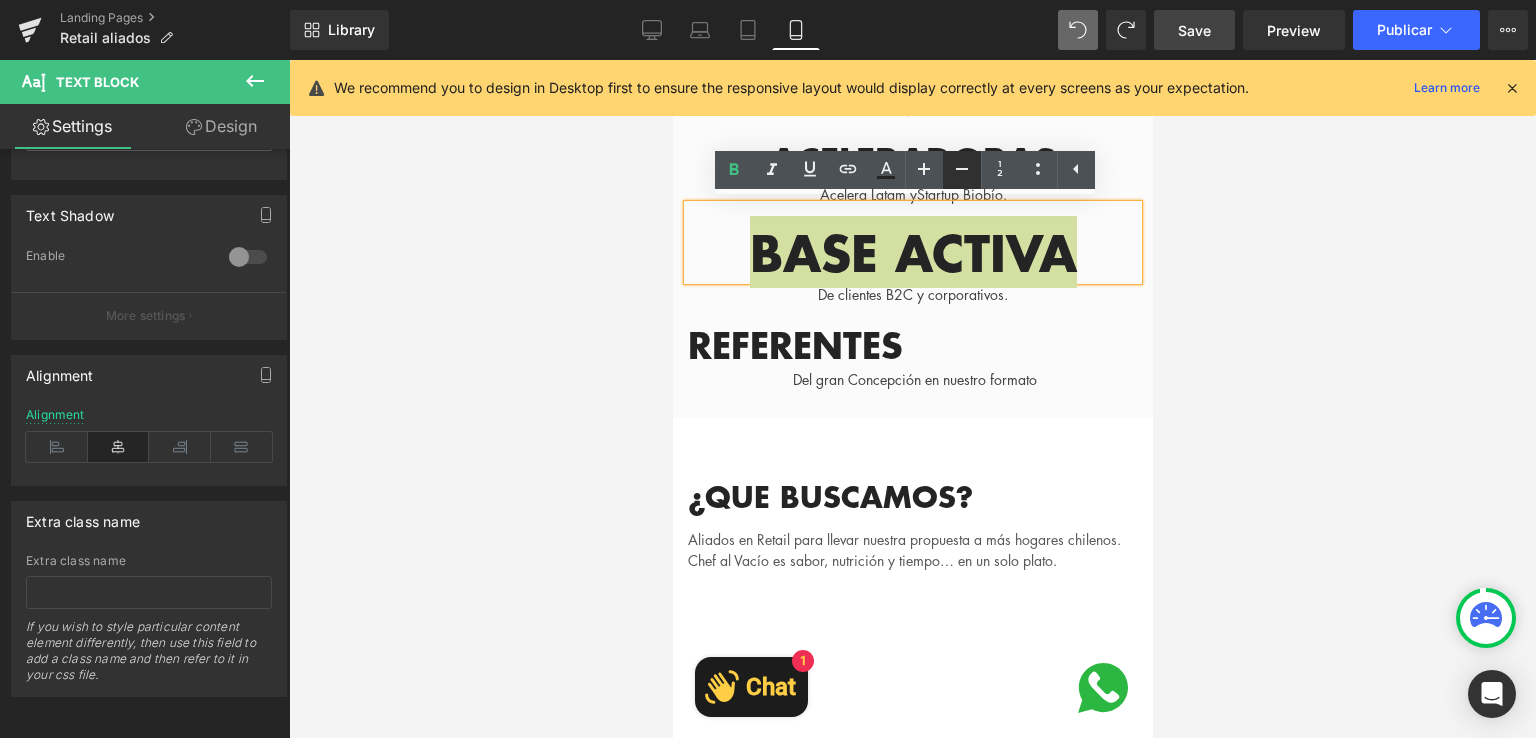 click 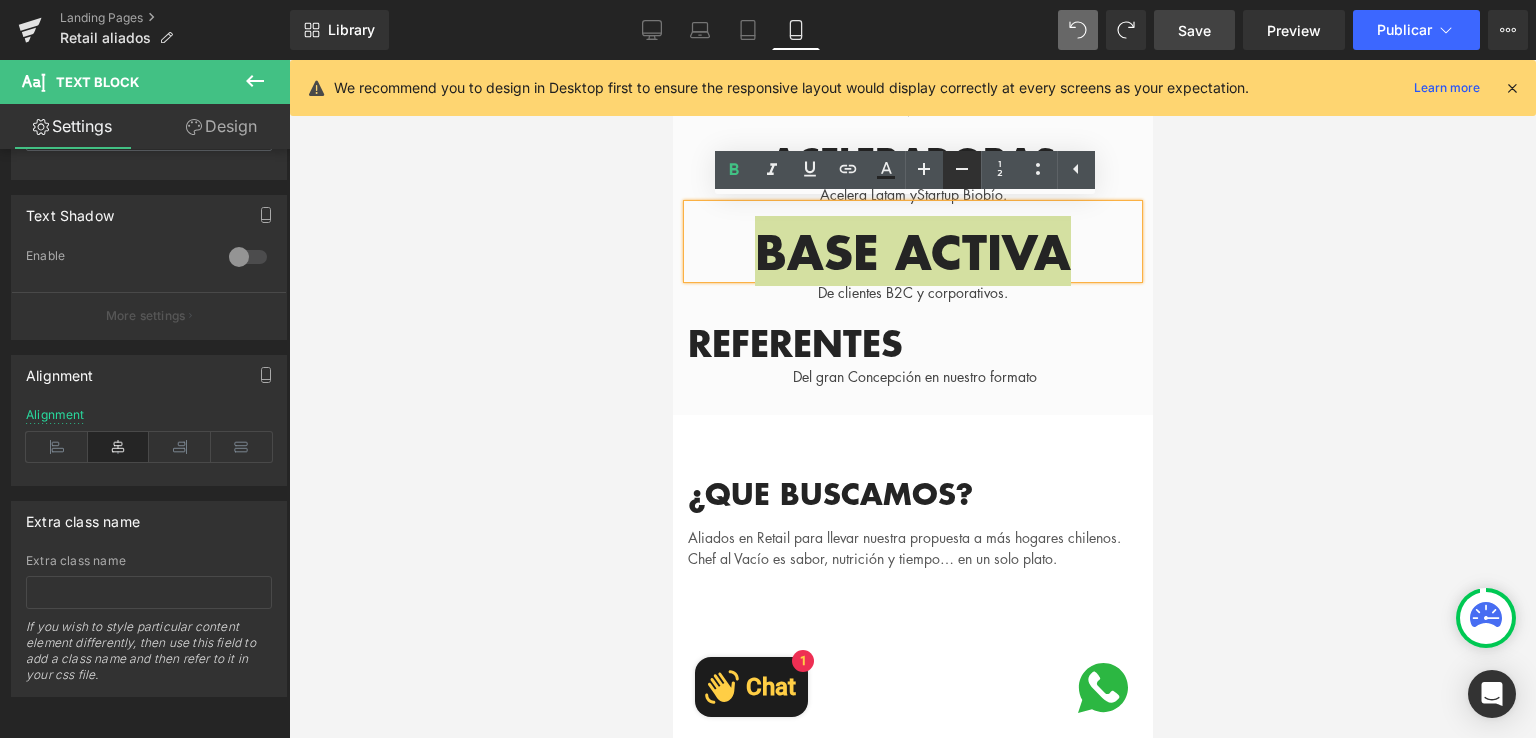click 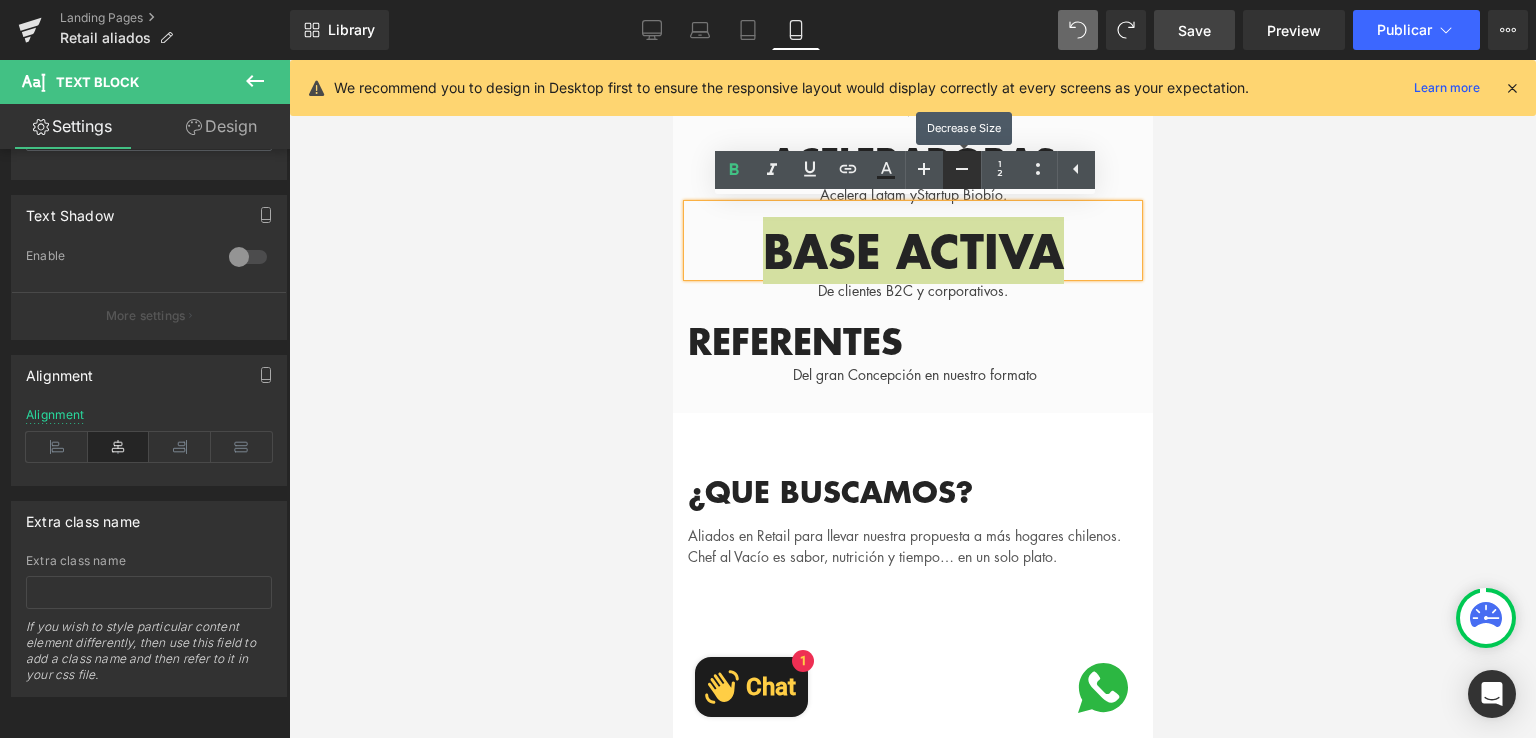 click 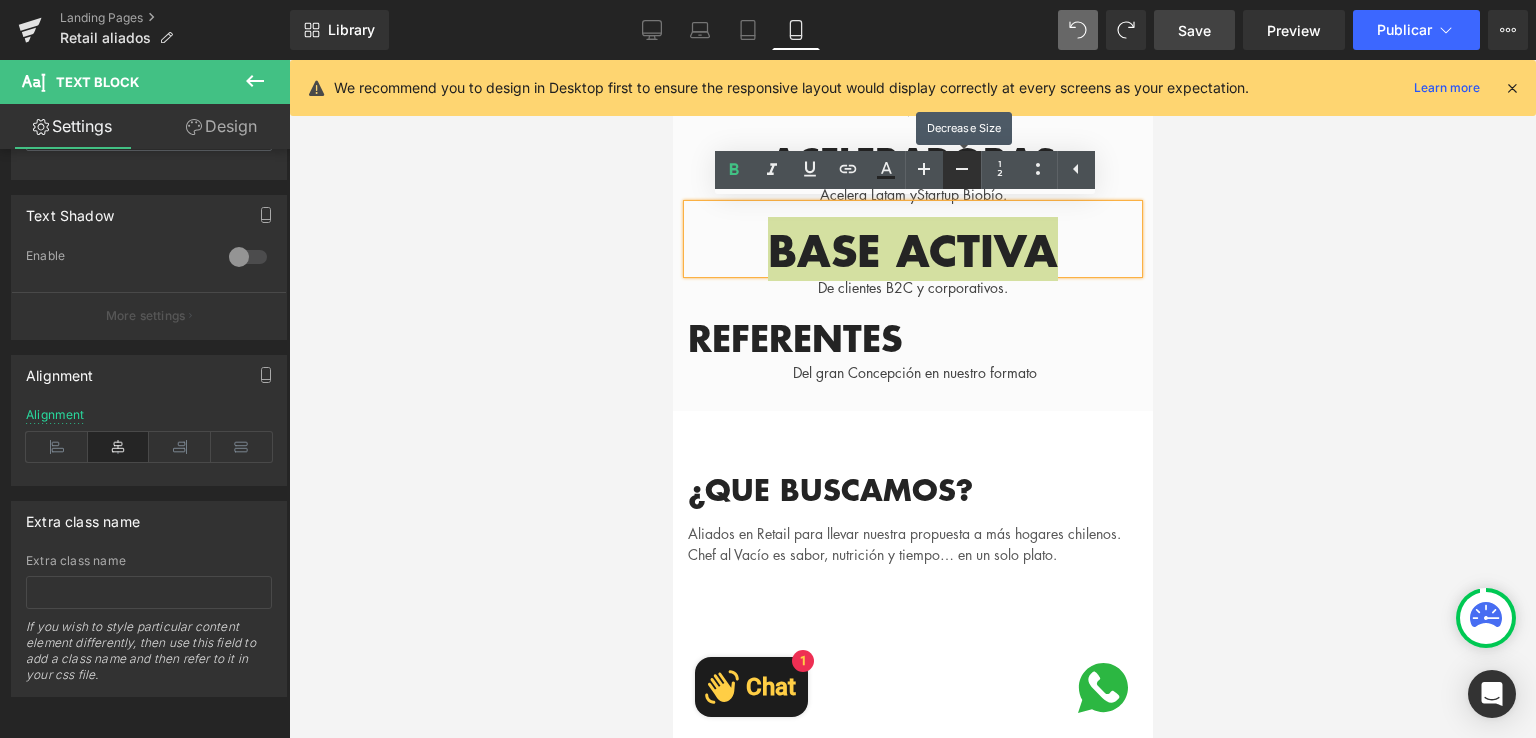 click 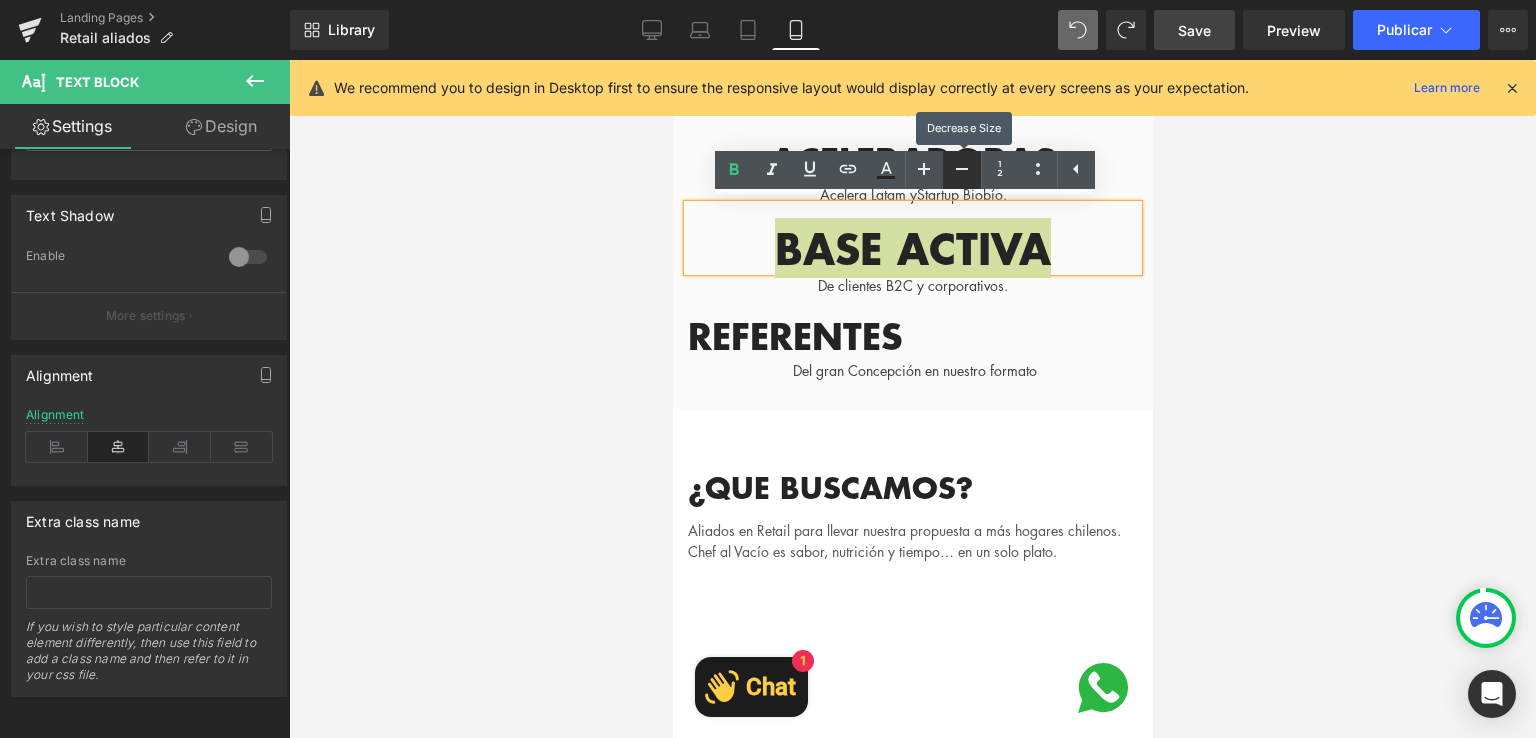 click 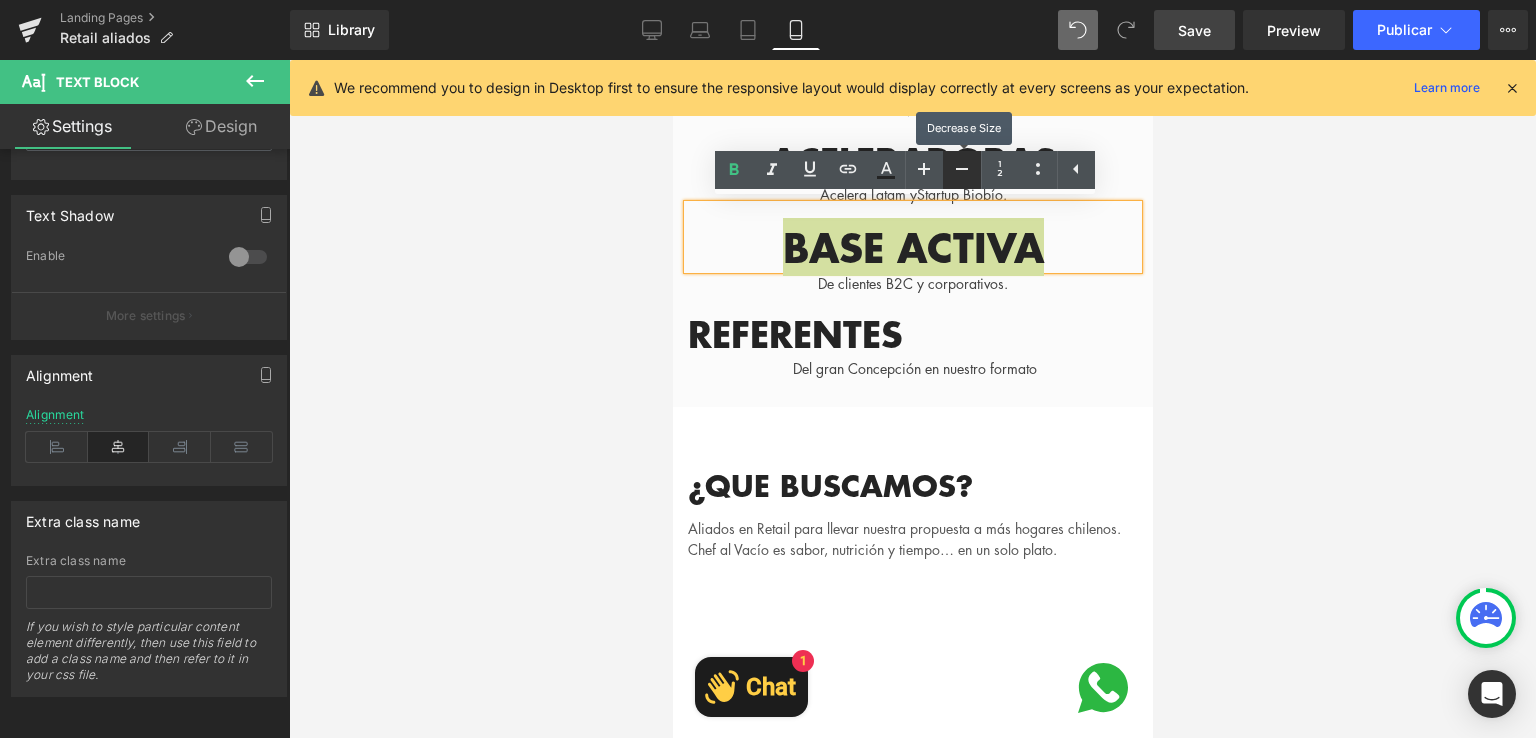 click 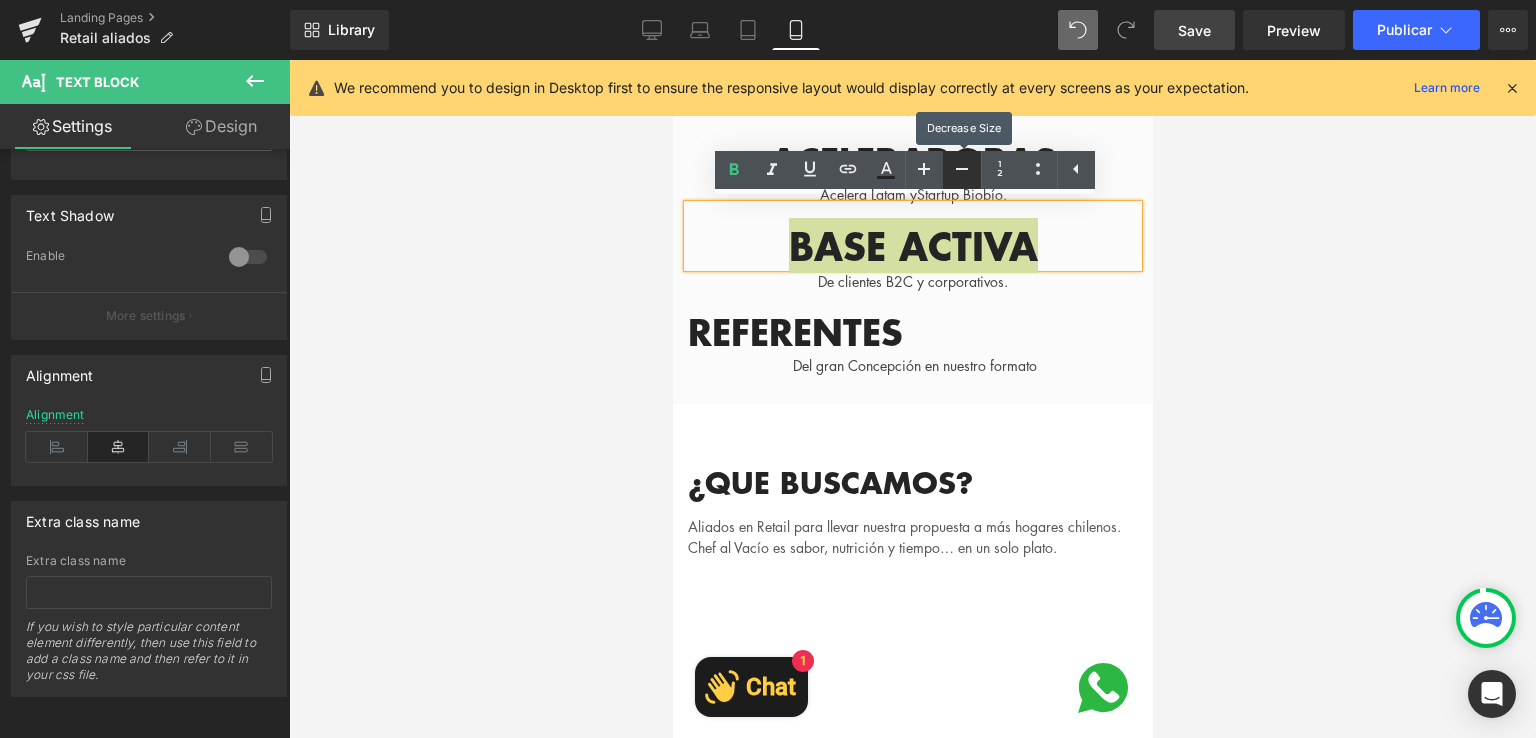 type on "37" 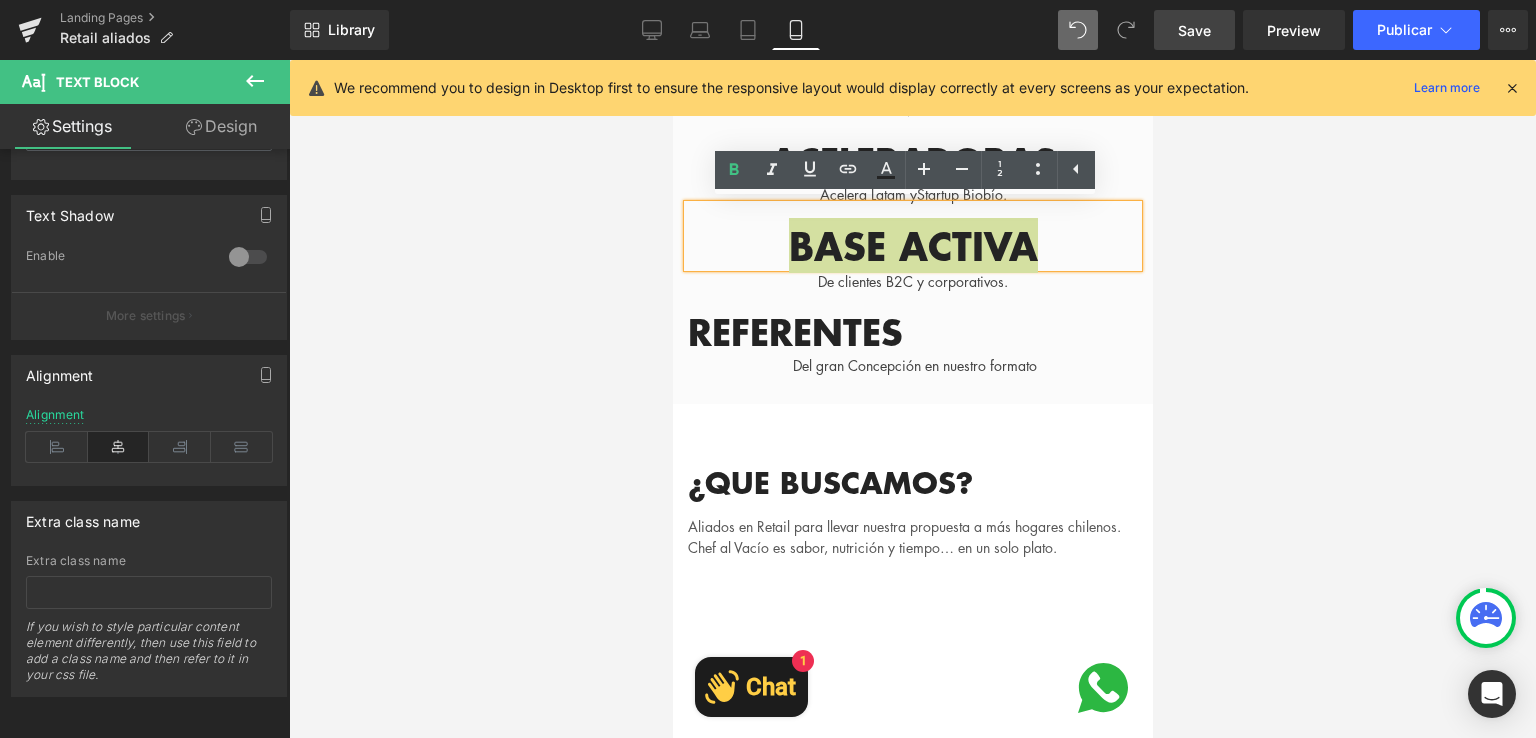 click at bounding box center [912, 399] 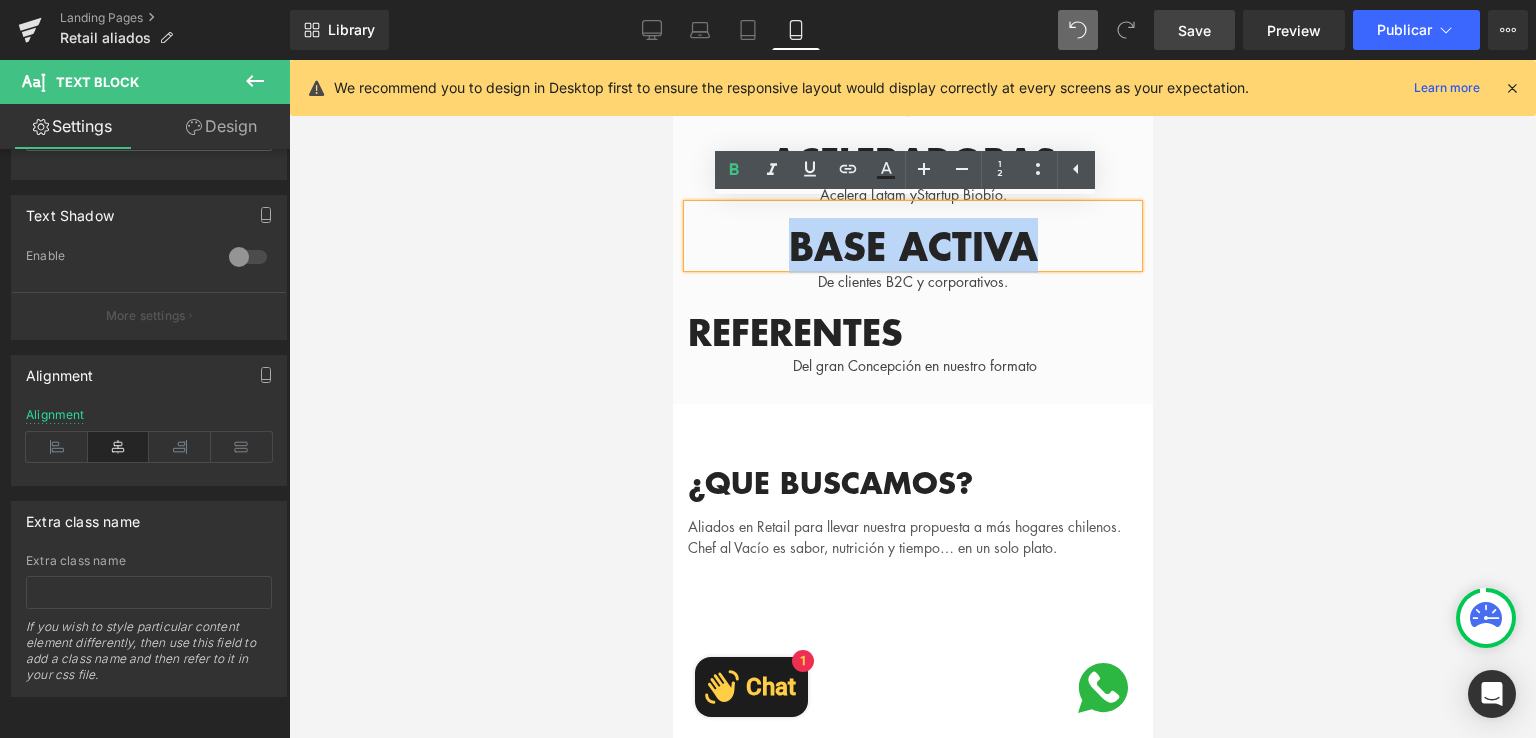 click on "REFE REN TES Text Block" at bounding box center (912, 322) 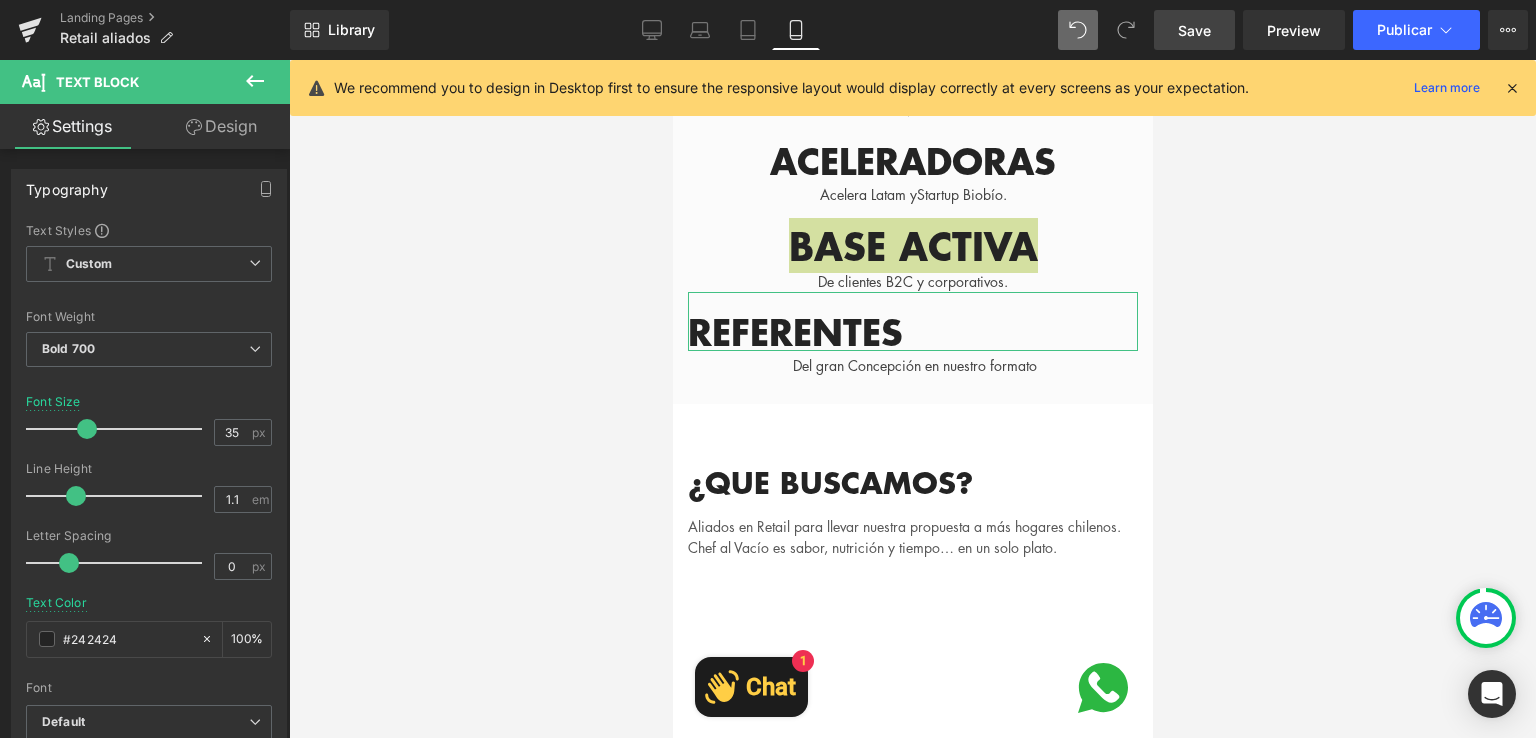 click on "Font
Default
Montserrat
Default
Default
Montserrat
Open Font Manager" at bounding box center (149, 463) 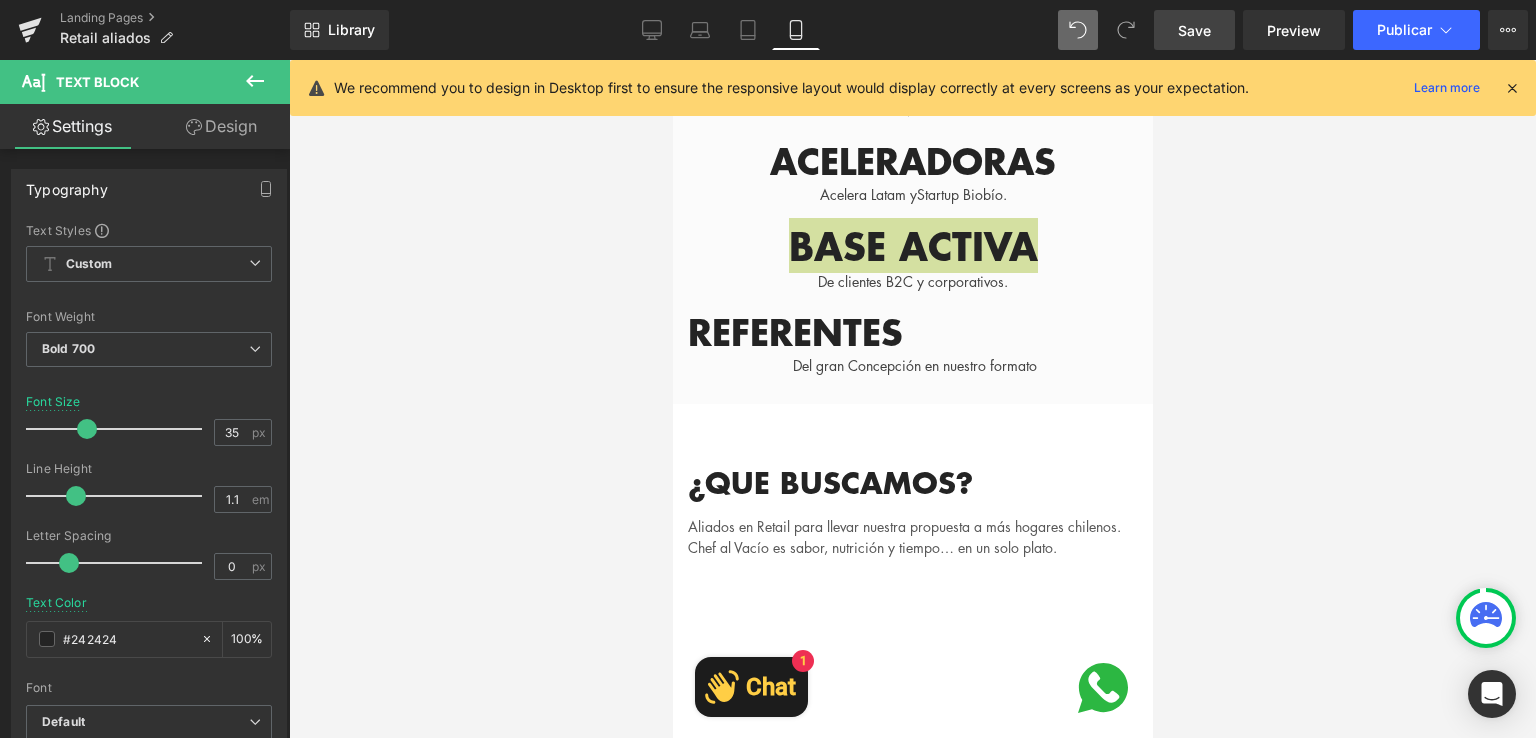 scroll, scrollTop: 672, scrollLeft: 0, axis: vertical 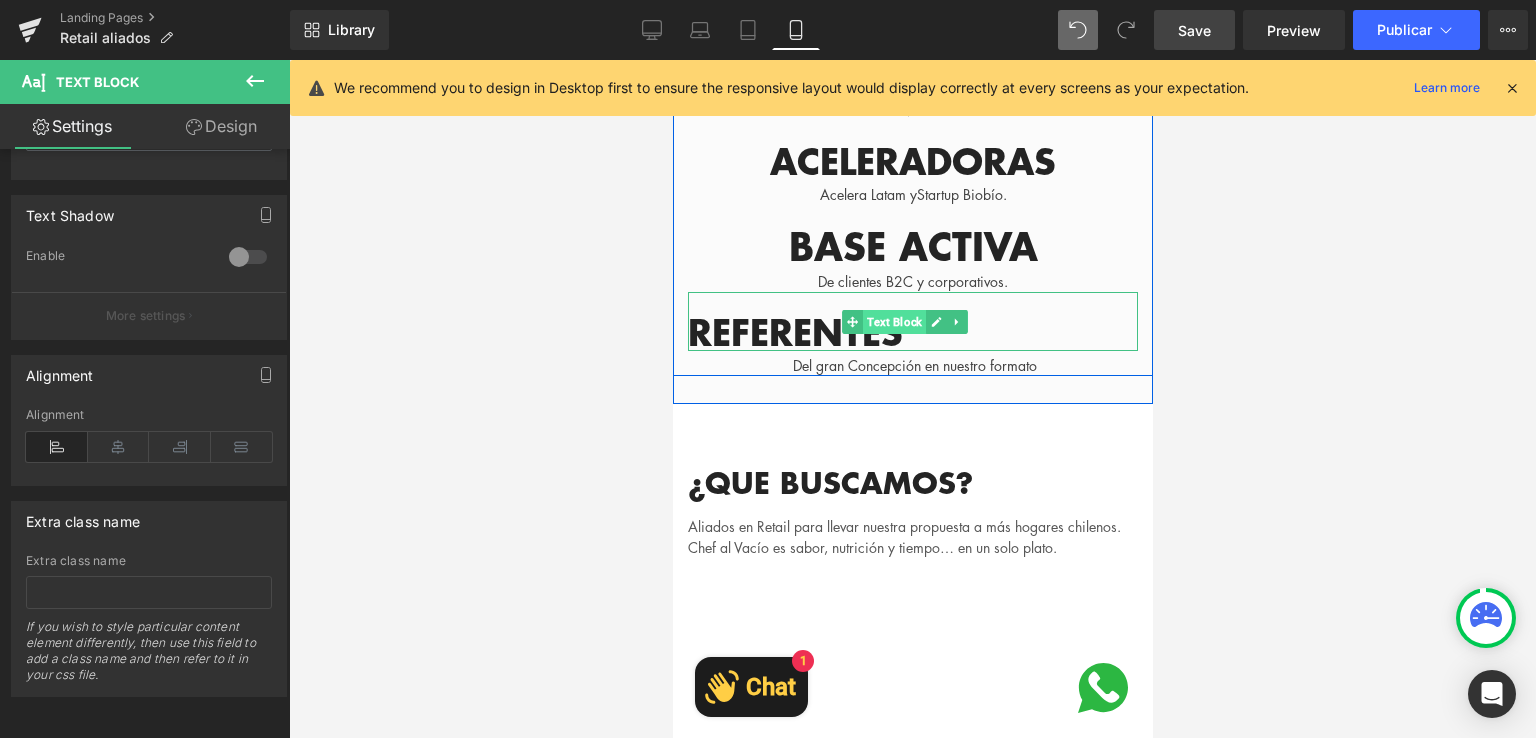 click on "Text Block" at bounding box center [893, 322] 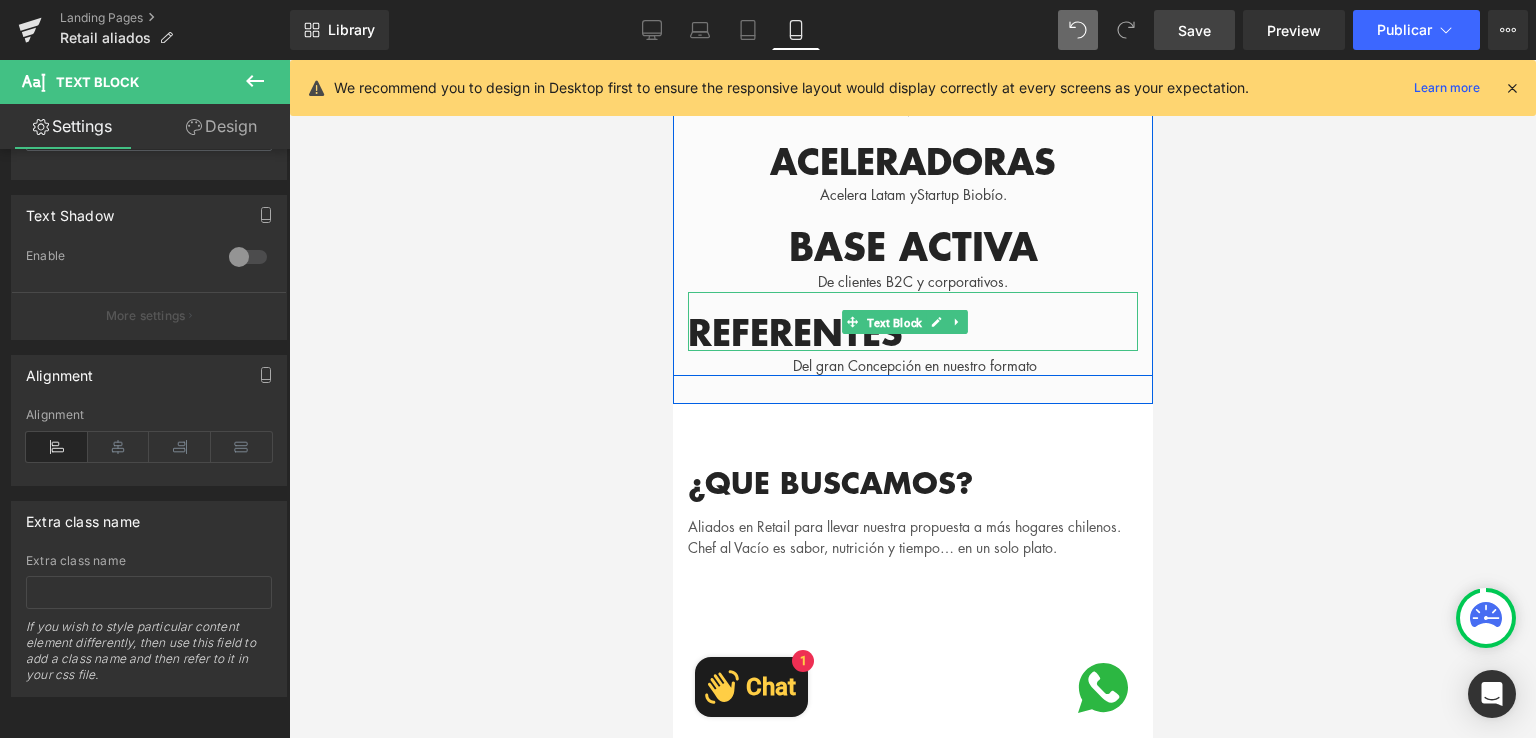 click at bounding box center (119, 447) 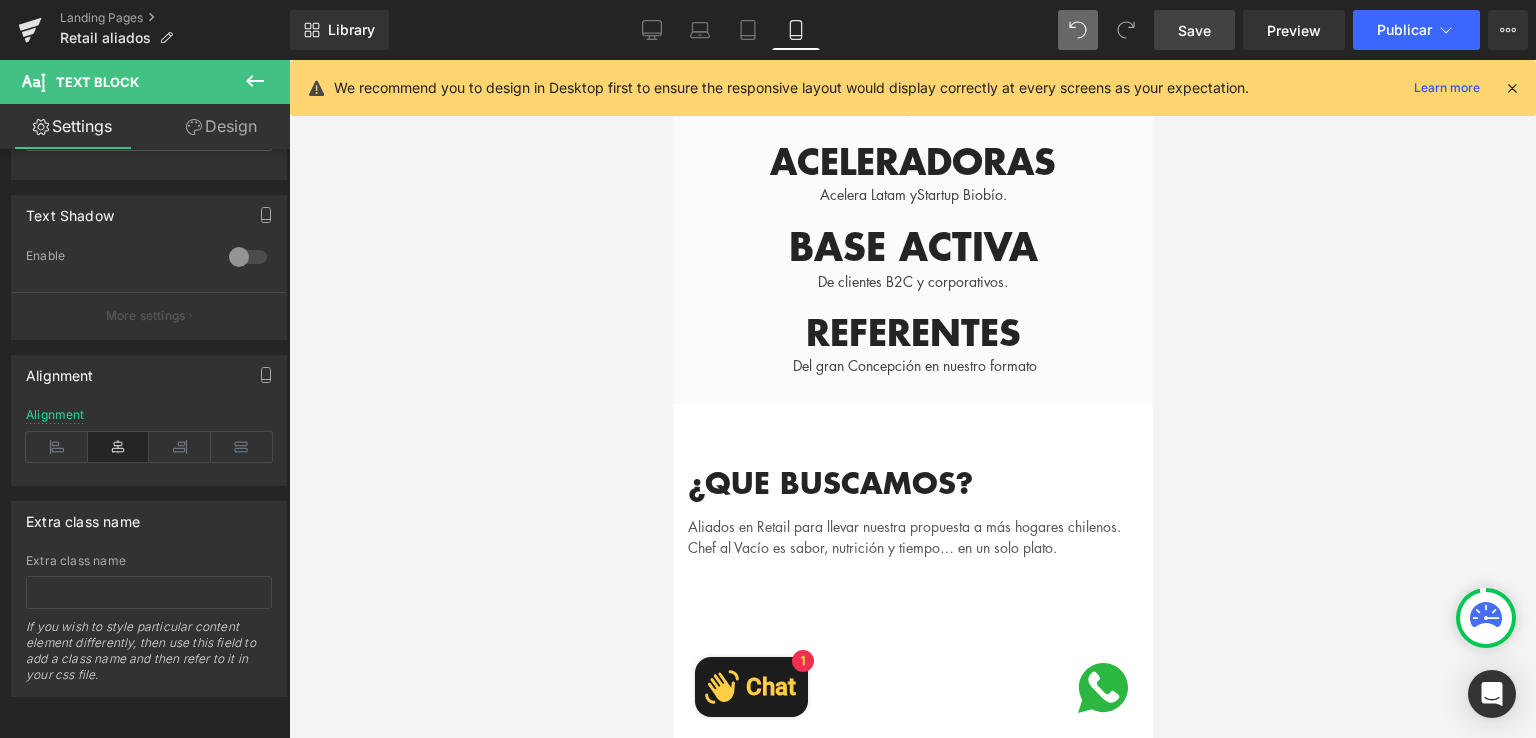 click on "Save" at bounding box center [1194, 30] 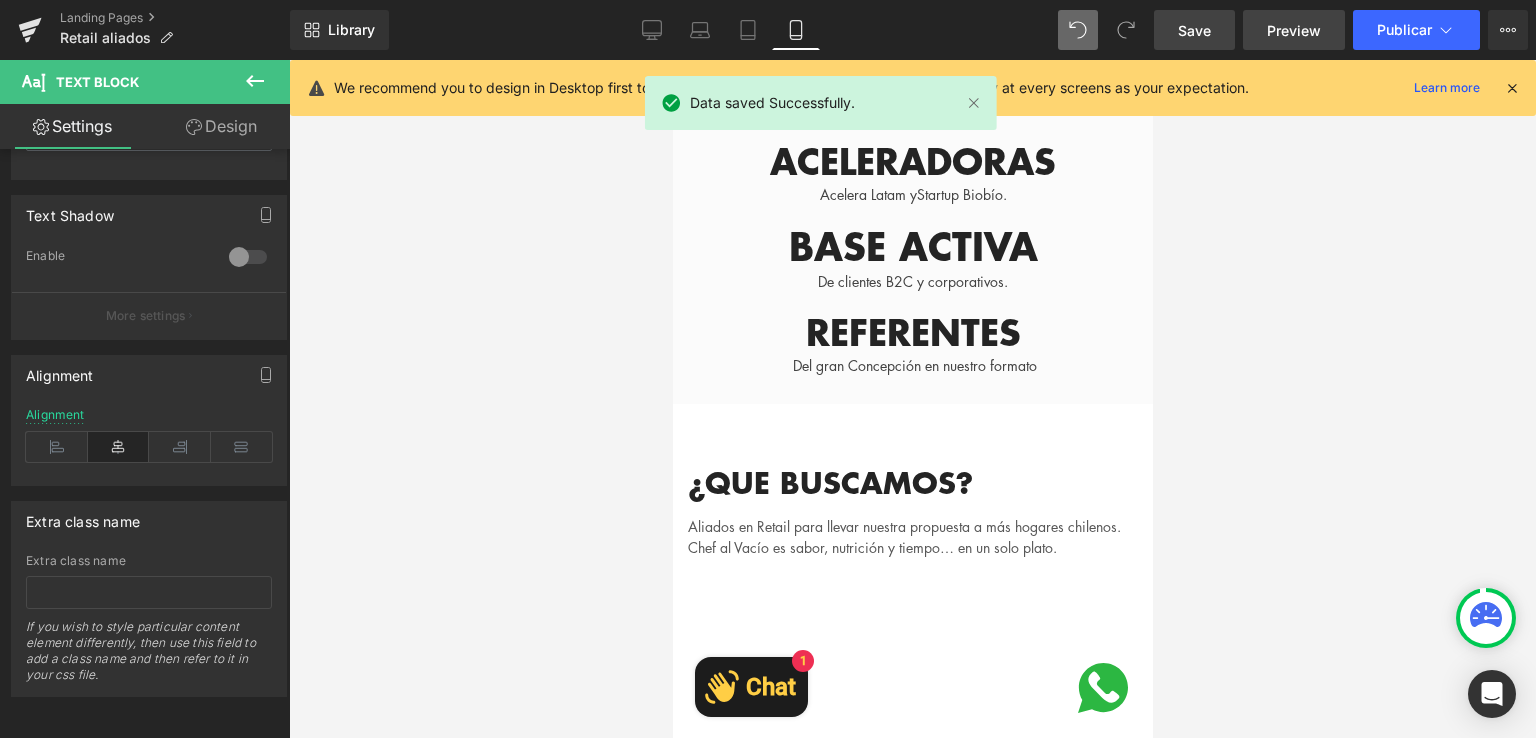 click on "Preview" at bounding box center (1294, 30) 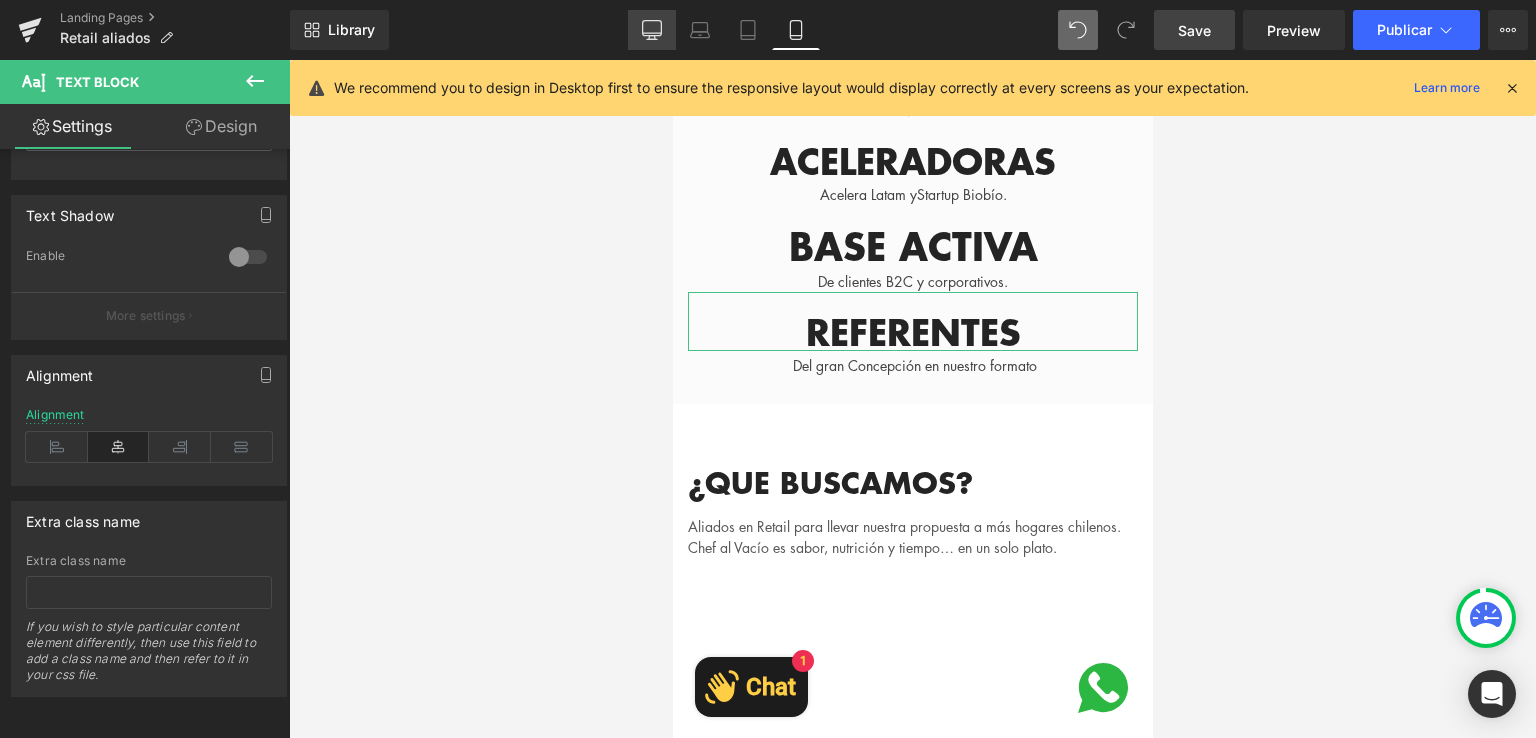 click 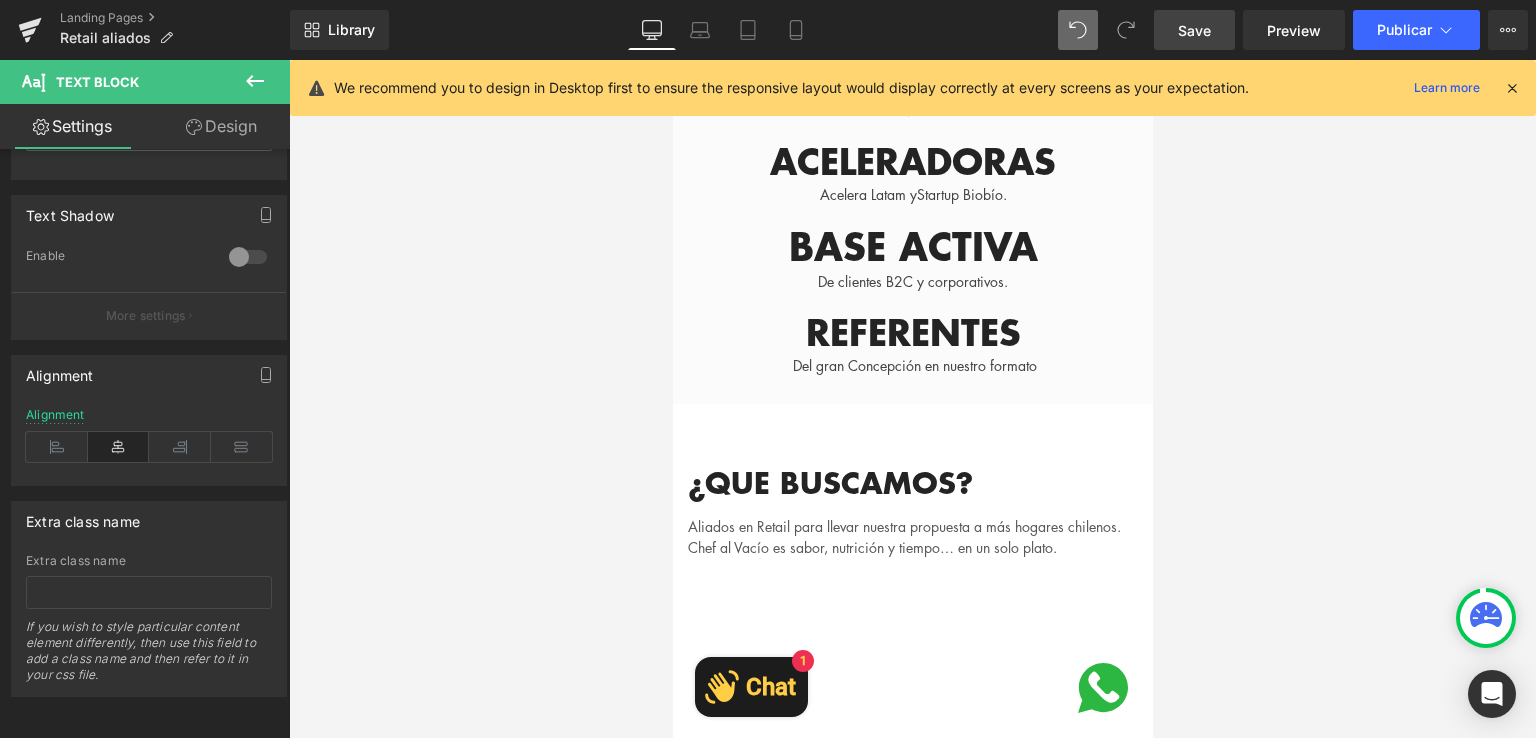 type on "34" 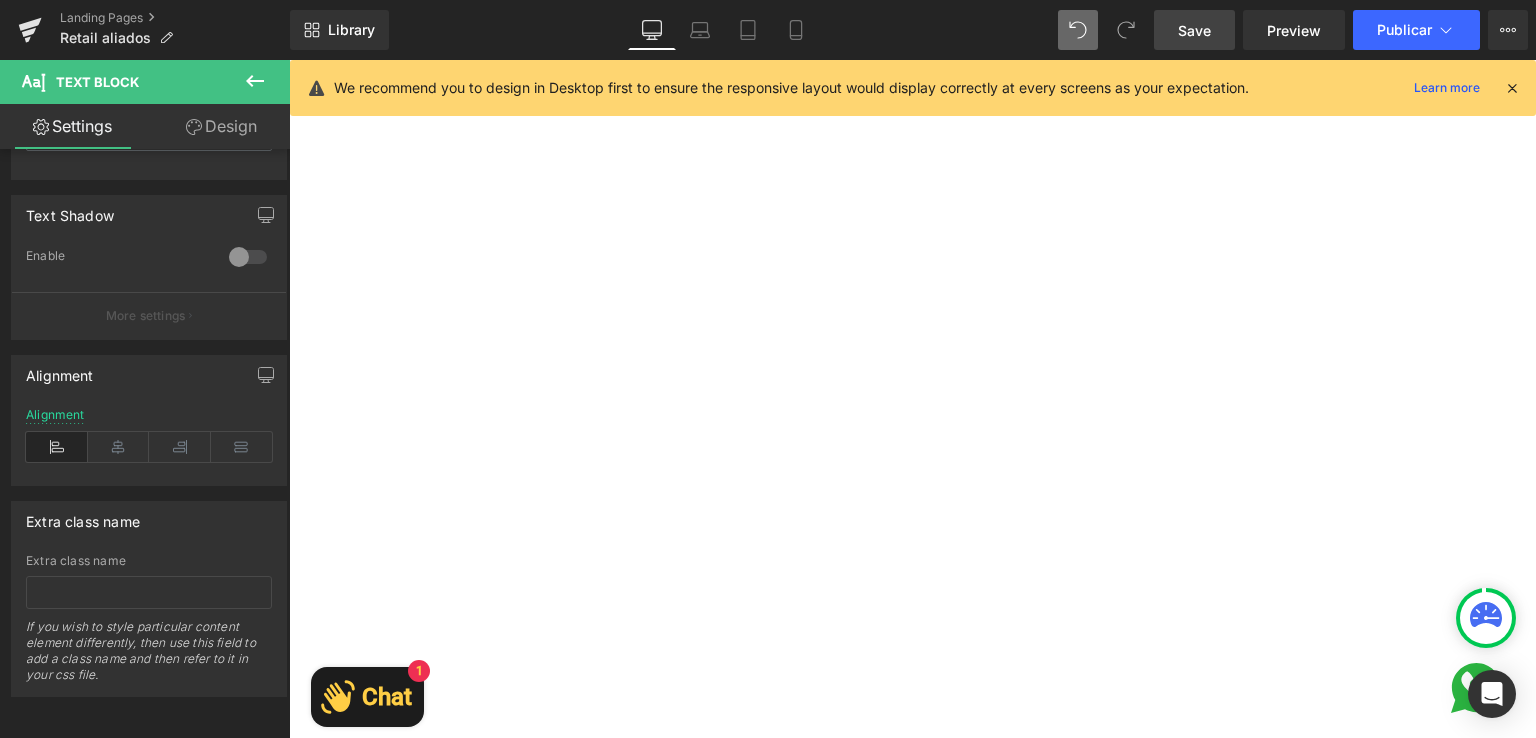scroll, scrollTop: 2952, scrollLeft: 0, axis: vertical 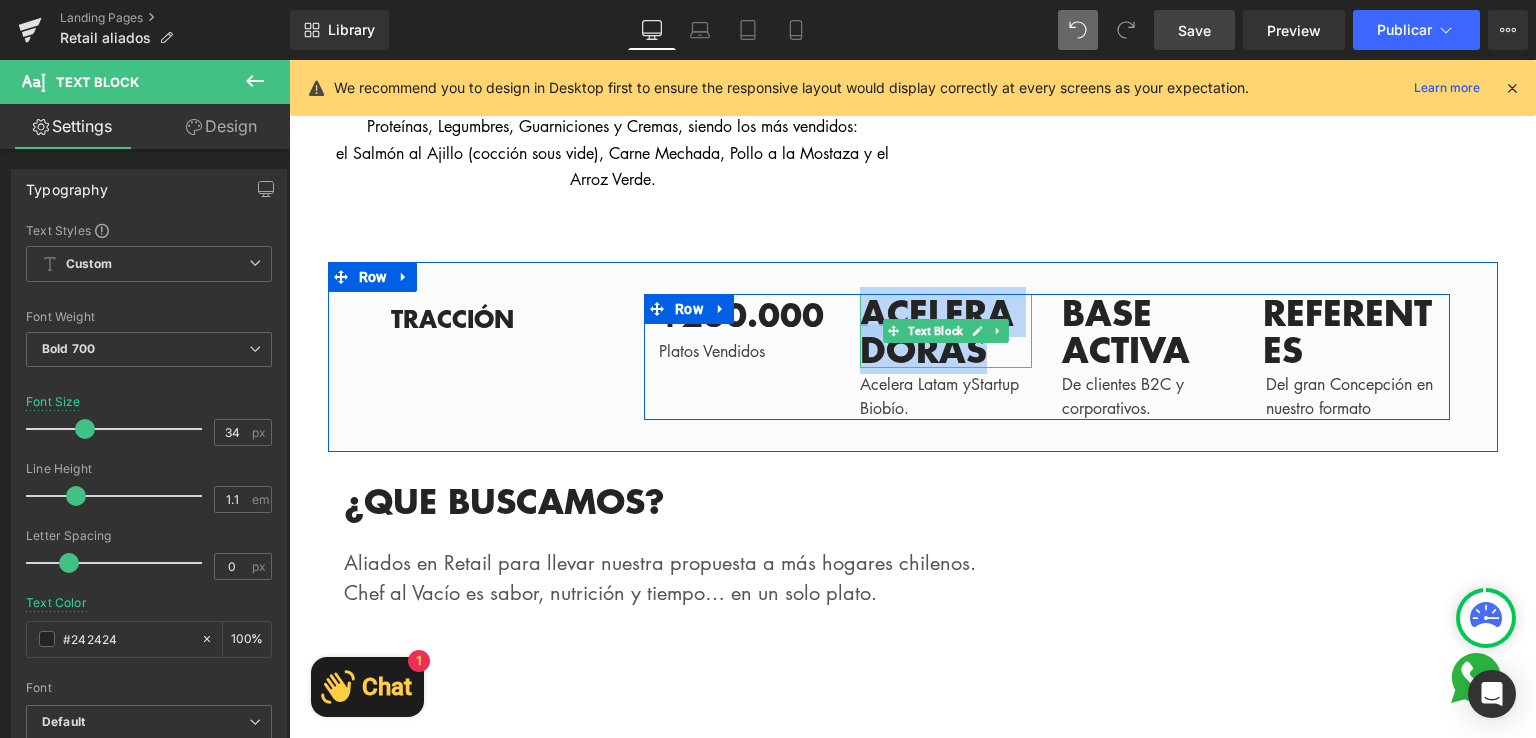 drag, startPoint x: 853, startPoint y: 311, endPoint x: 973, endPoint y: 345, distance: 124.723694 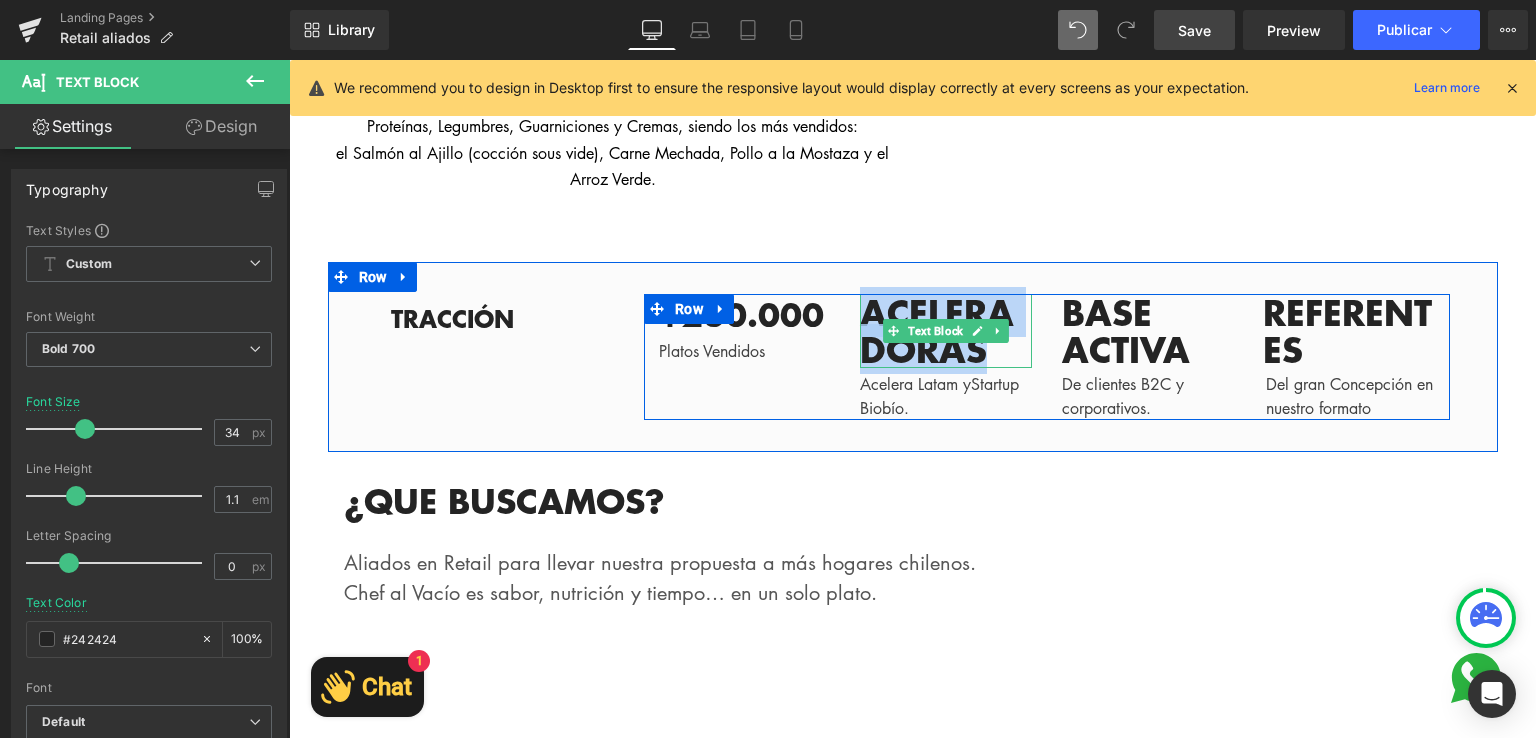 click on "ACELERADORAS" at bounding box center (937, 330) 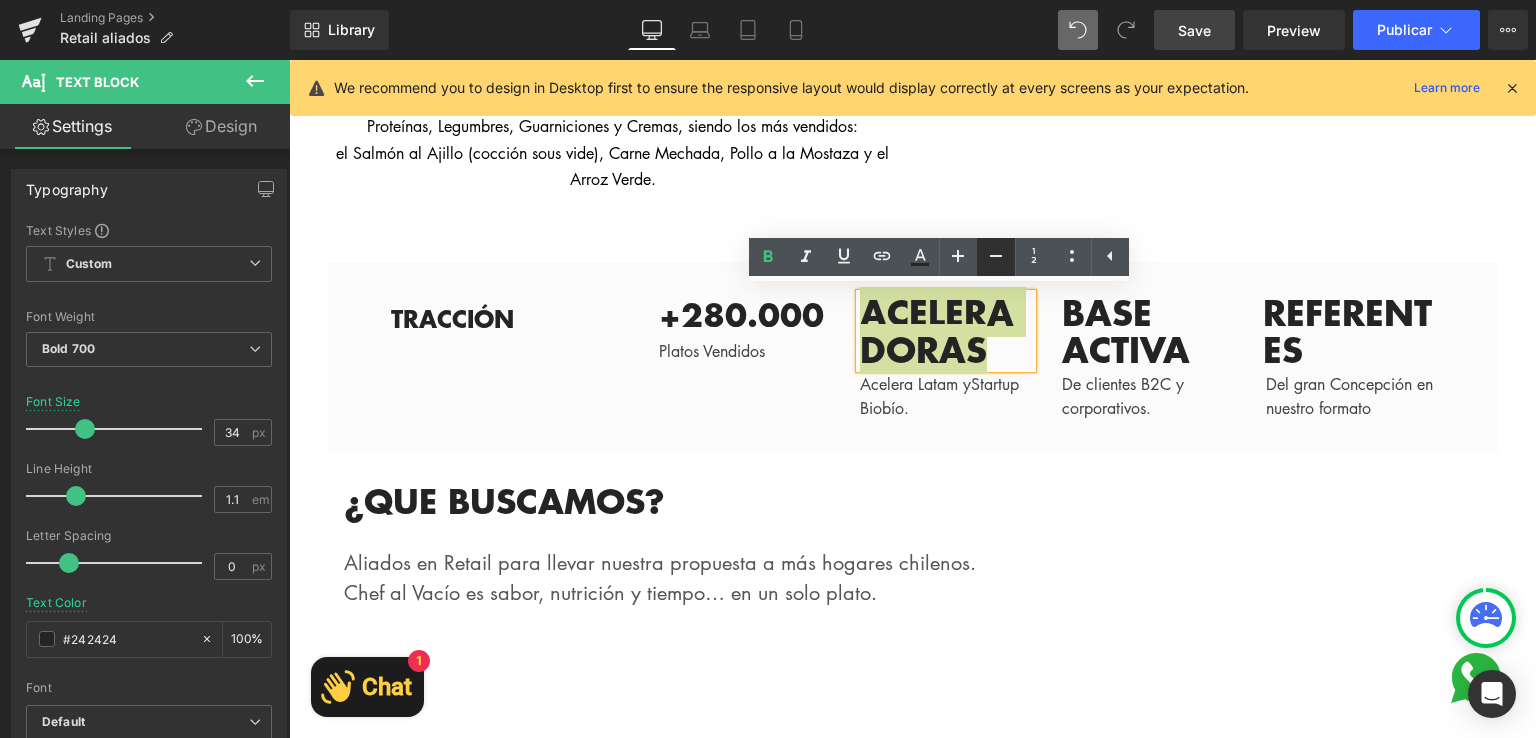click 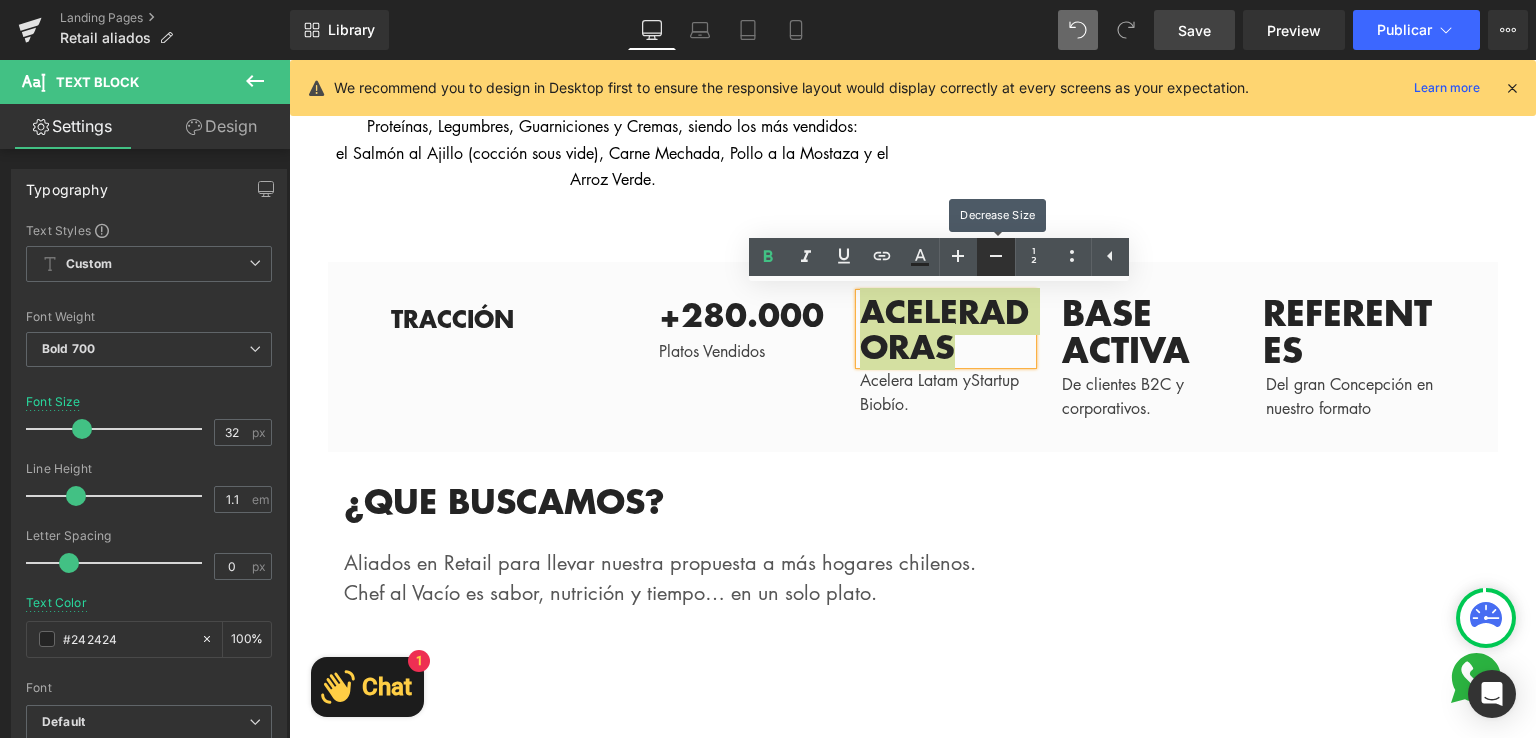 click 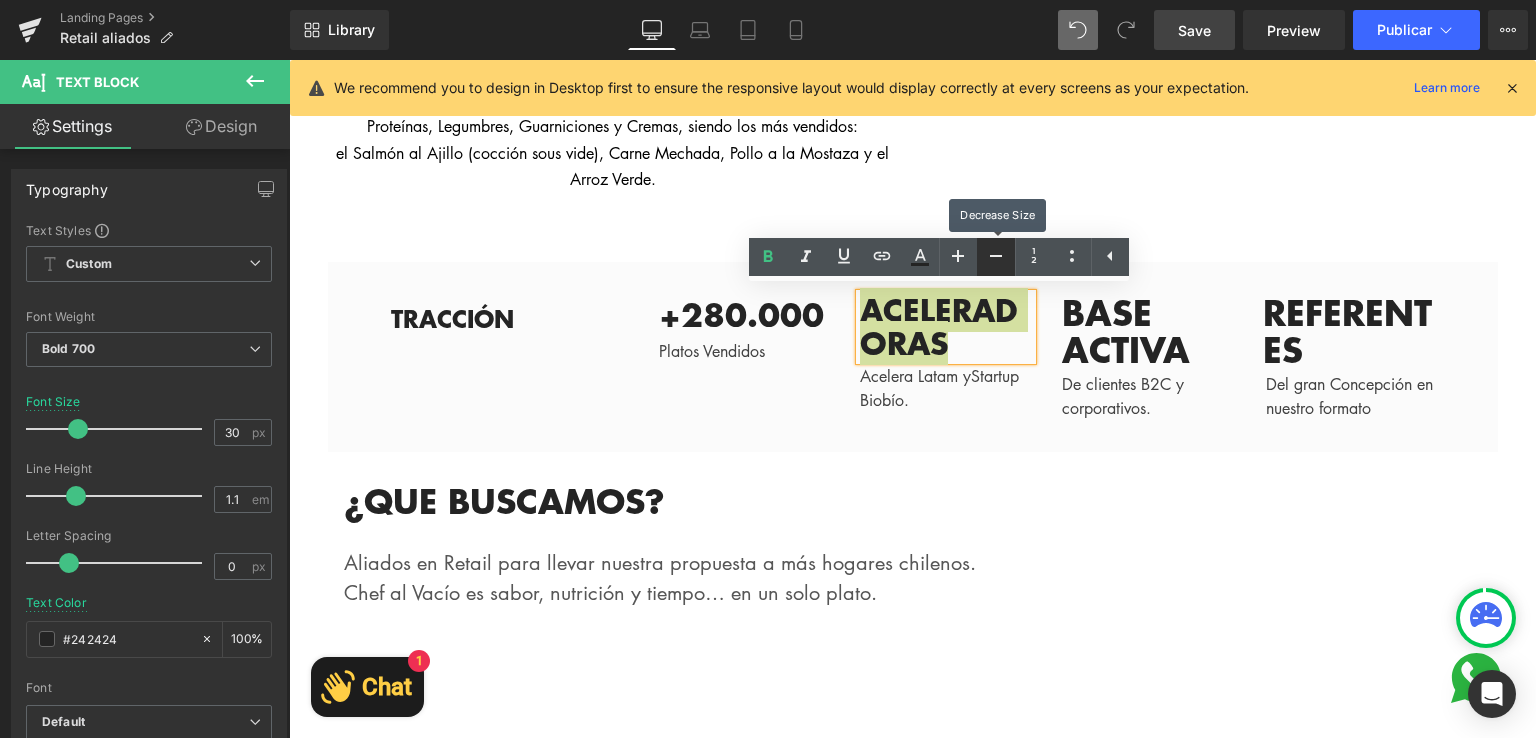 click 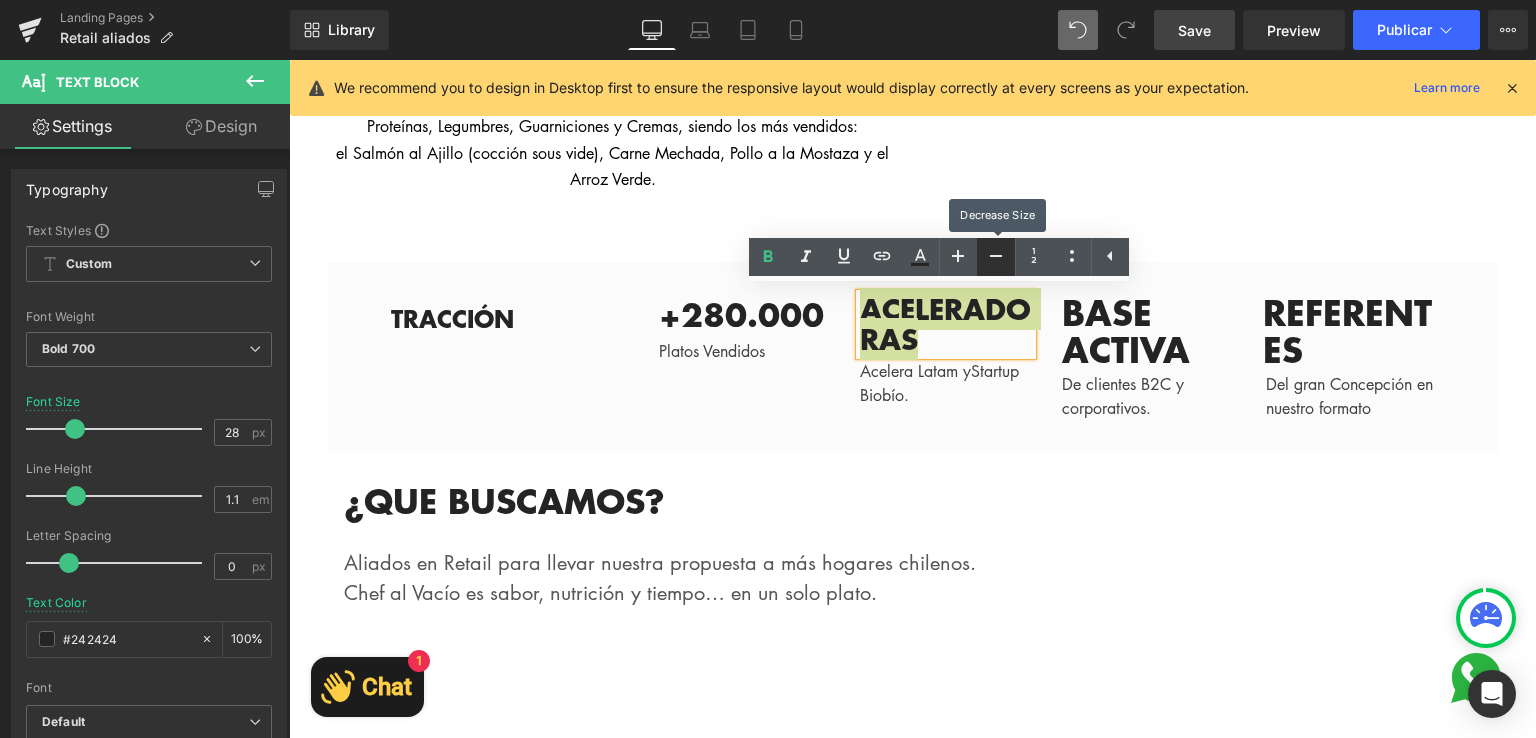 click 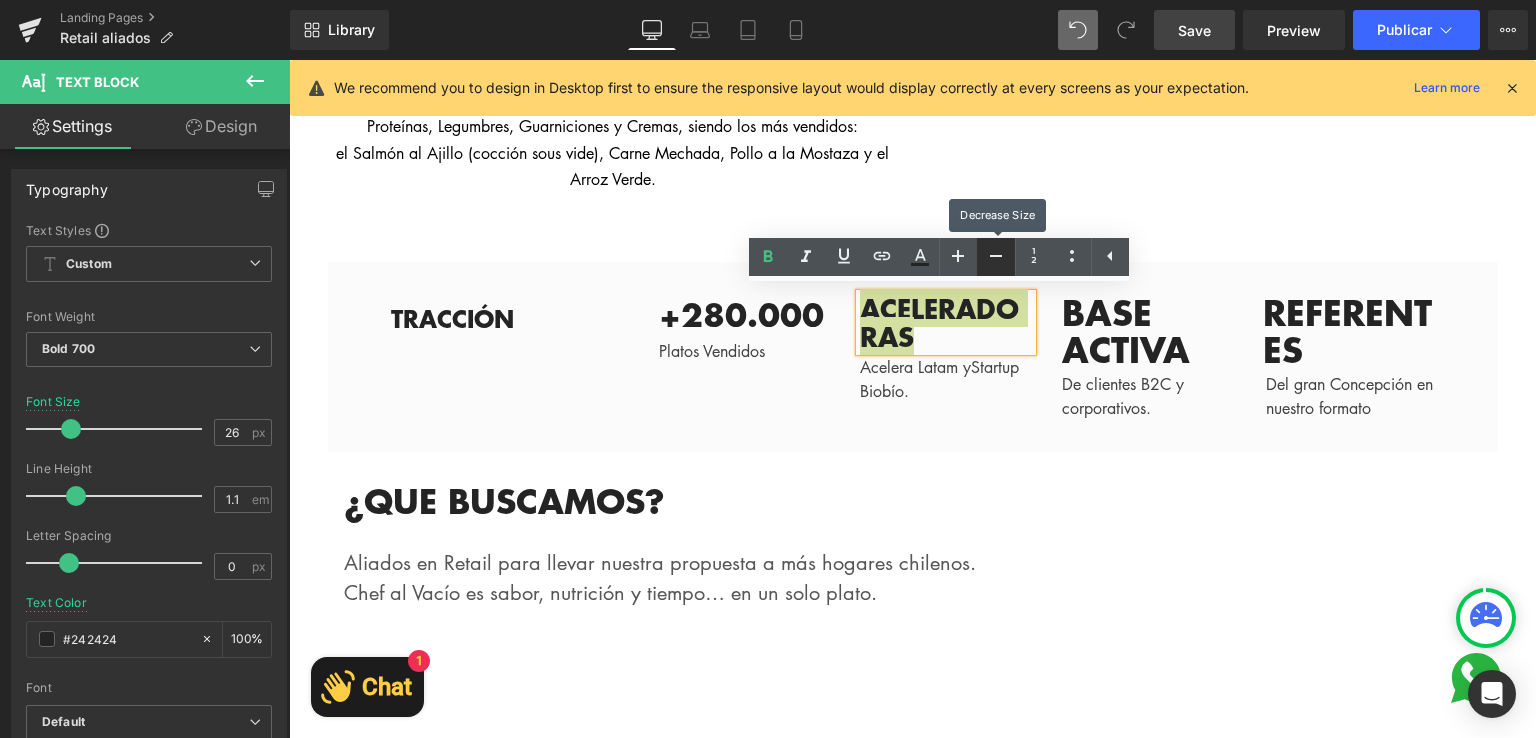 click 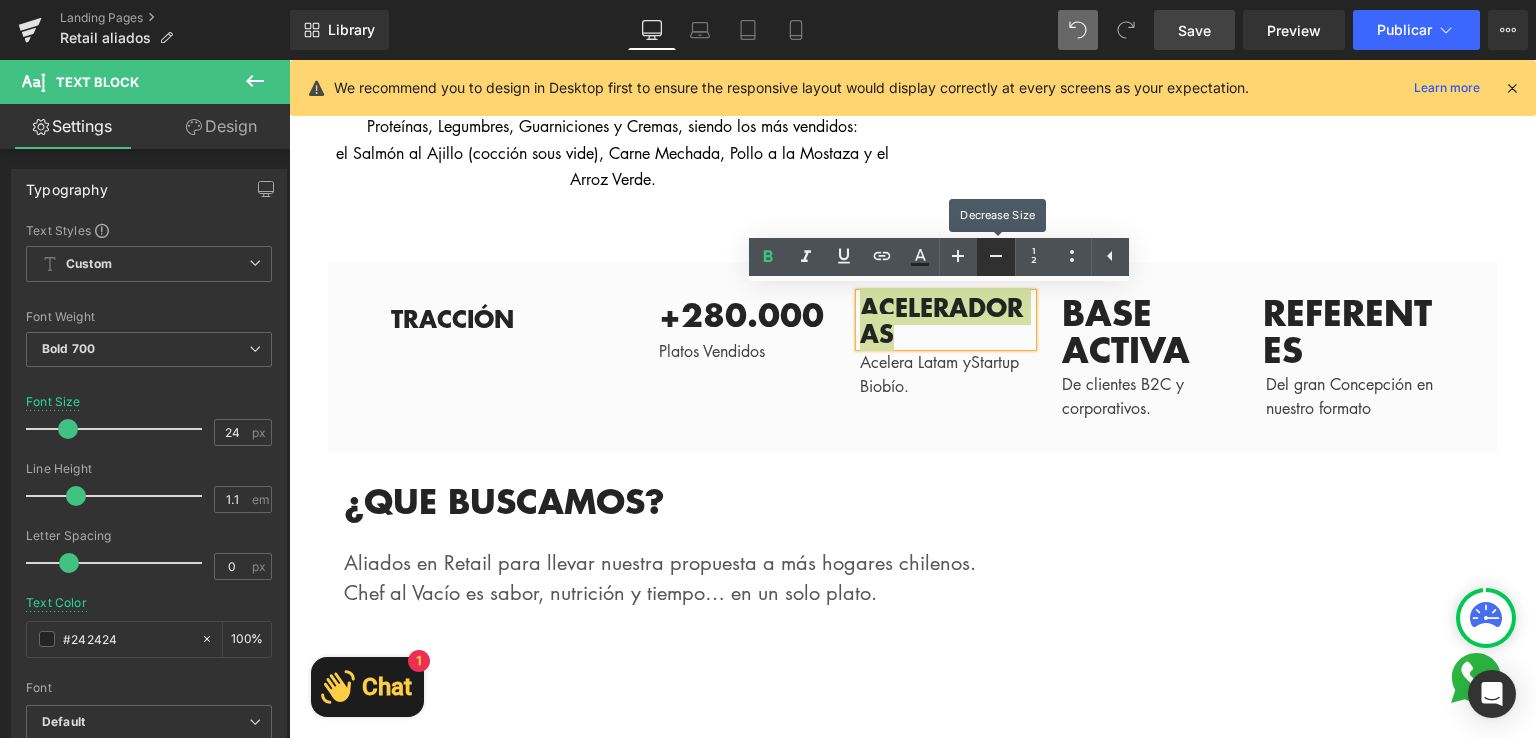 click 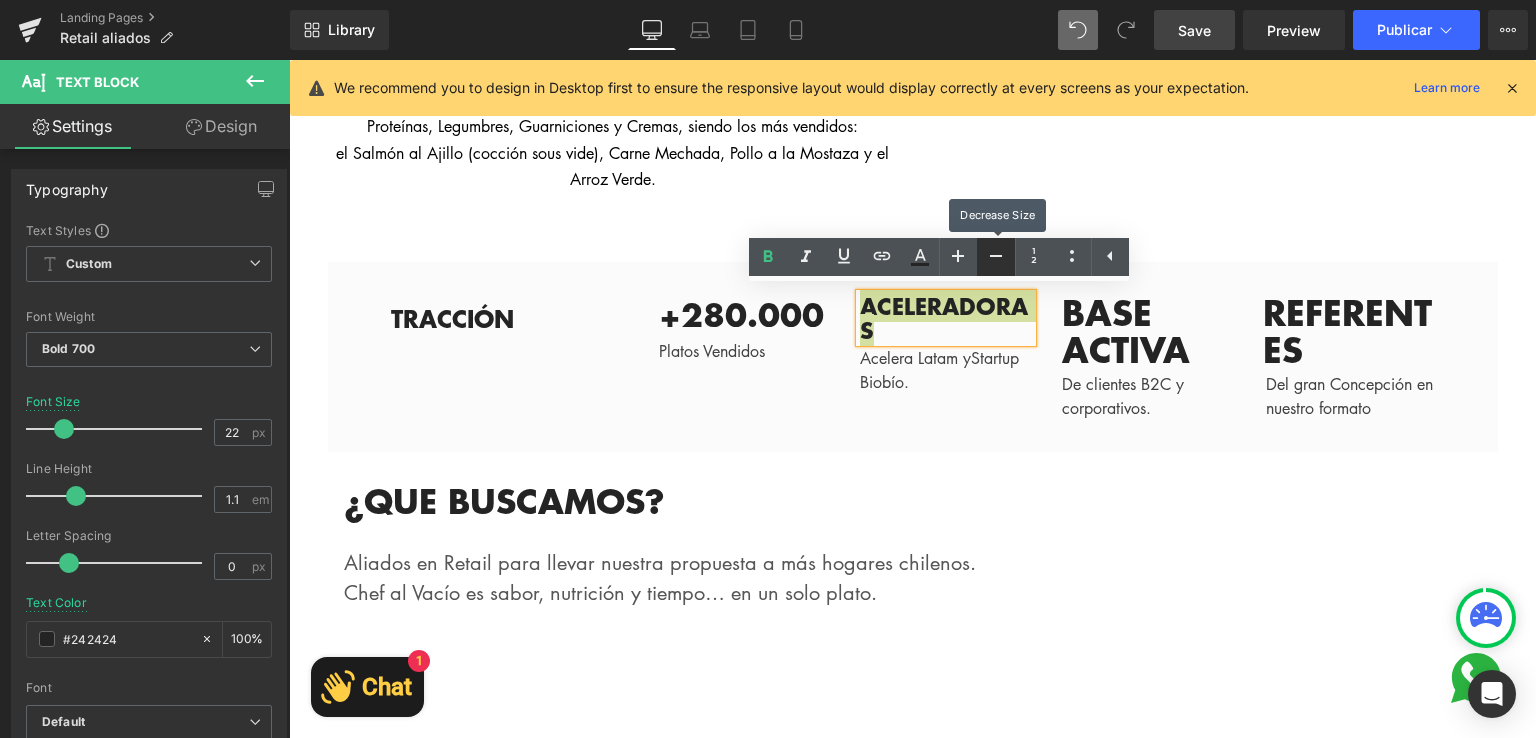 click 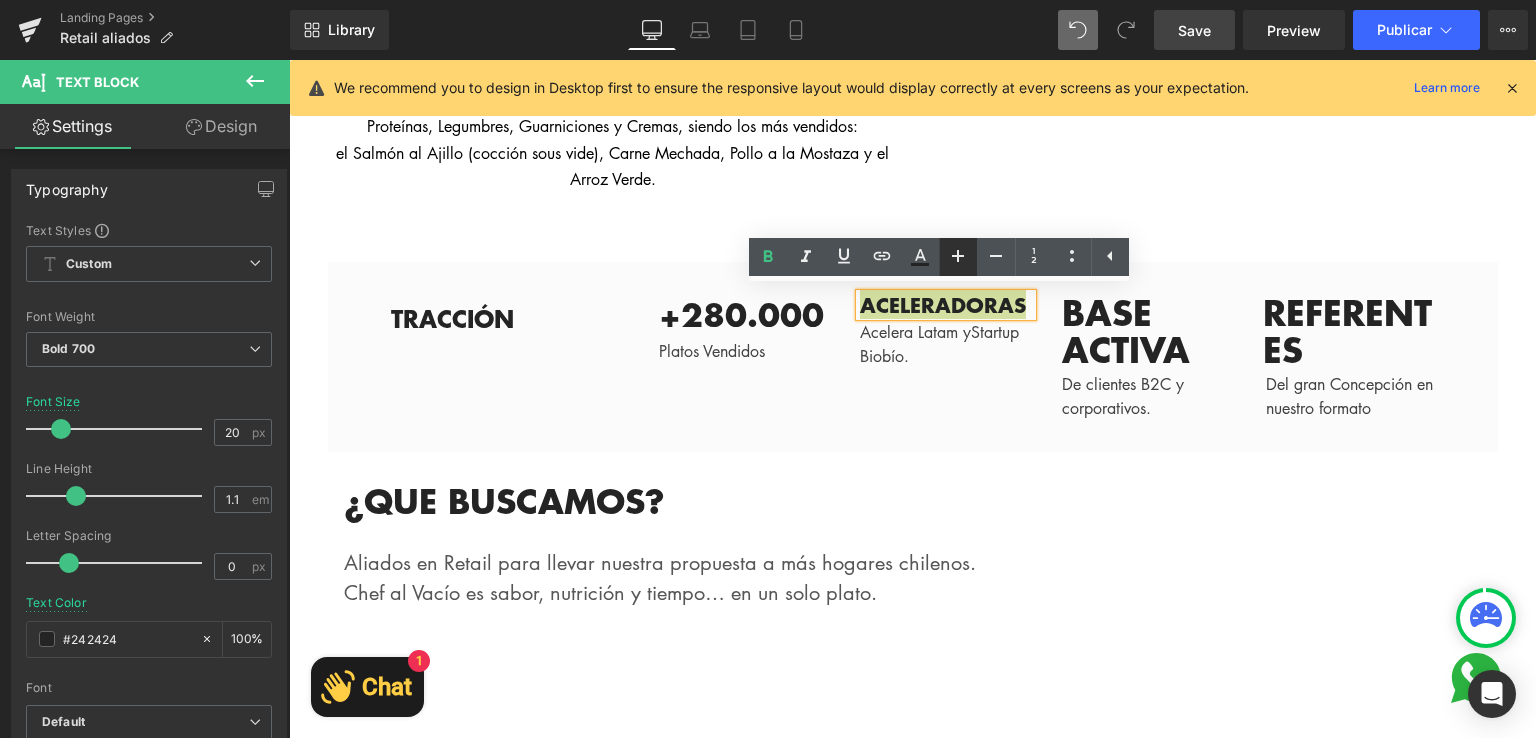 click 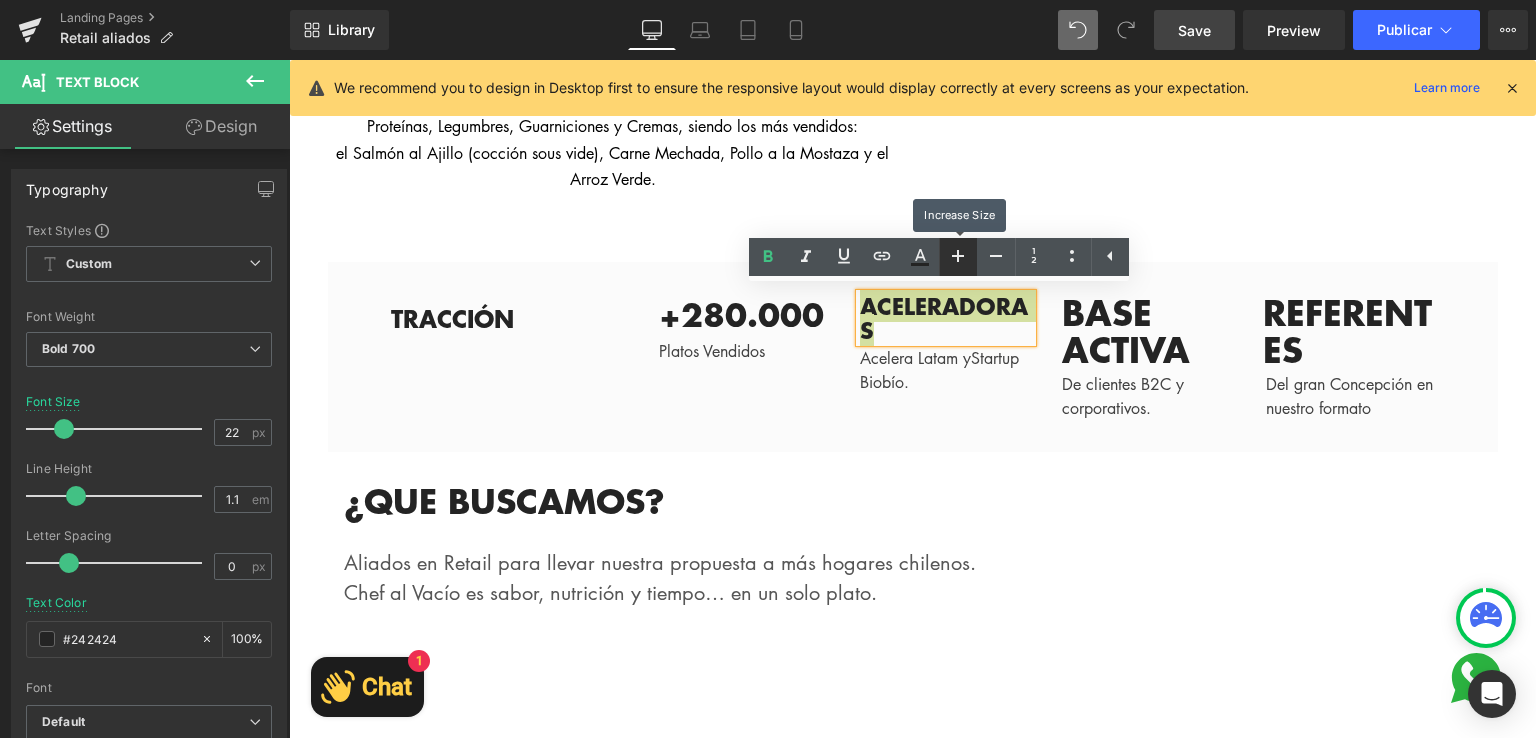 click 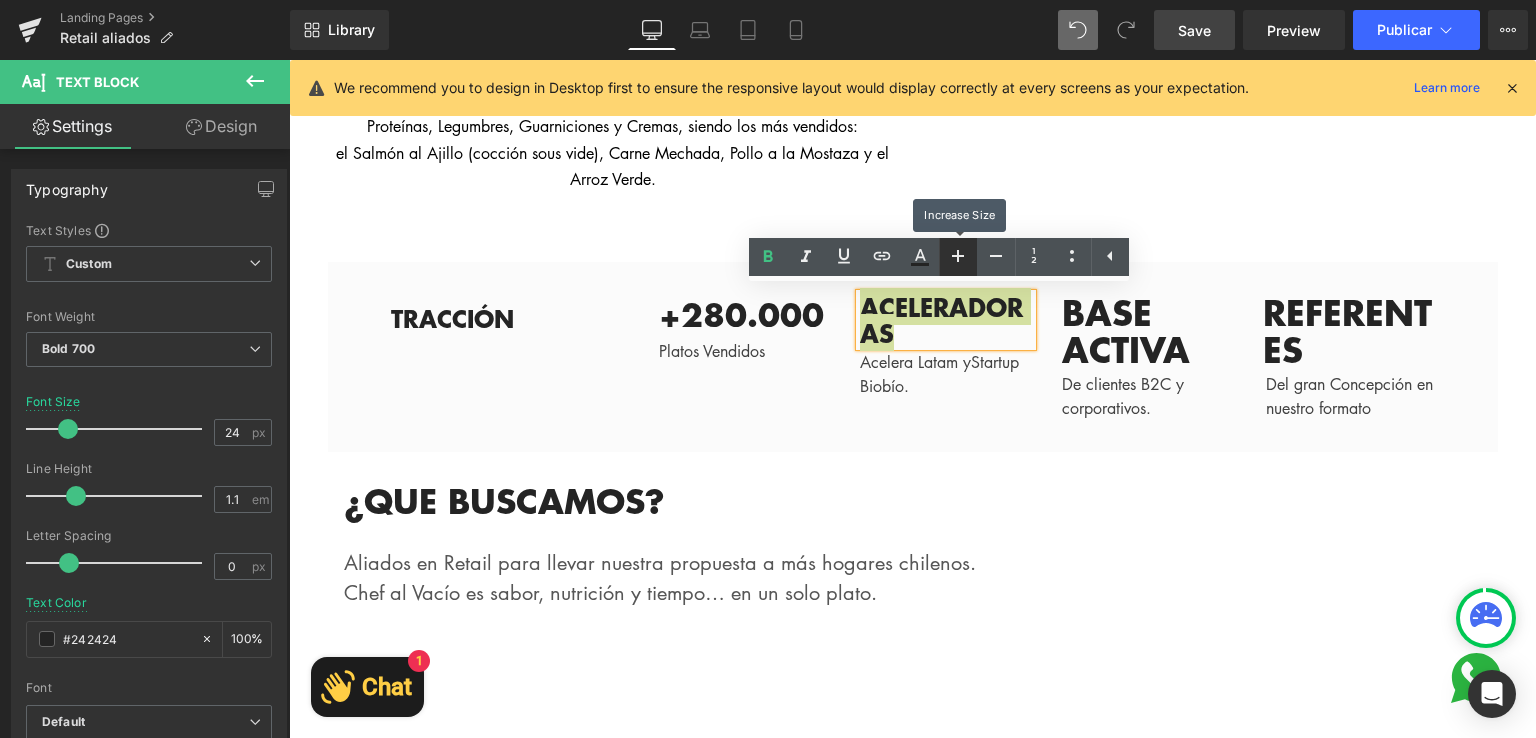 click 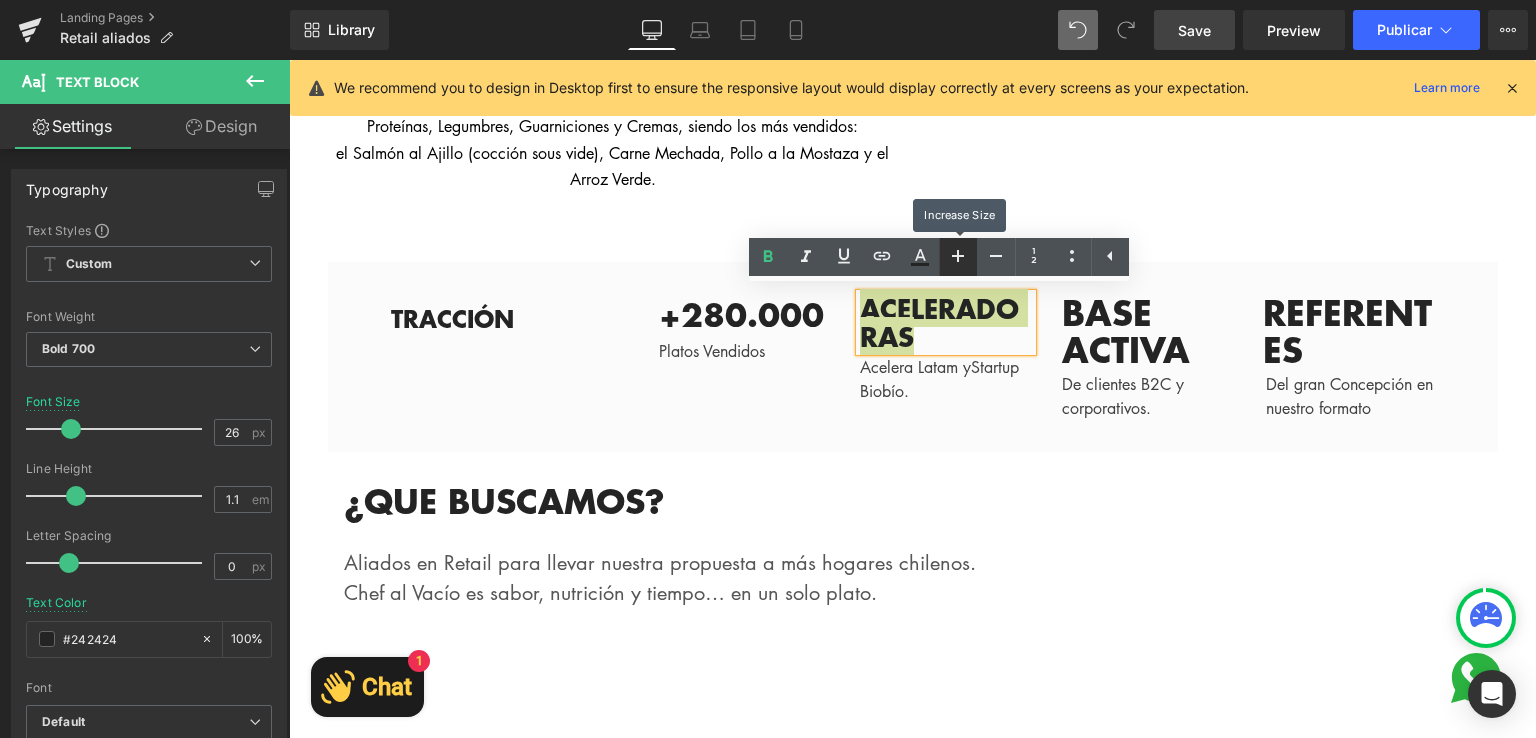 click 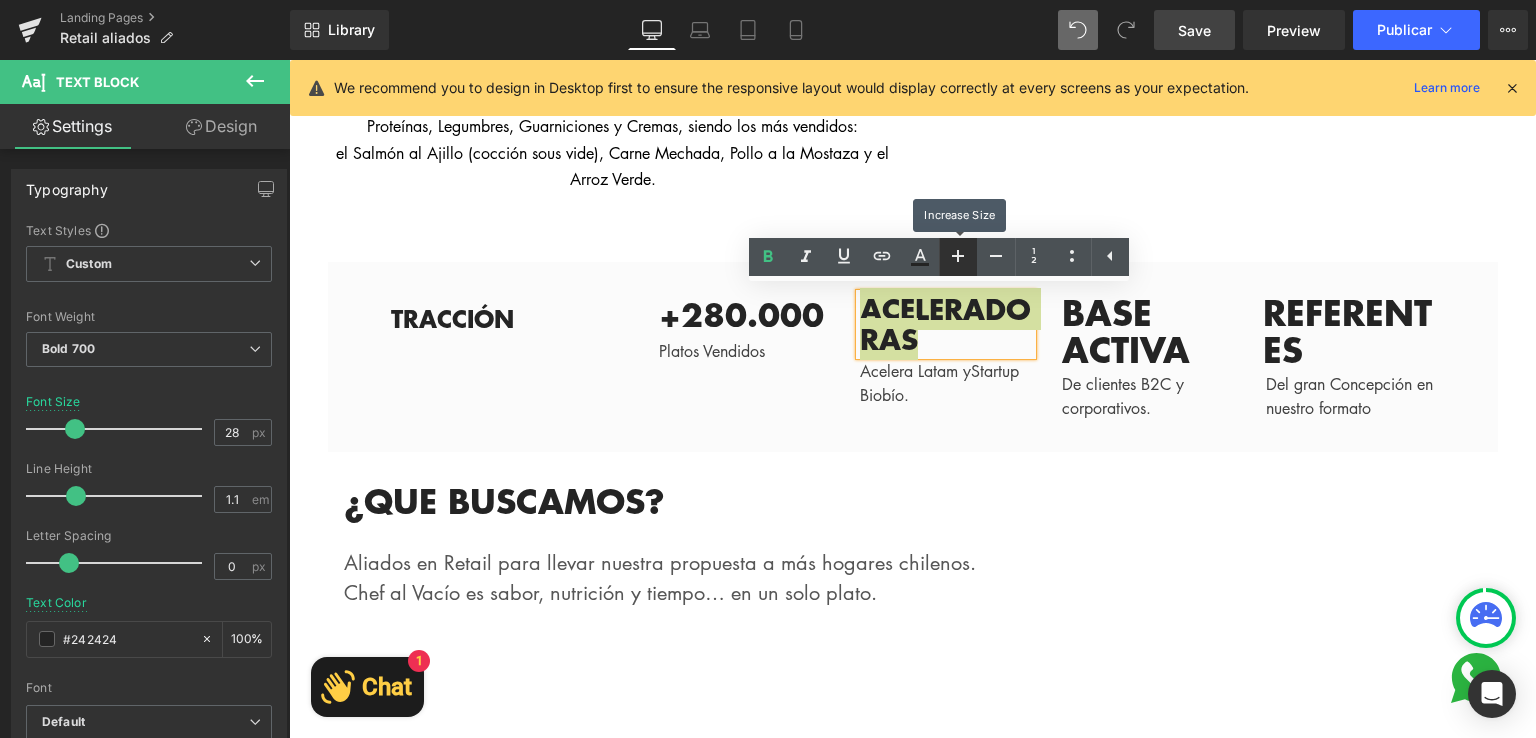 click 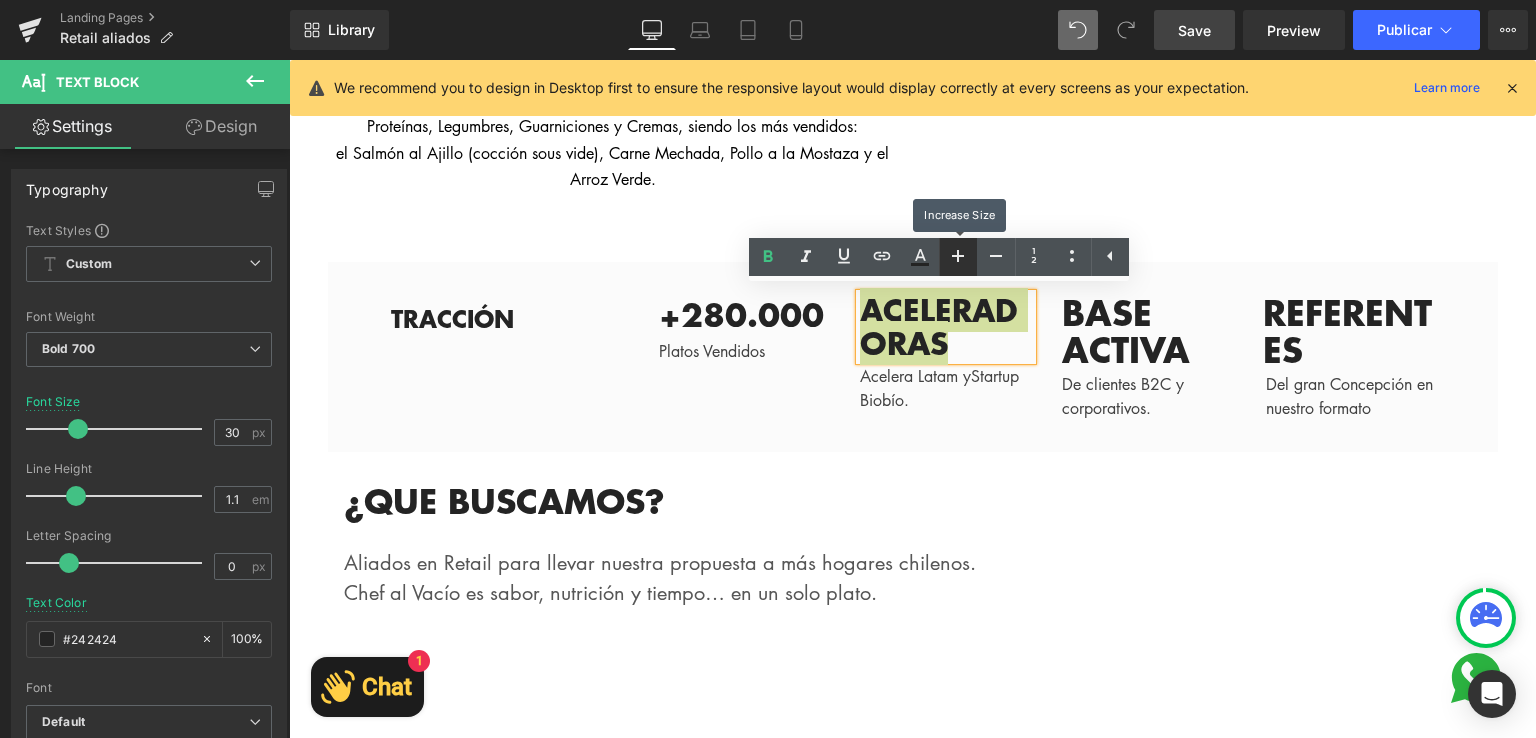 click 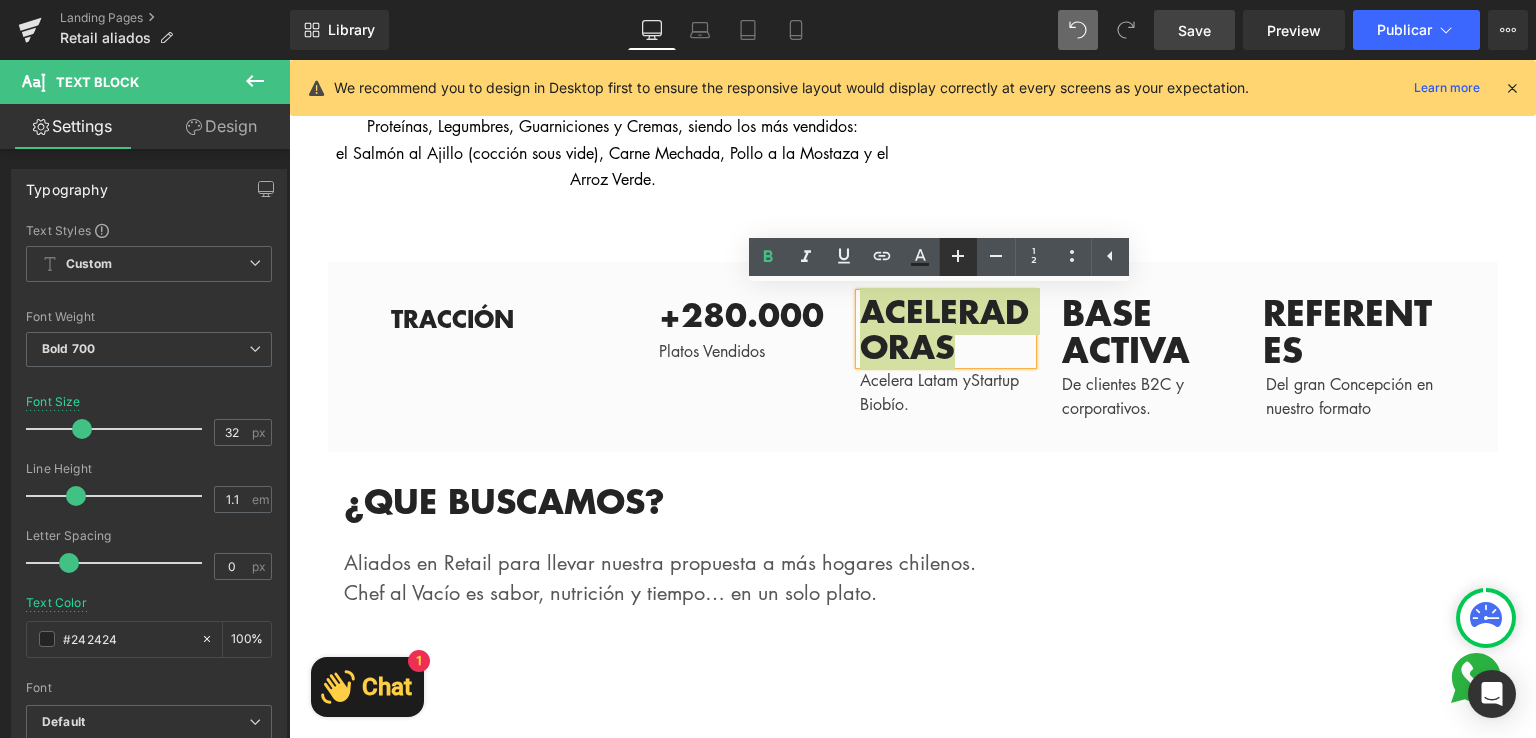 click 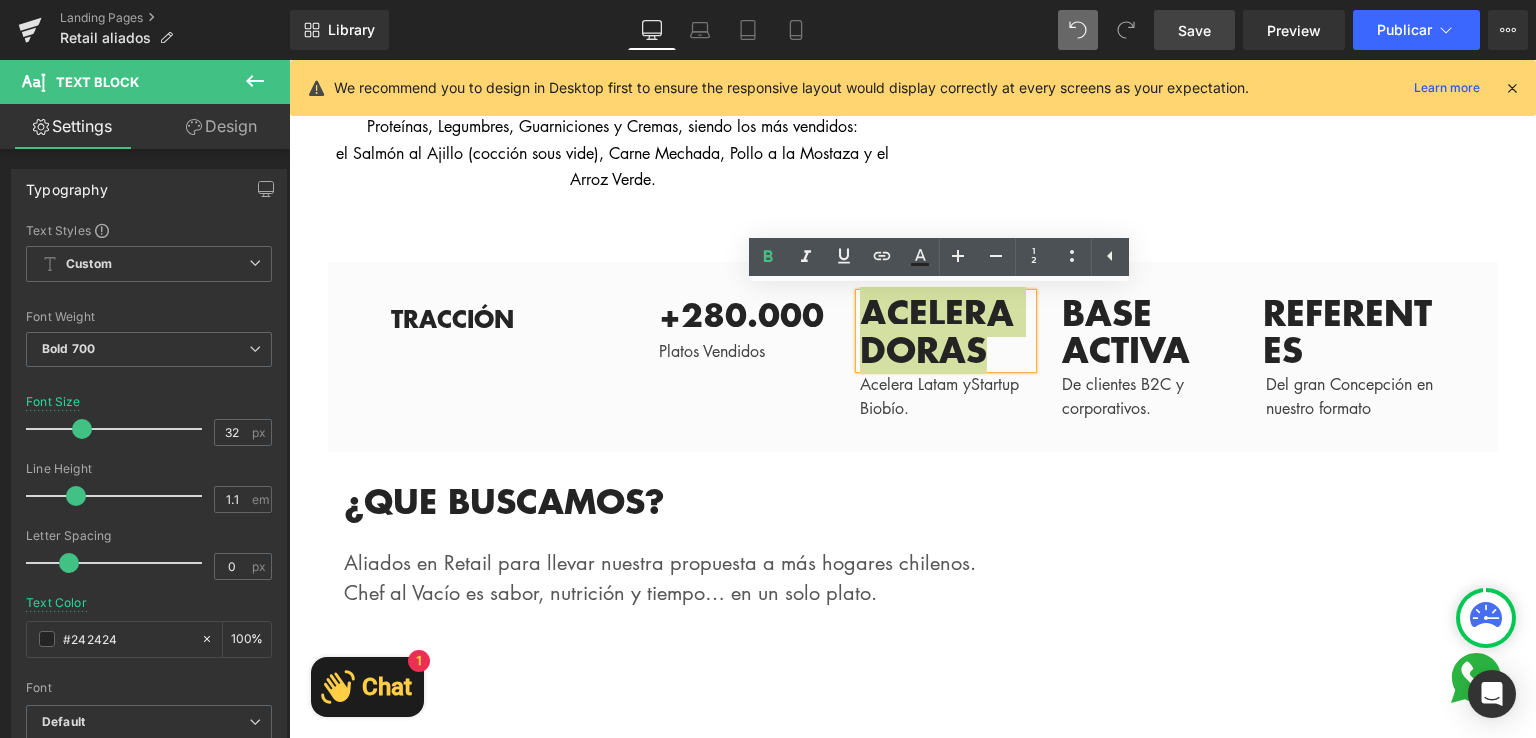 type on "34" 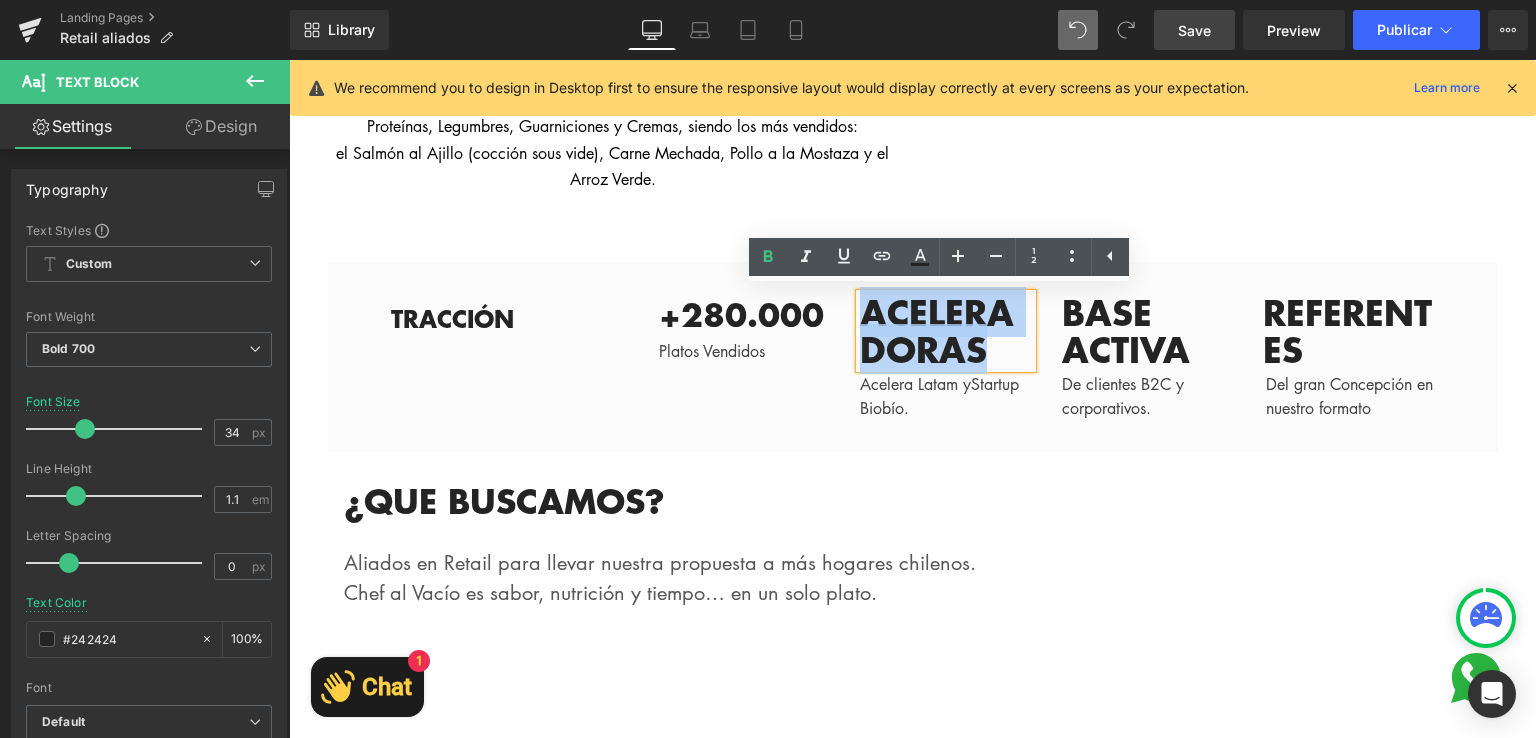 click on "ACELERADORAS" at bounding box center [937, 330] 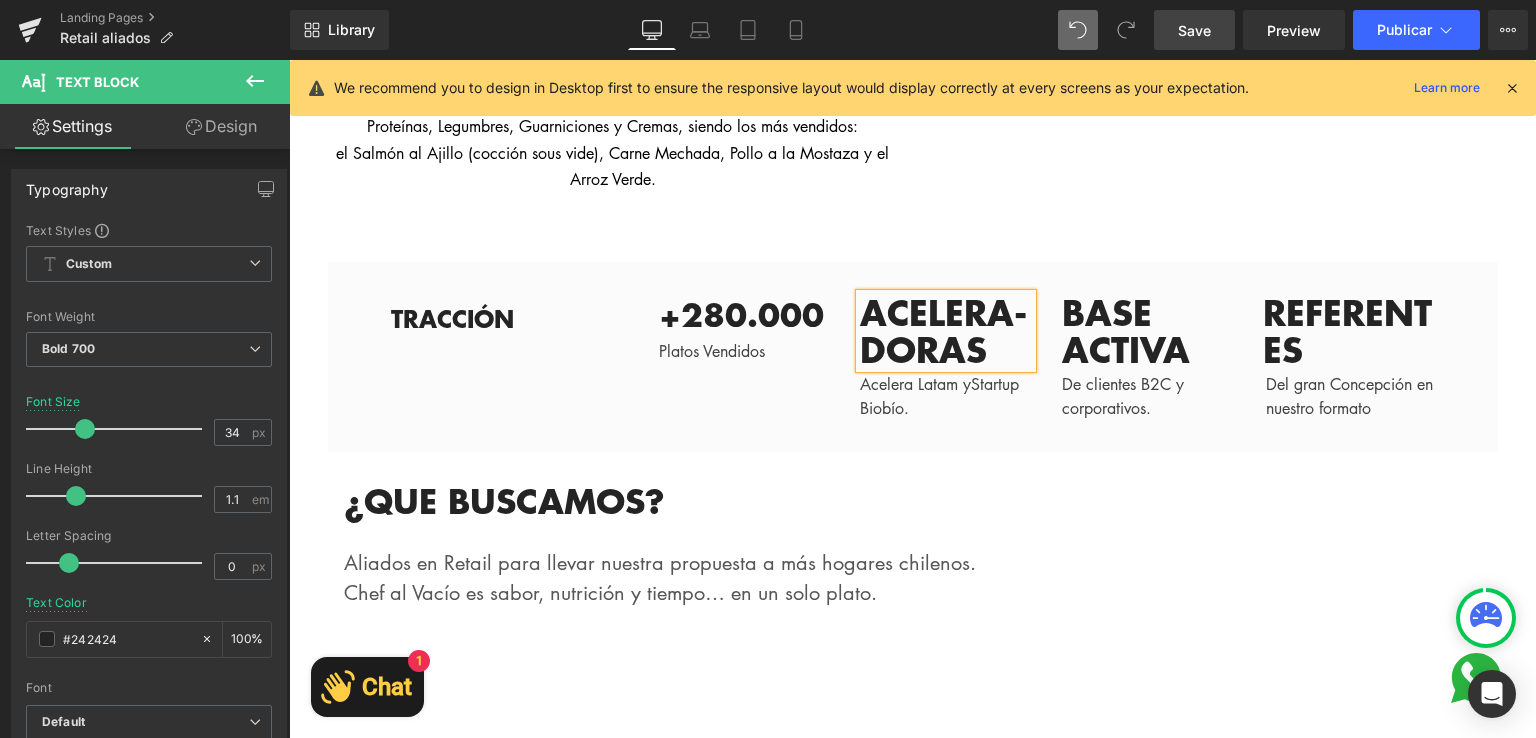 click on "ACELERA-DORAS" at bounding box center [943, 330] 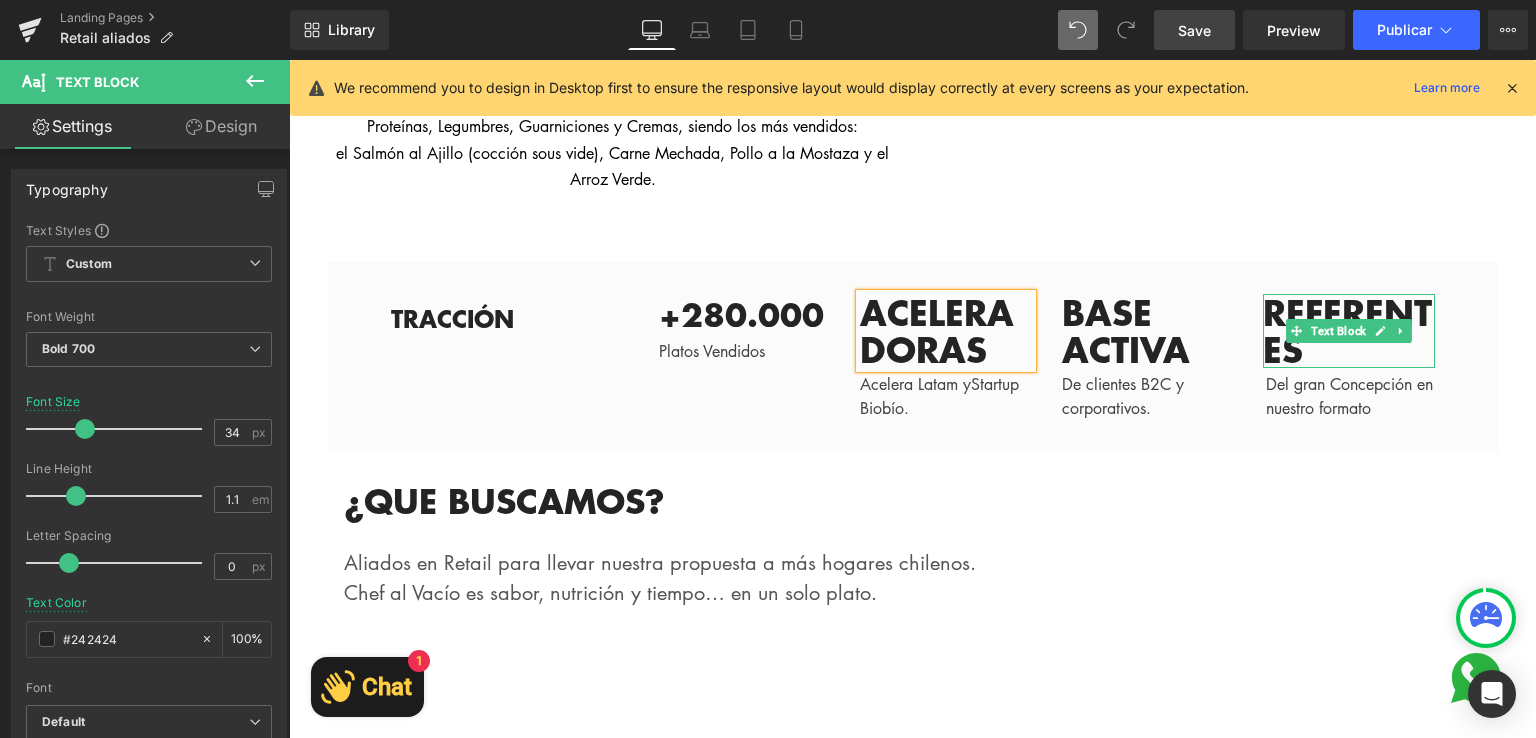 drag, startPoint x: 1294, startPoint y: 350, endPoint x: 1284, endPoint y: 316, distance: 35.44009 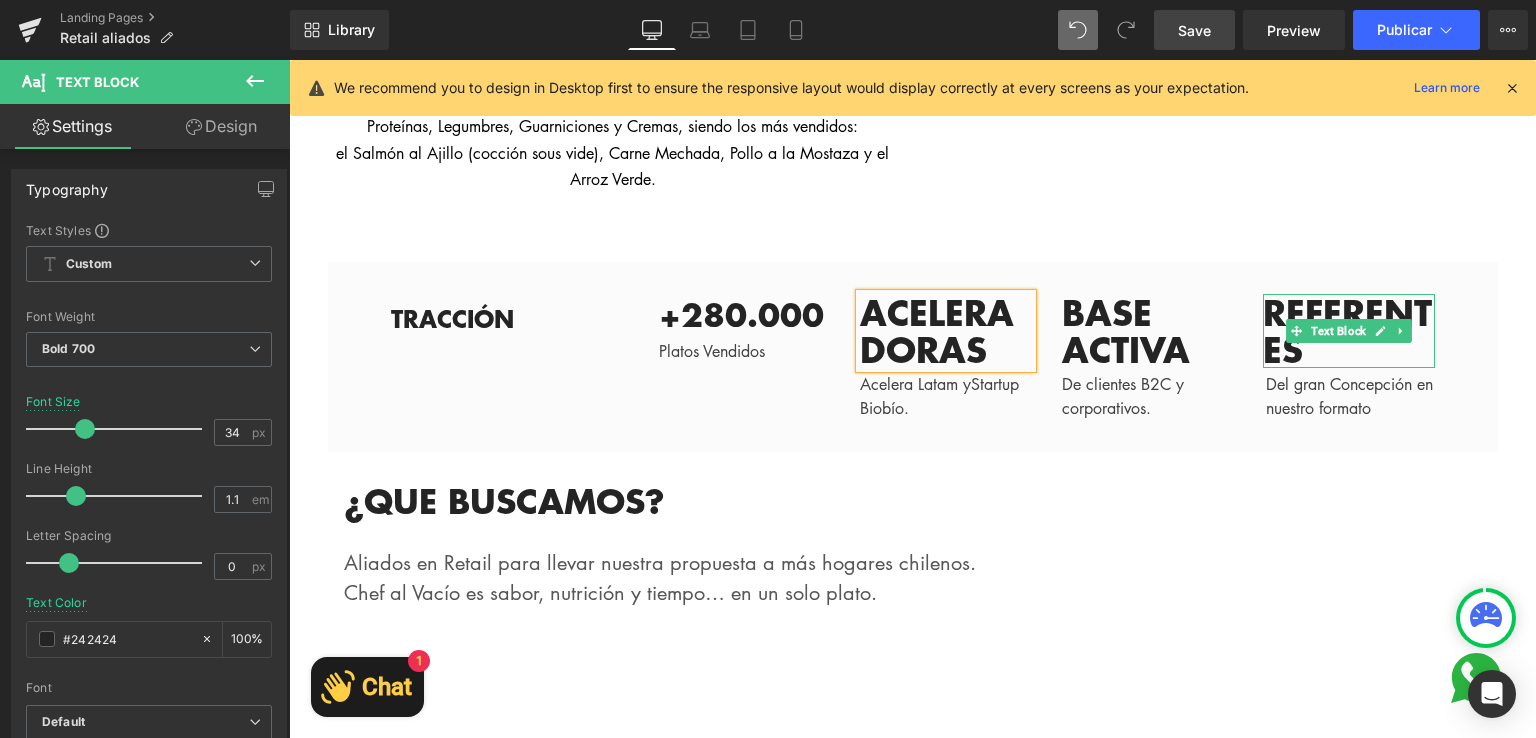 click on "REFE REN TES Text Block" at bounding box center (1348, 331) 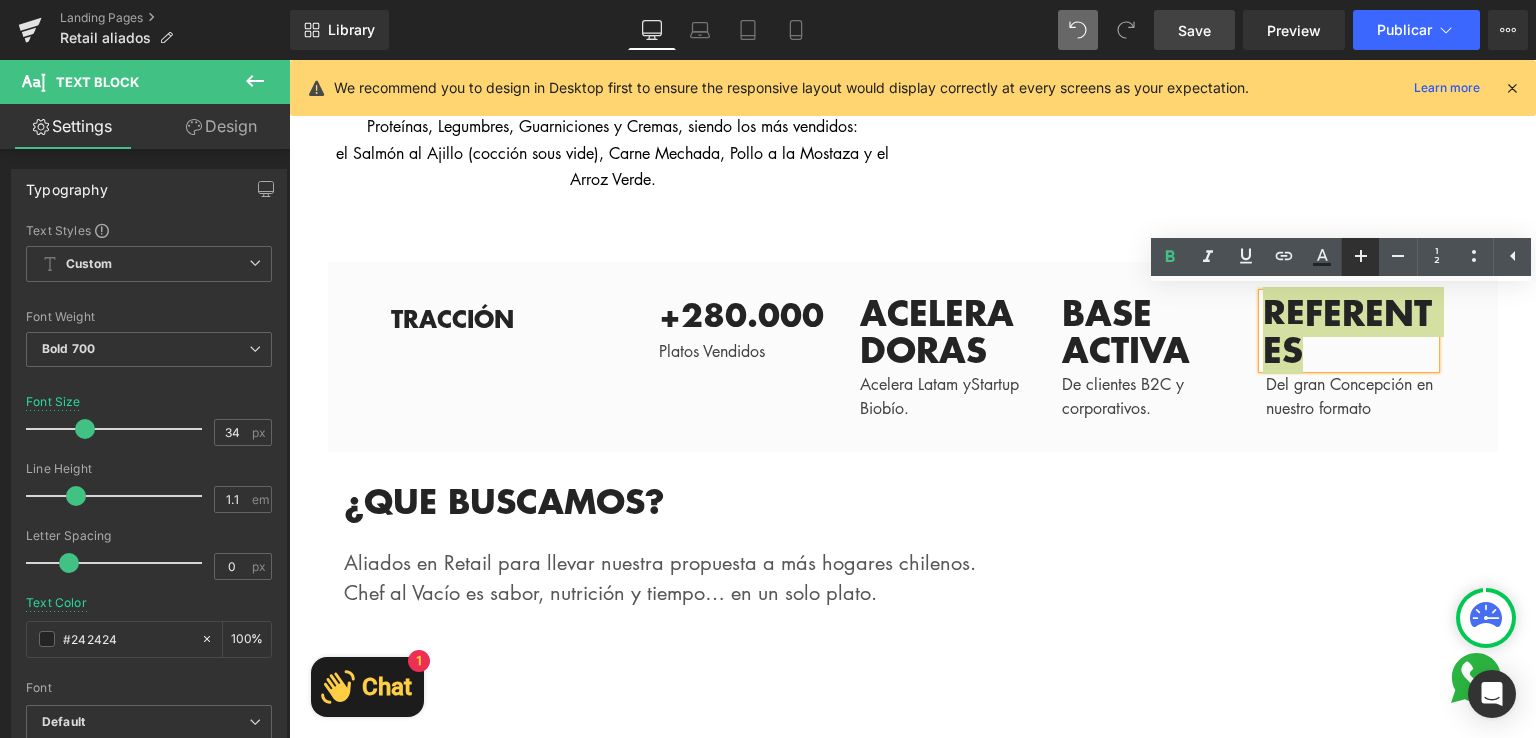 click 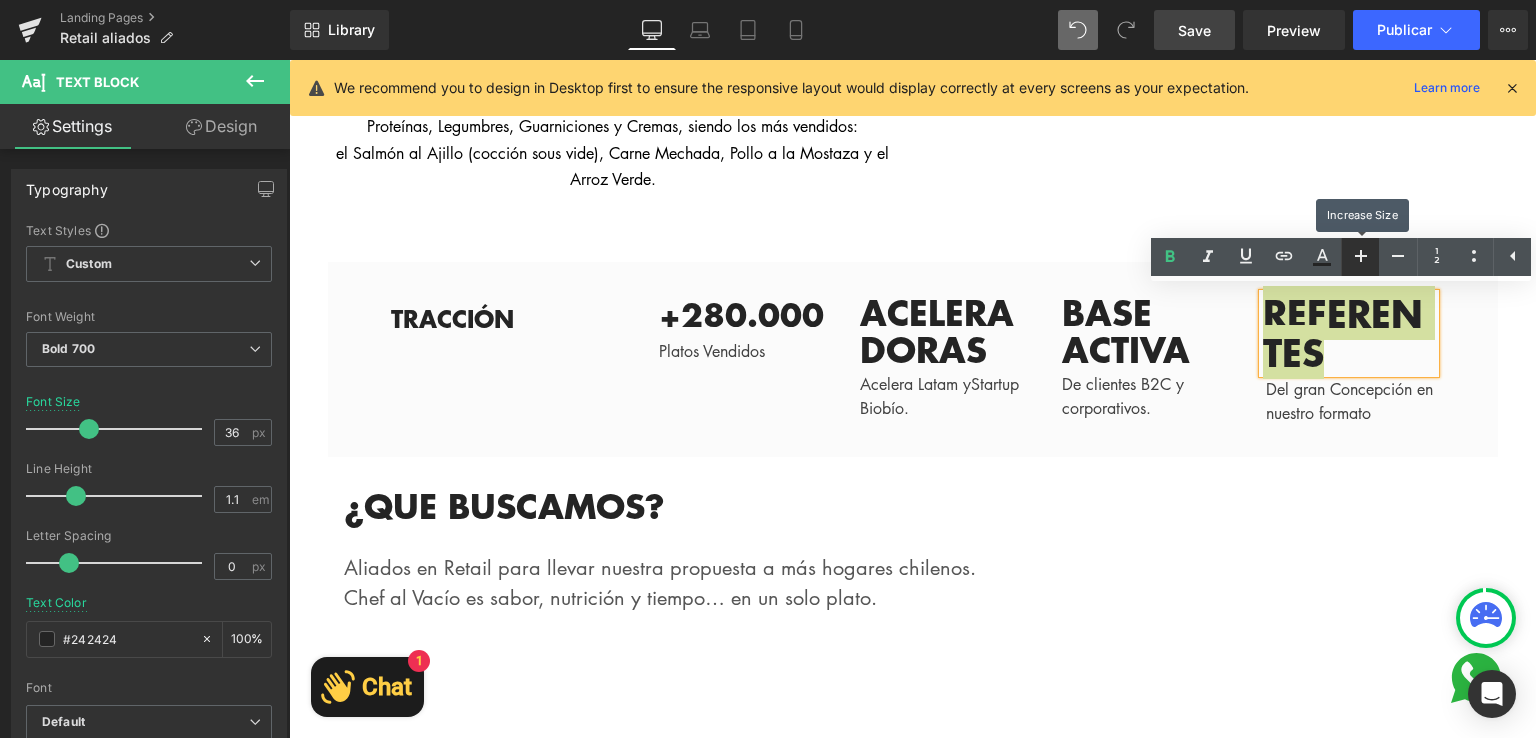 click 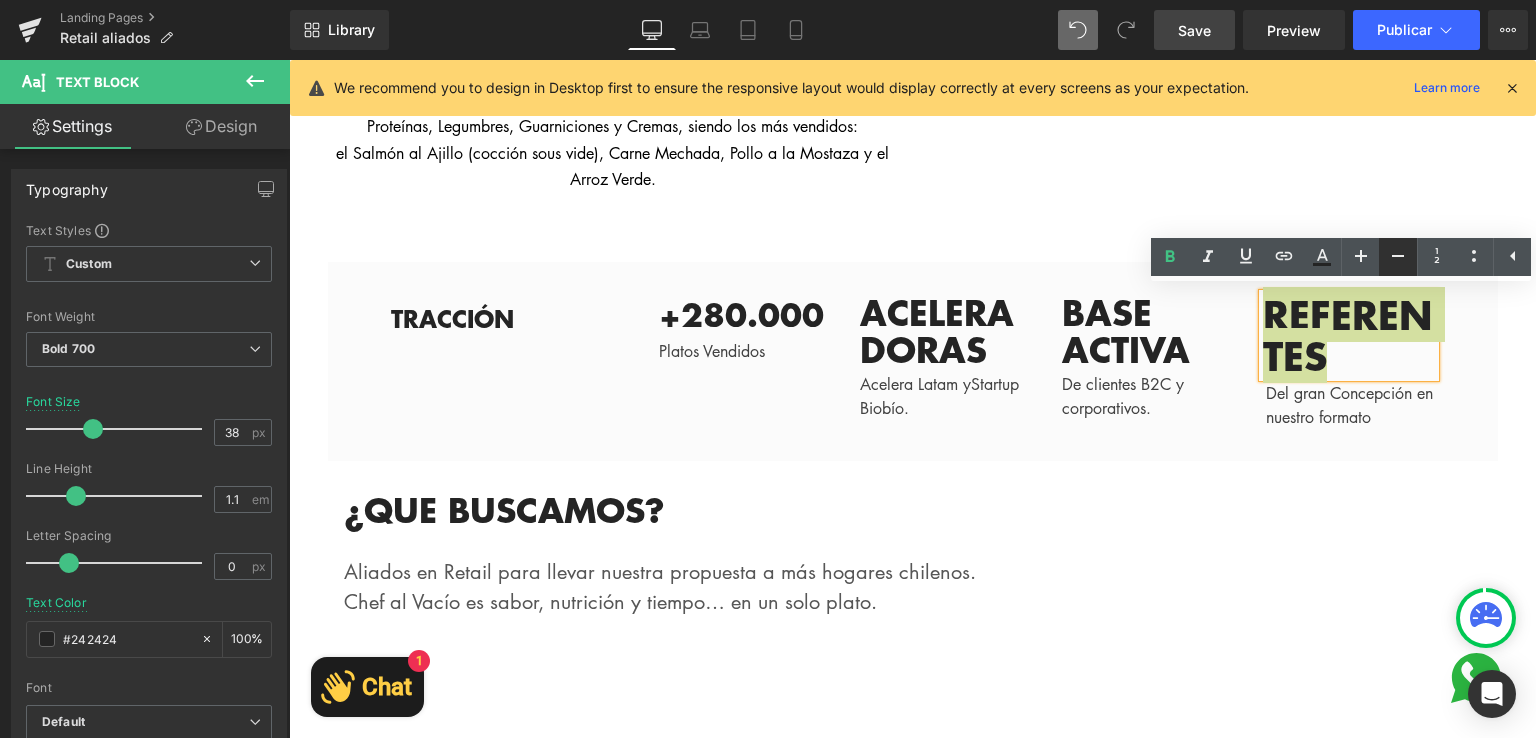 click 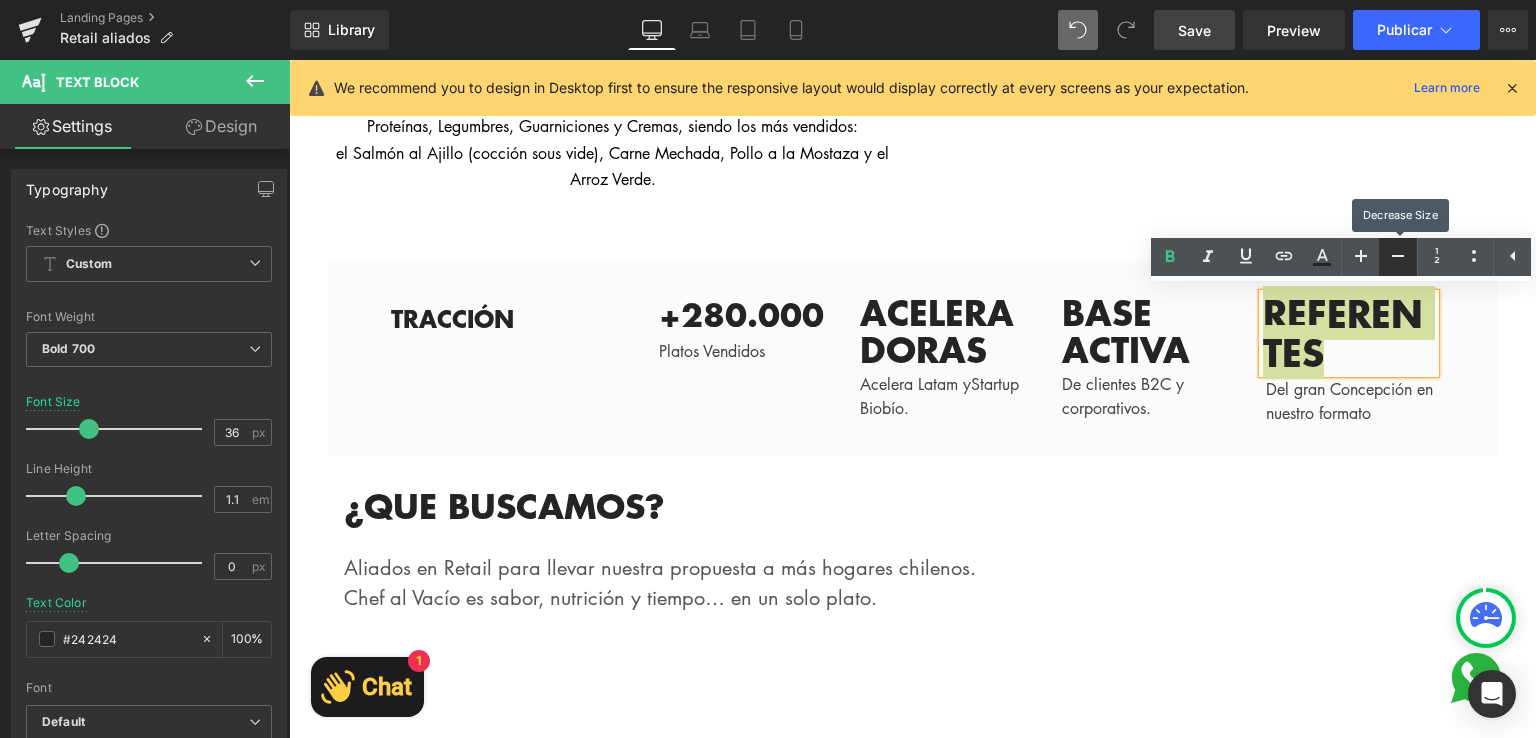 click 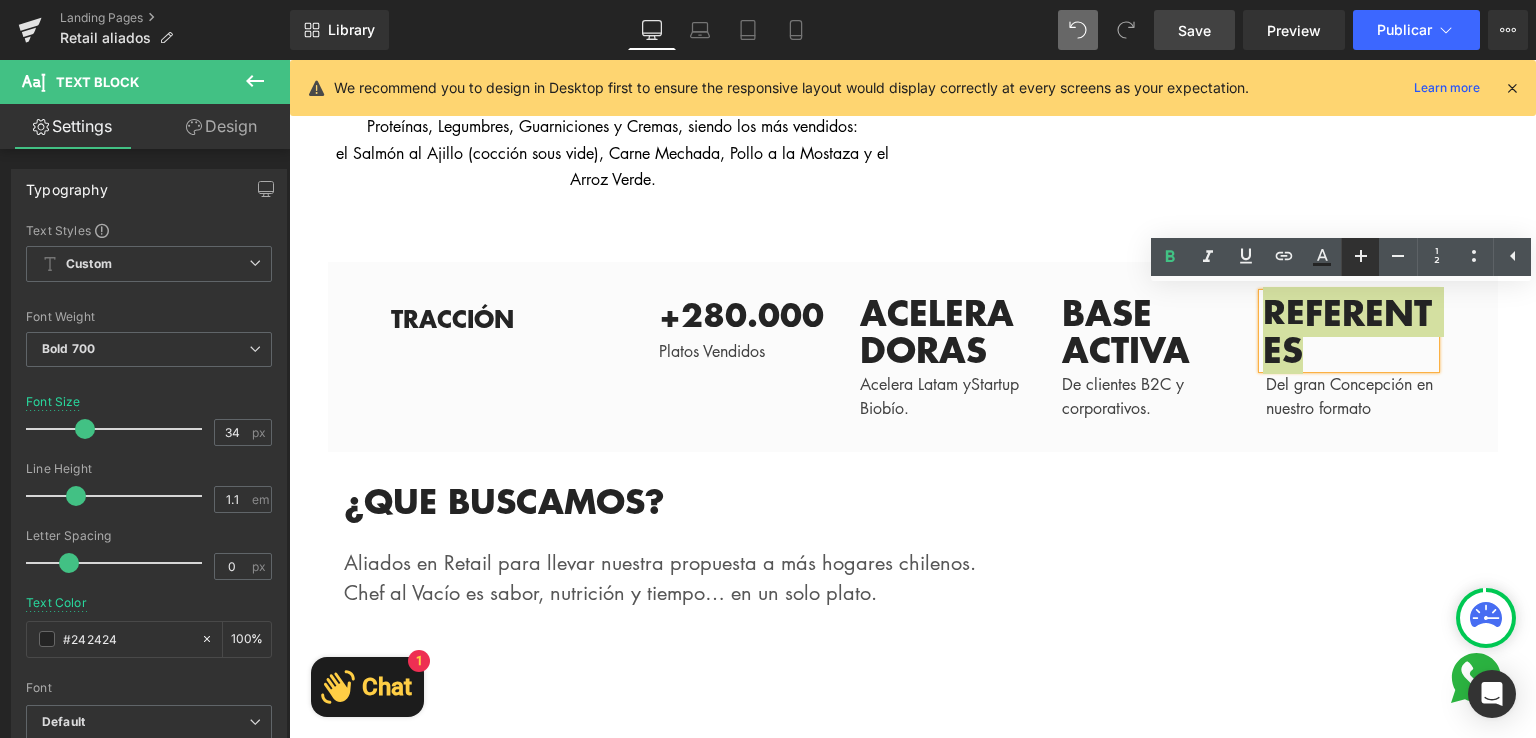 drag, startPoint x: 1365, startPoint y: 257, endPoint x: 1018, endPoint y: 227, distance: 348.2944 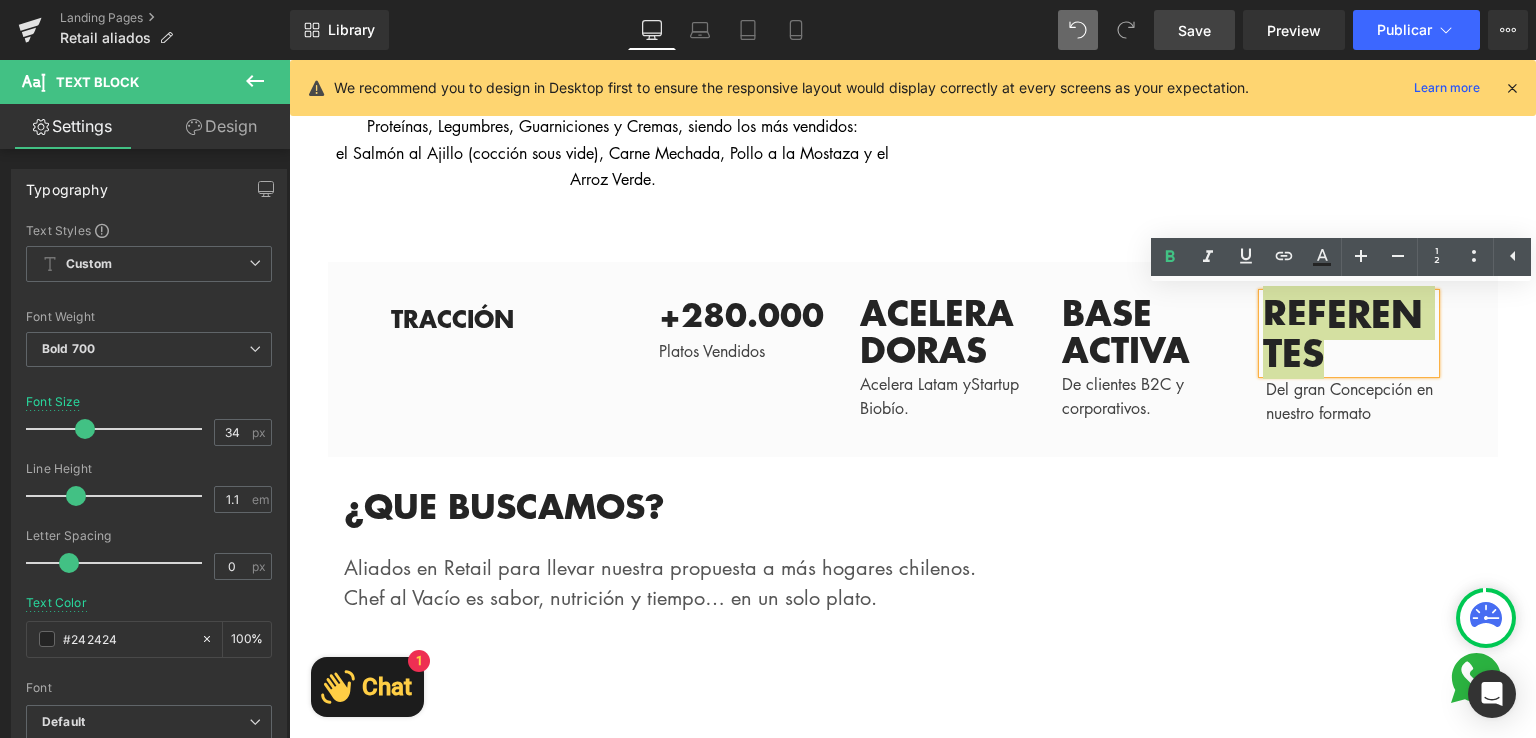type on "36" 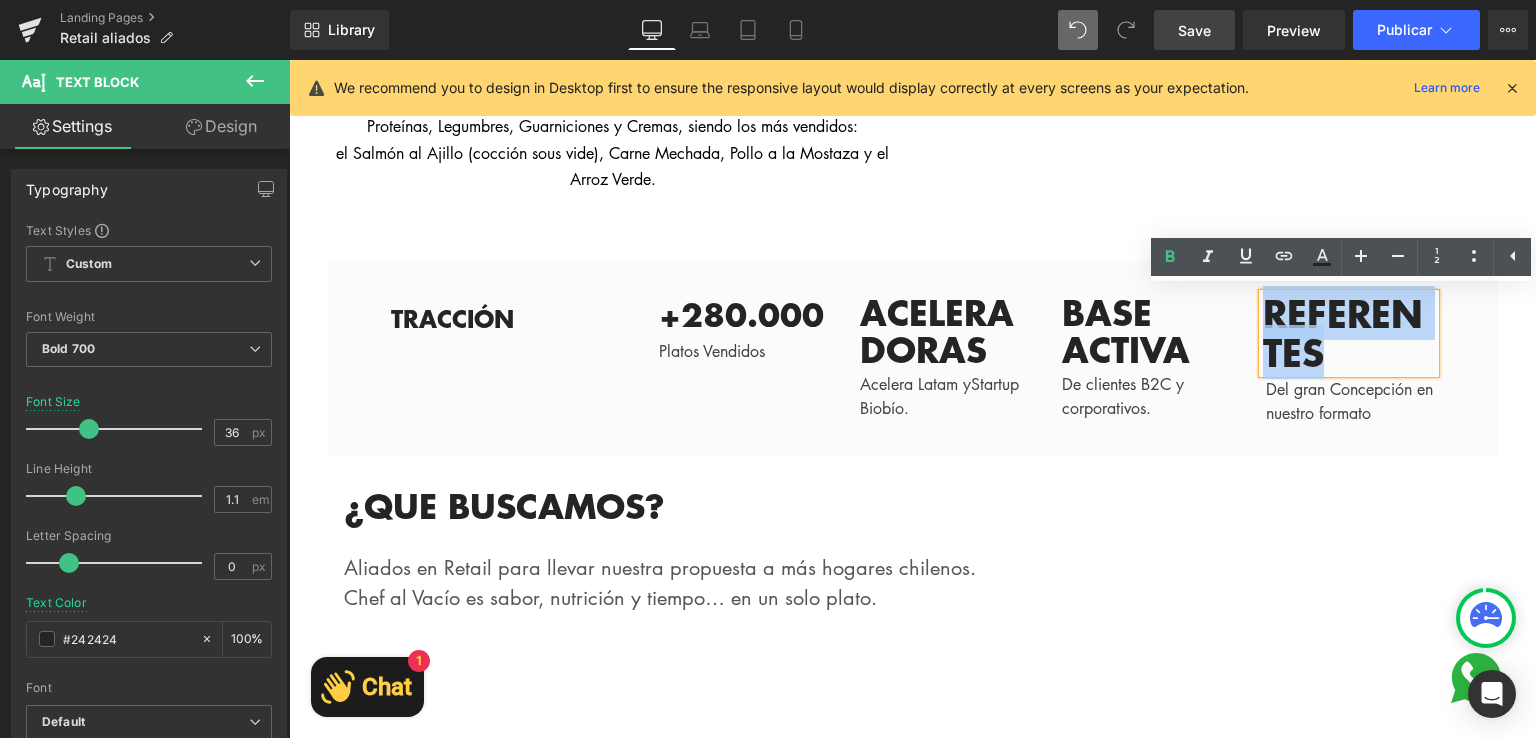 click on "¿QUE BUSCAMOS? Text Block         Aliados en Retail para llevar nuestra propuesta a más hogares chilenos. Chef al Vacío es sabor, nutrición y tiempo… en un solo plato. Text Block
Youtube         Row         Row   39px" at bounding box center (913, 950) 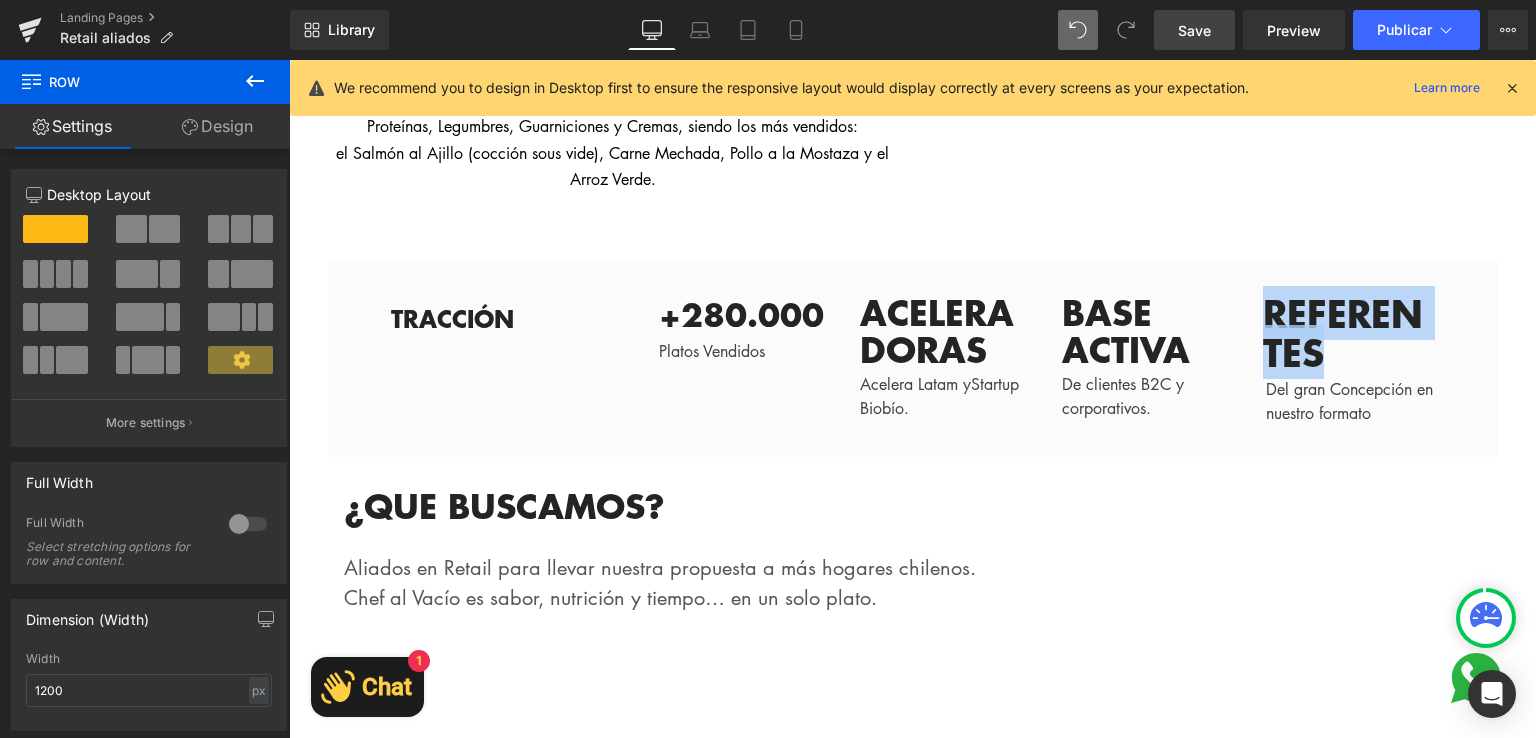 click on "REN" at bounding box center [1385, 313] 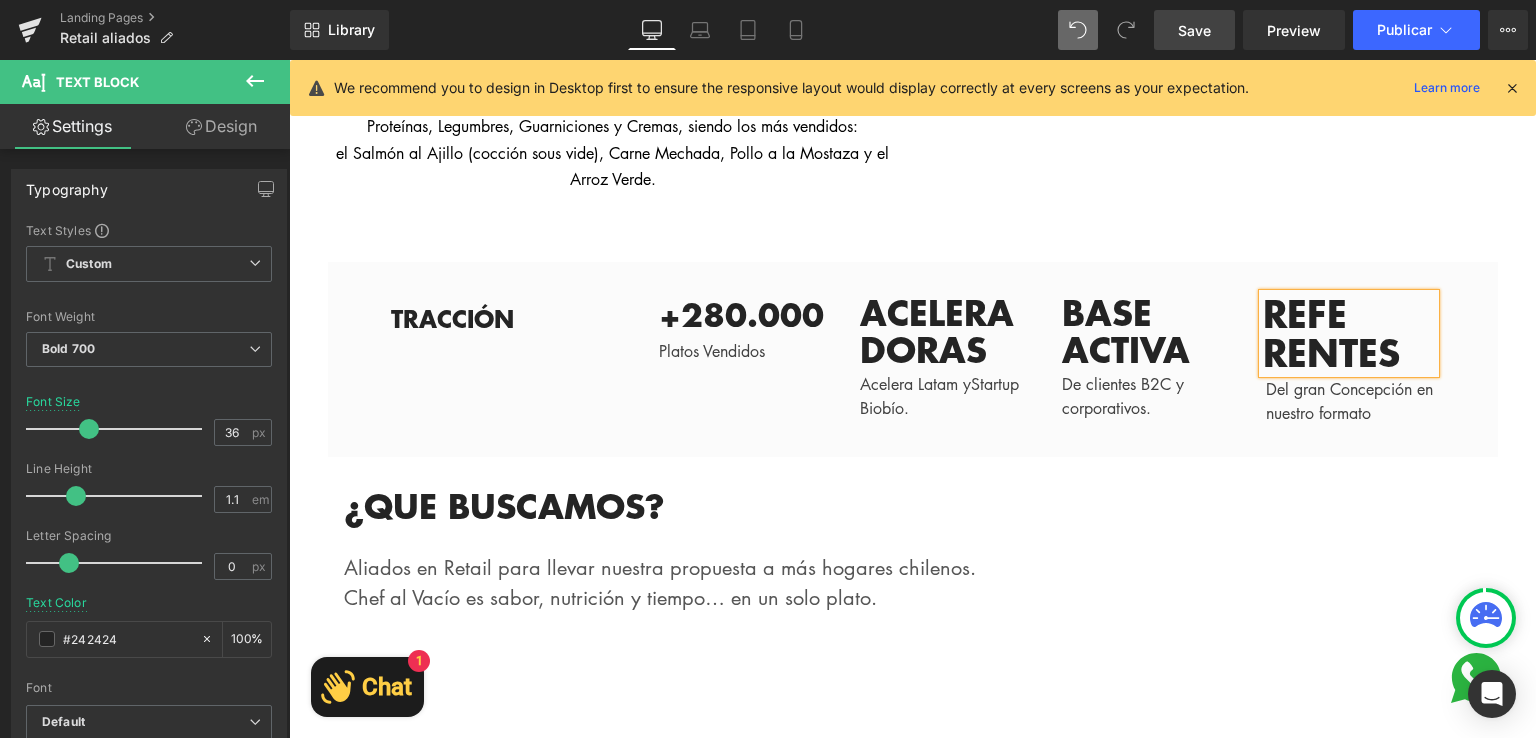 click on "REFE REN TES Text Block         Del gran Concepción en nuestro formato Text Block" at bounding box center [1348, 359] 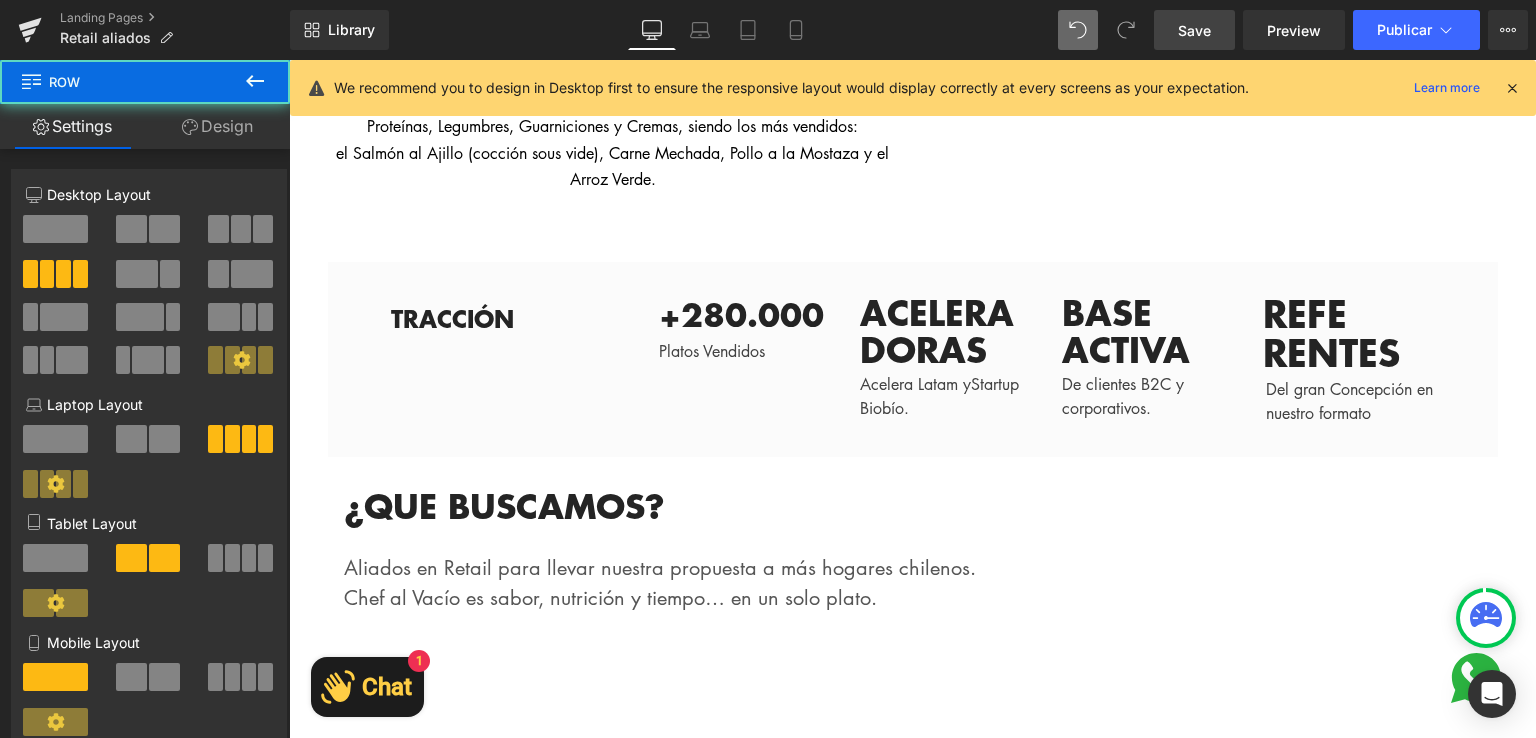 click on "Save" at bounding box center (1194, 30) 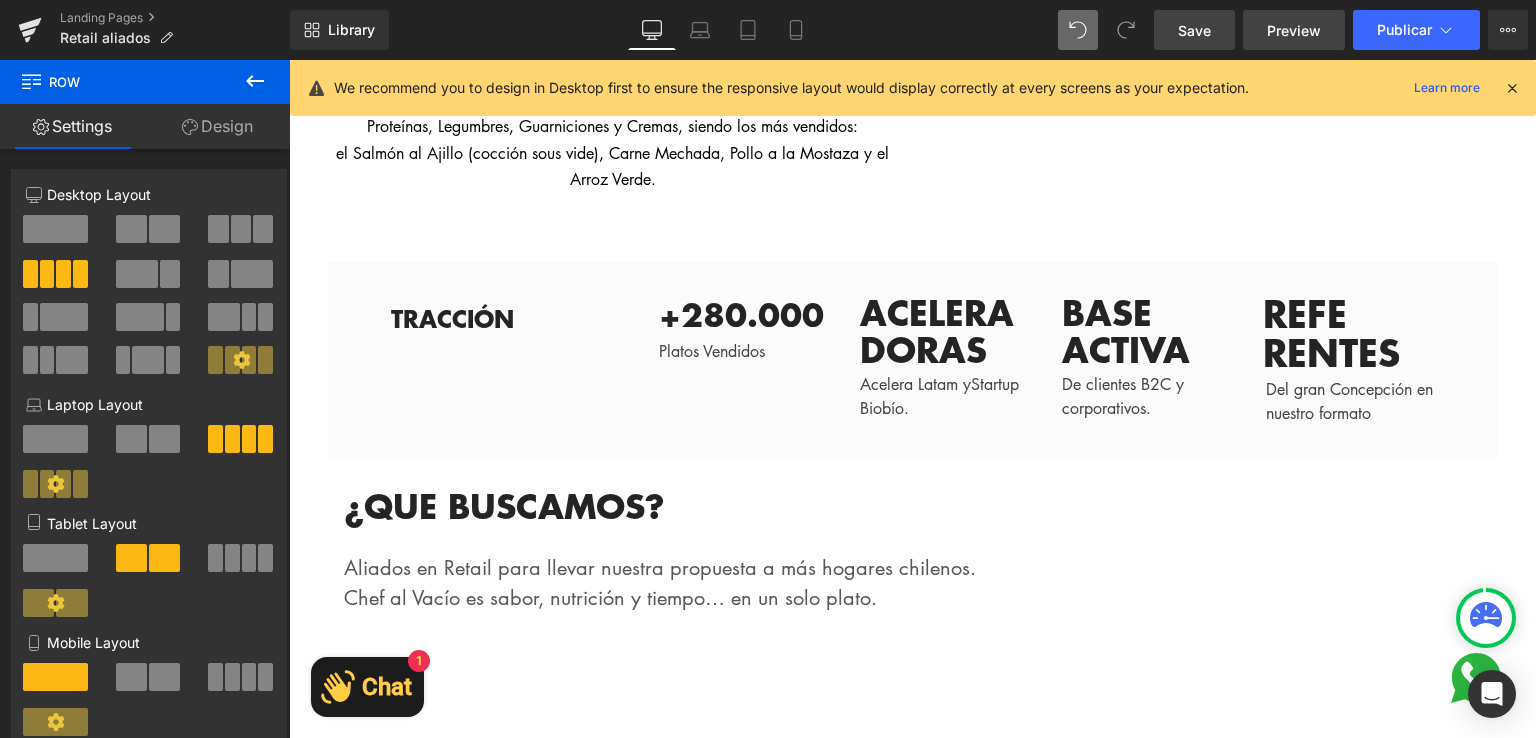 click on "Preview" at bounding box center (1294, 30) 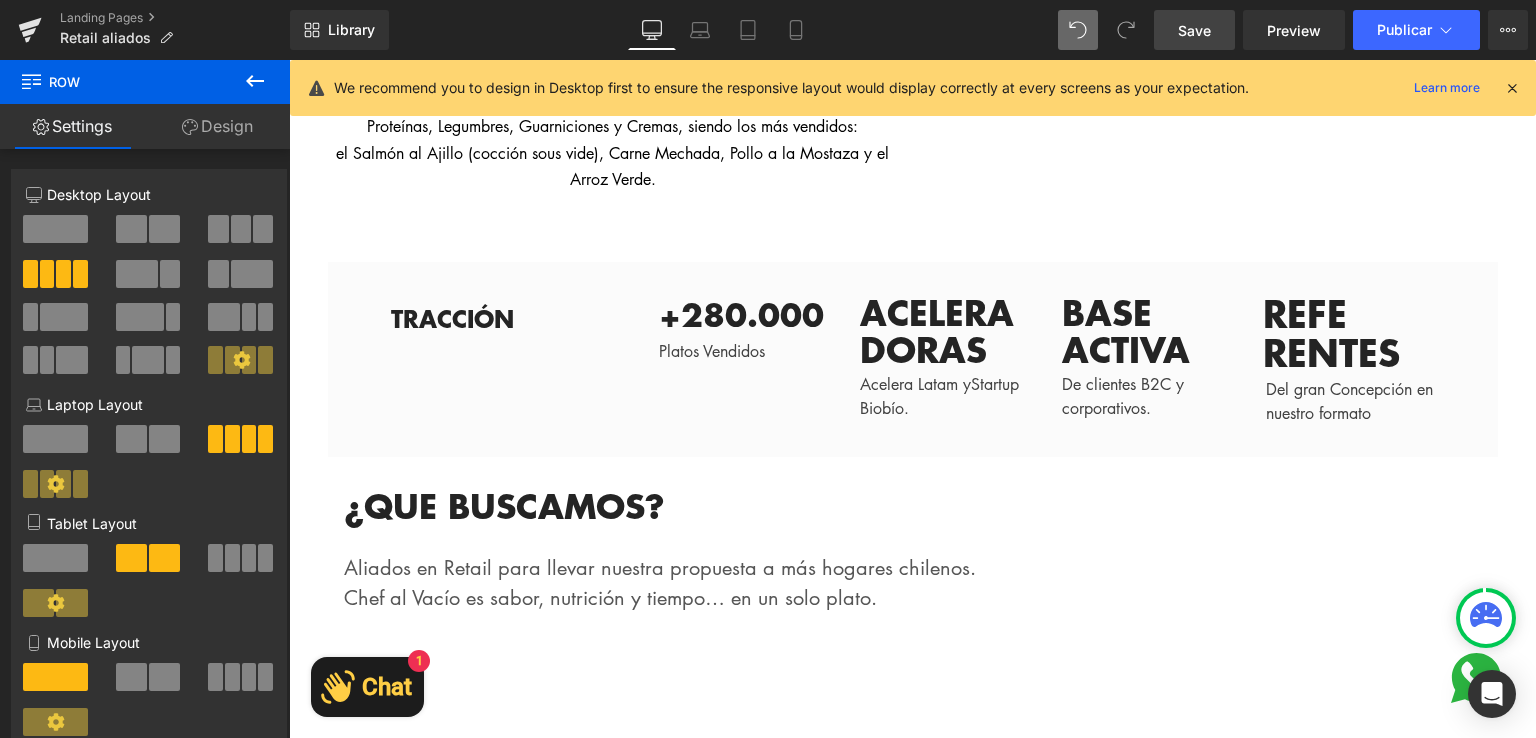 click on "ACELERADORAS" at bounding box center (937, 330) 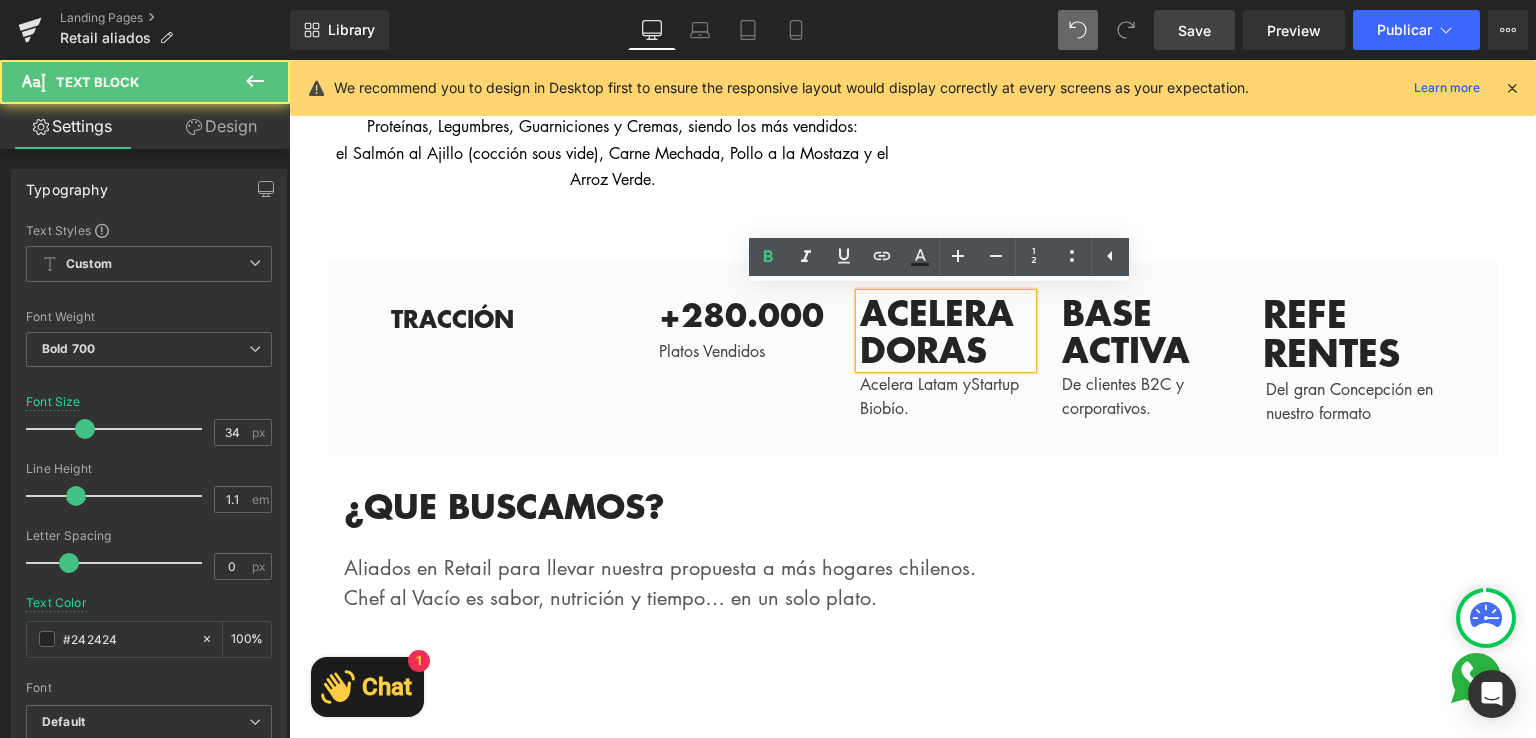 click on "ACELERADORAS" at bounding box center (937, 330) 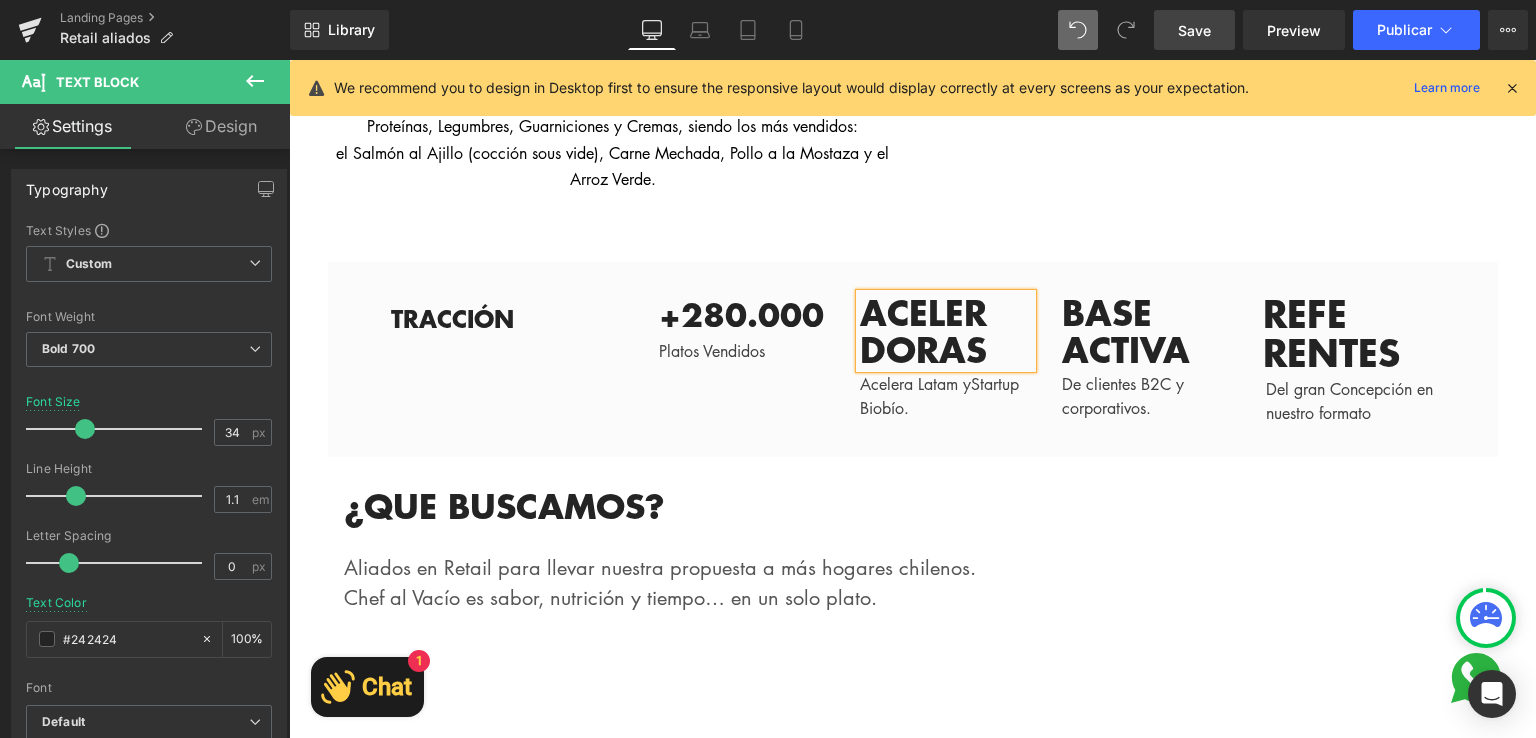 click on "ACELER" at bounding box center [923, 312] 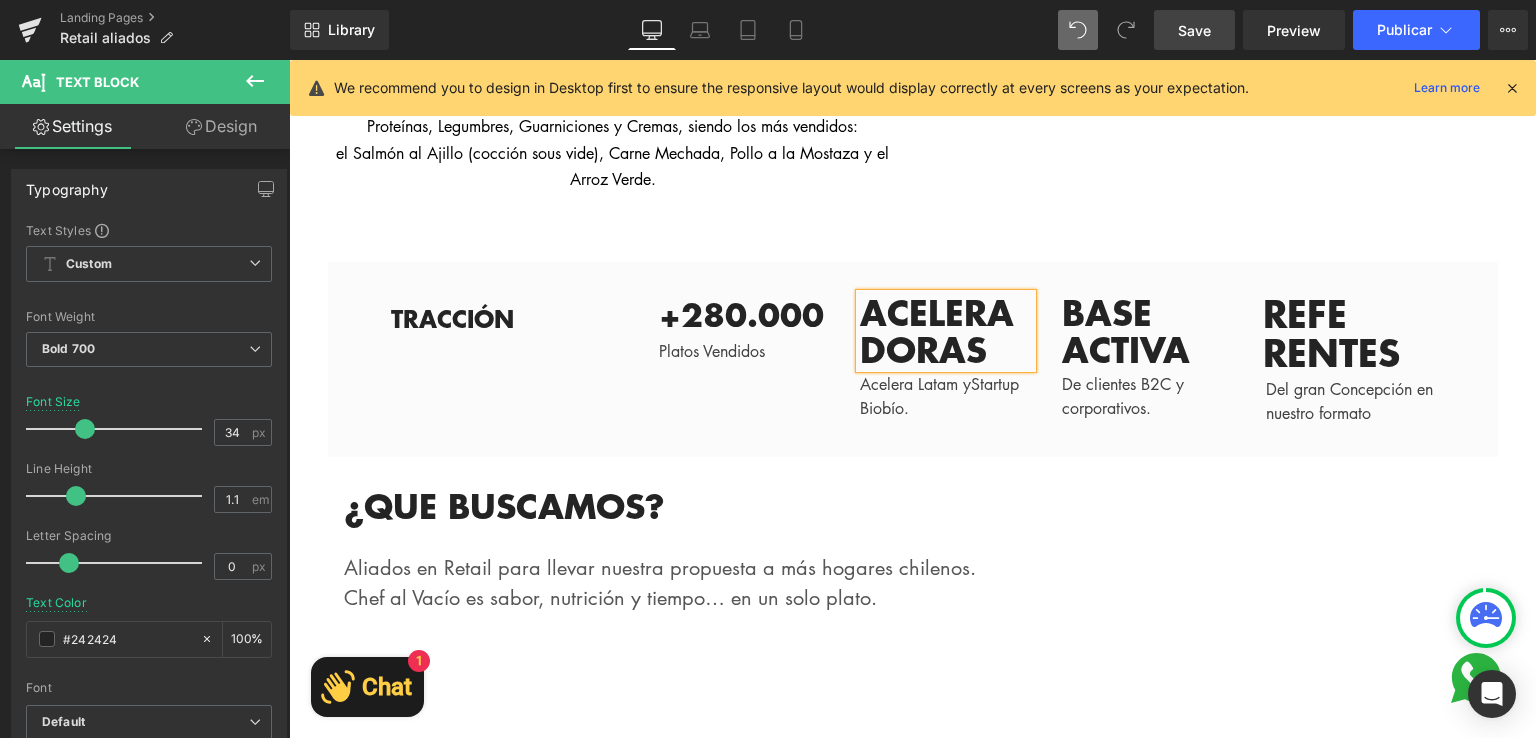 click on "Save" at bounding box center [1194, 30] 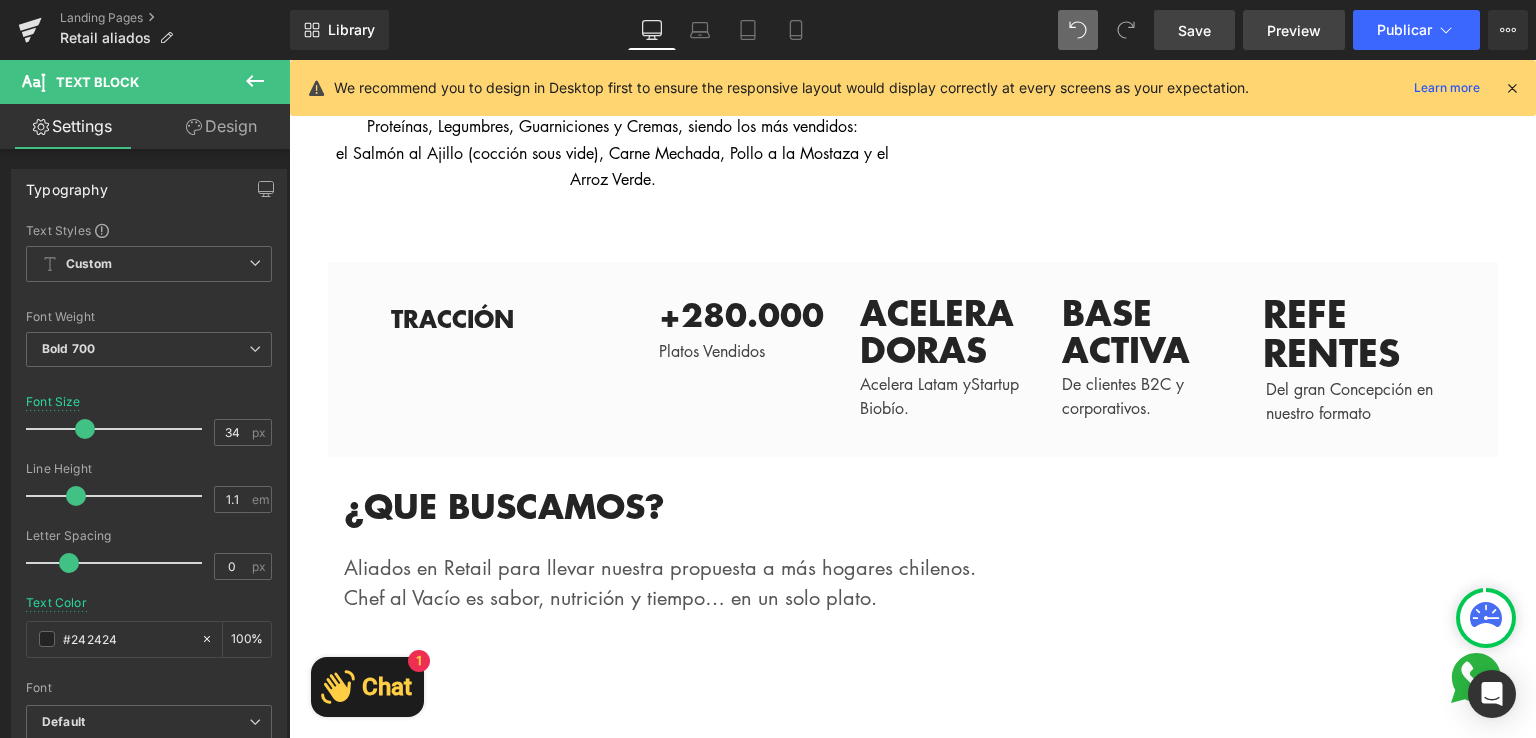click on "Preview" at bounding box center (1294, 30) 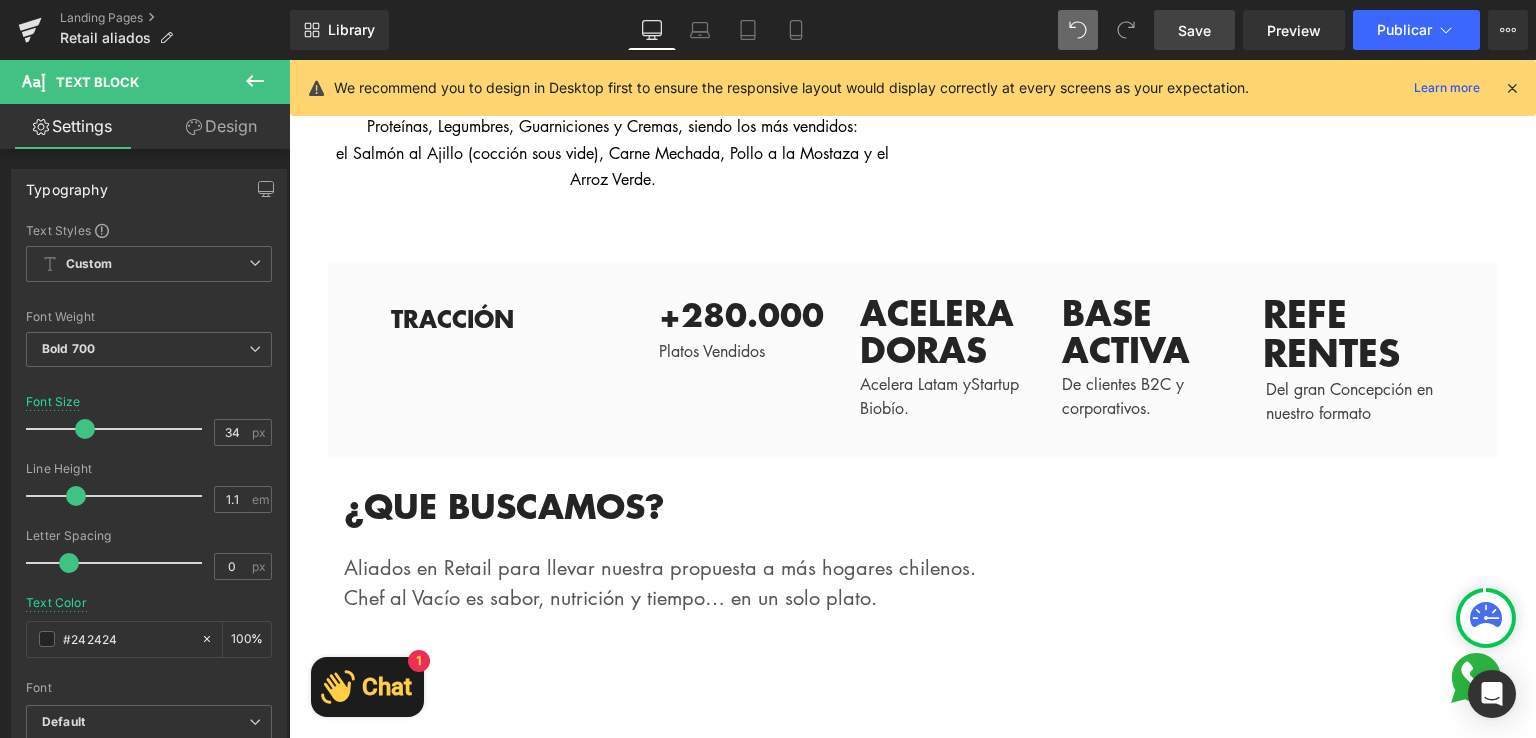 click on "Publicar" at bounding box center [1416, 30] 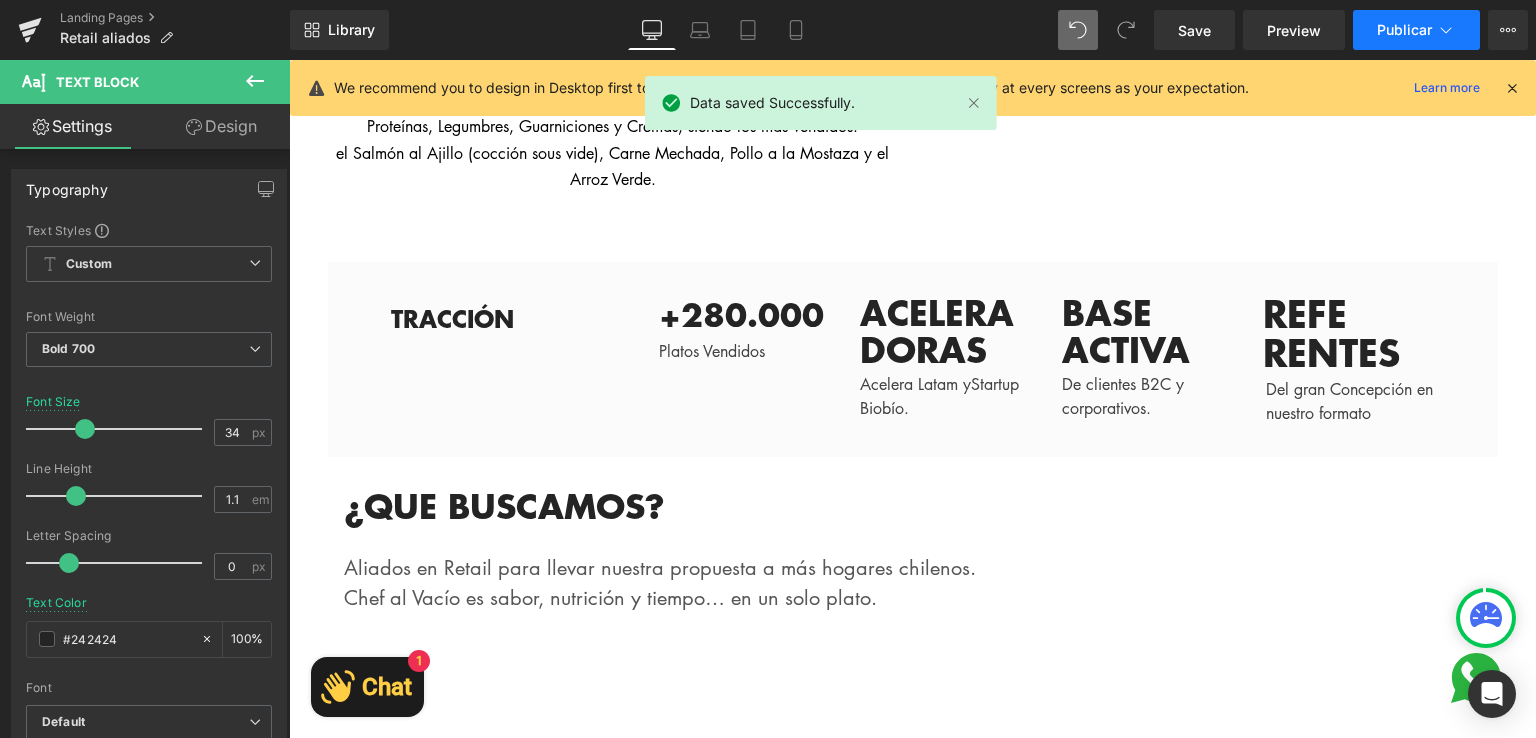 click on "Publicar" at bounding box center [1416, 30] 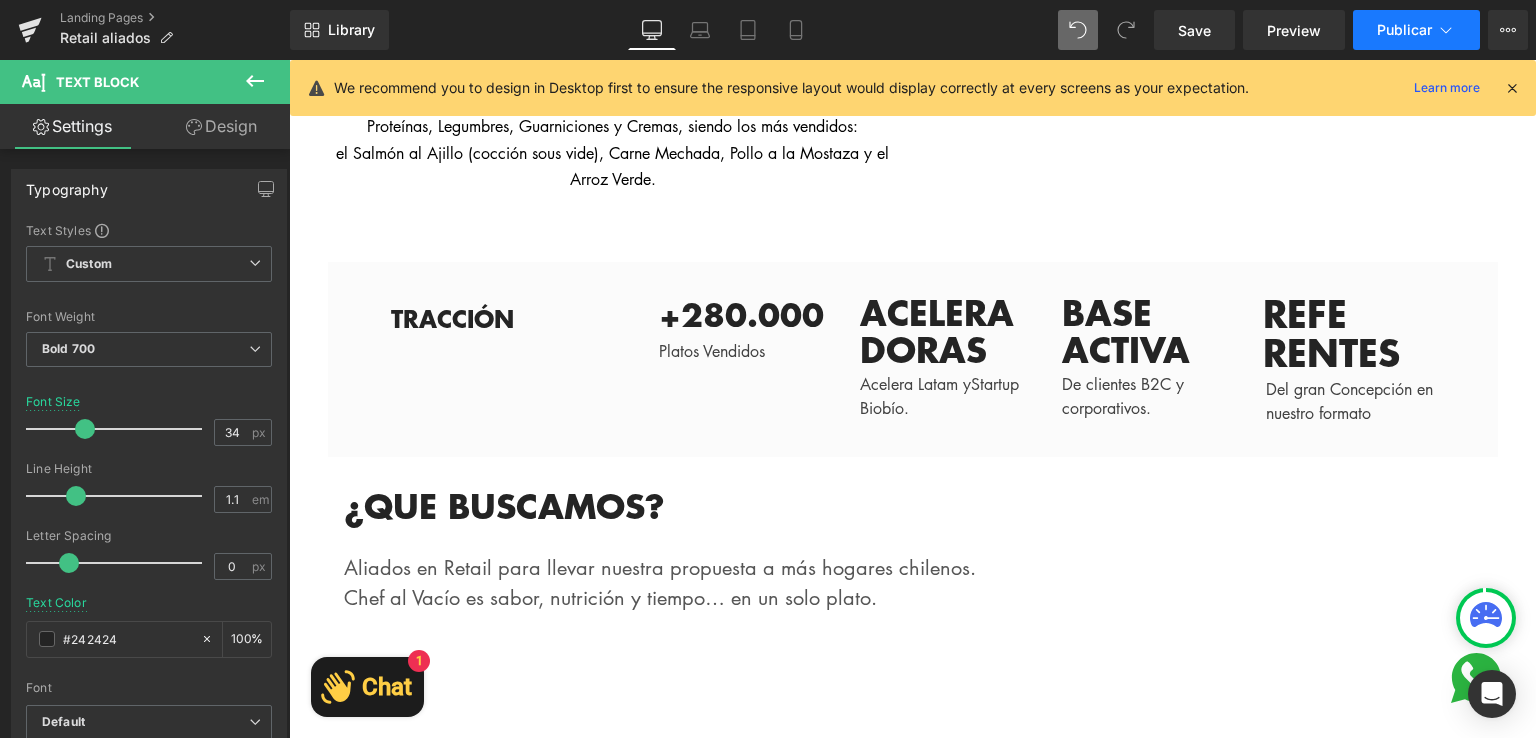click on "Publicar" at bounding box center [1404, 29] 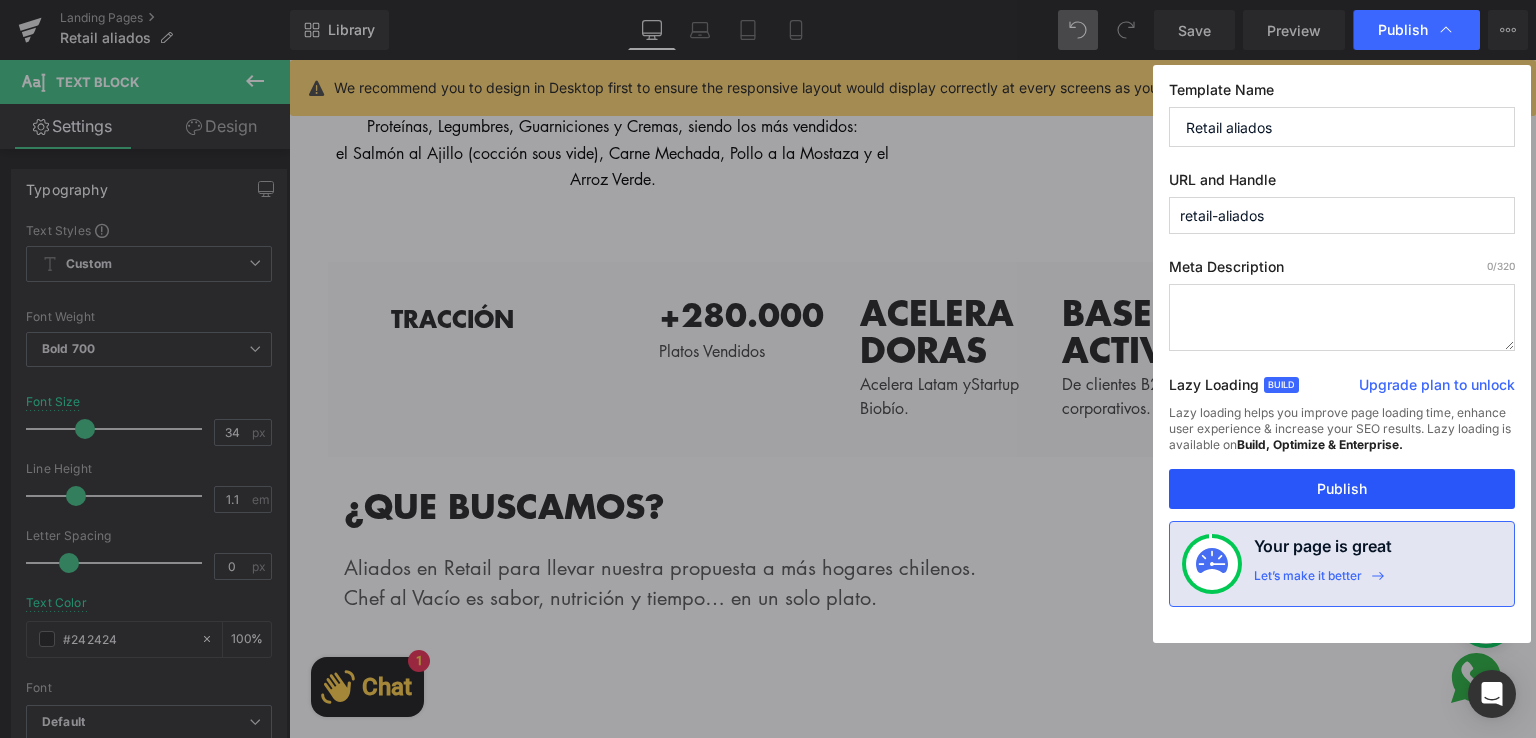drag, startPoint x: 1327, startPoint y: 479, endPoint x: 710, endPoint y: 144, distance: 702.07837 